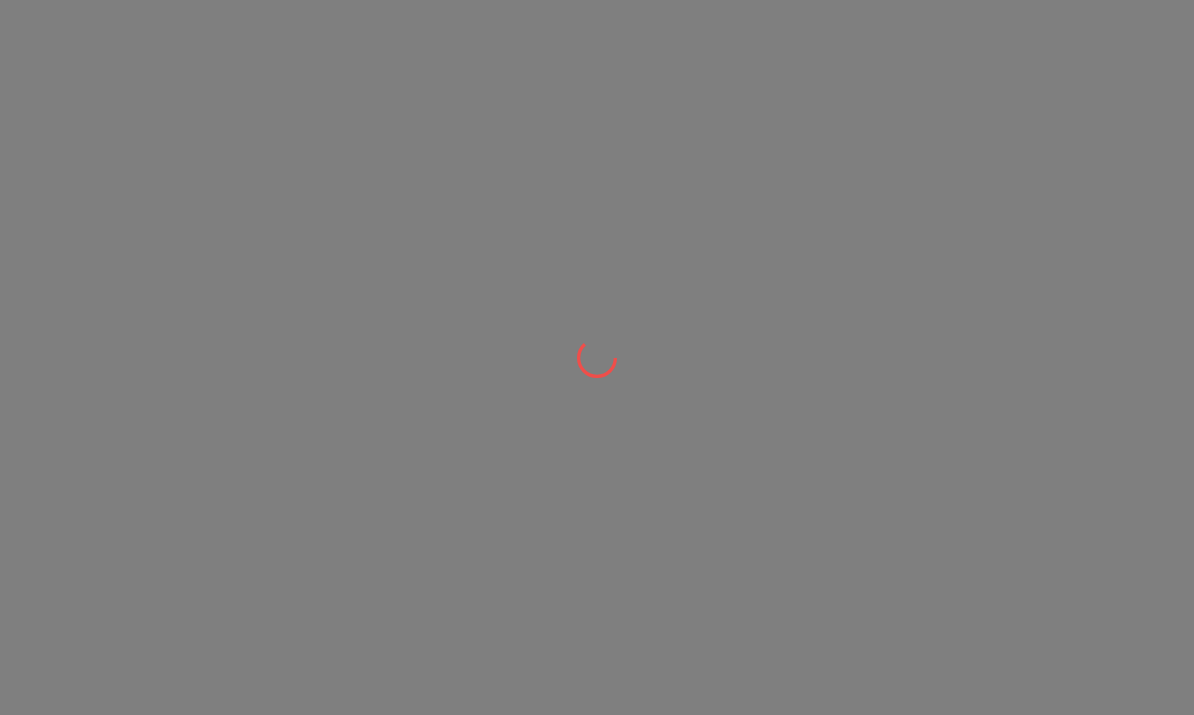 scroll, scrollTop: 0, scrollLeft: 0, axis: both 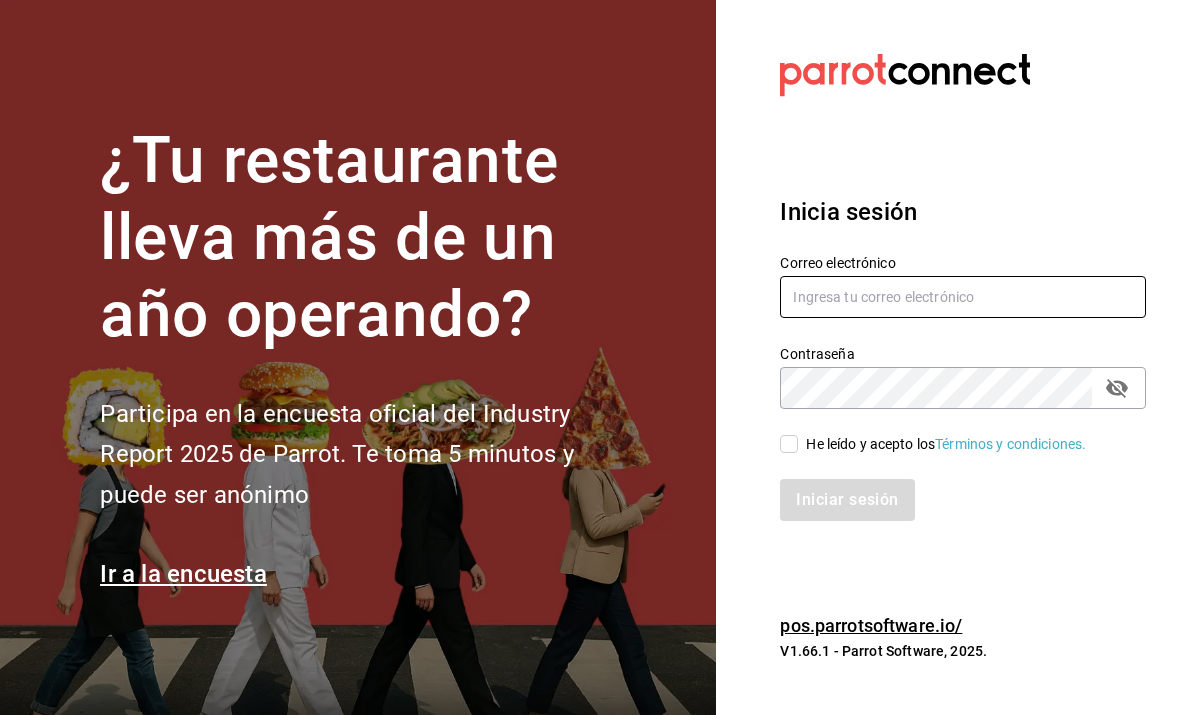 click at bounding box center (963, 297) 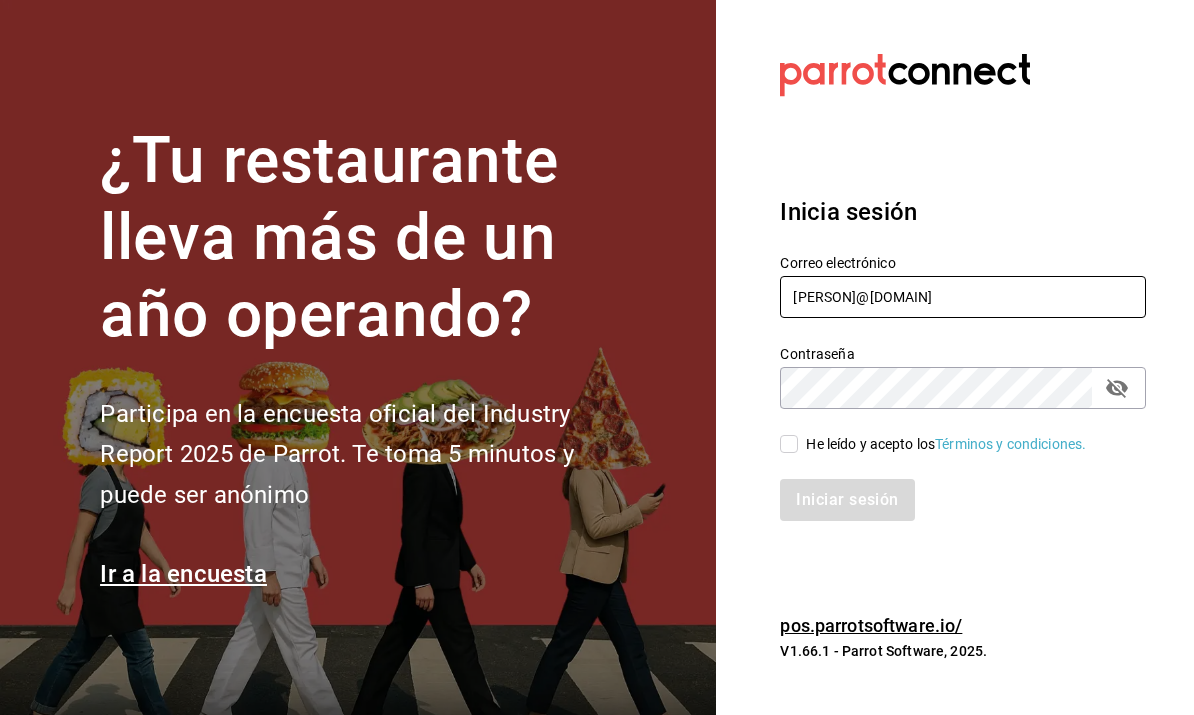 type on "[PERSON]@[DOMAIN]" 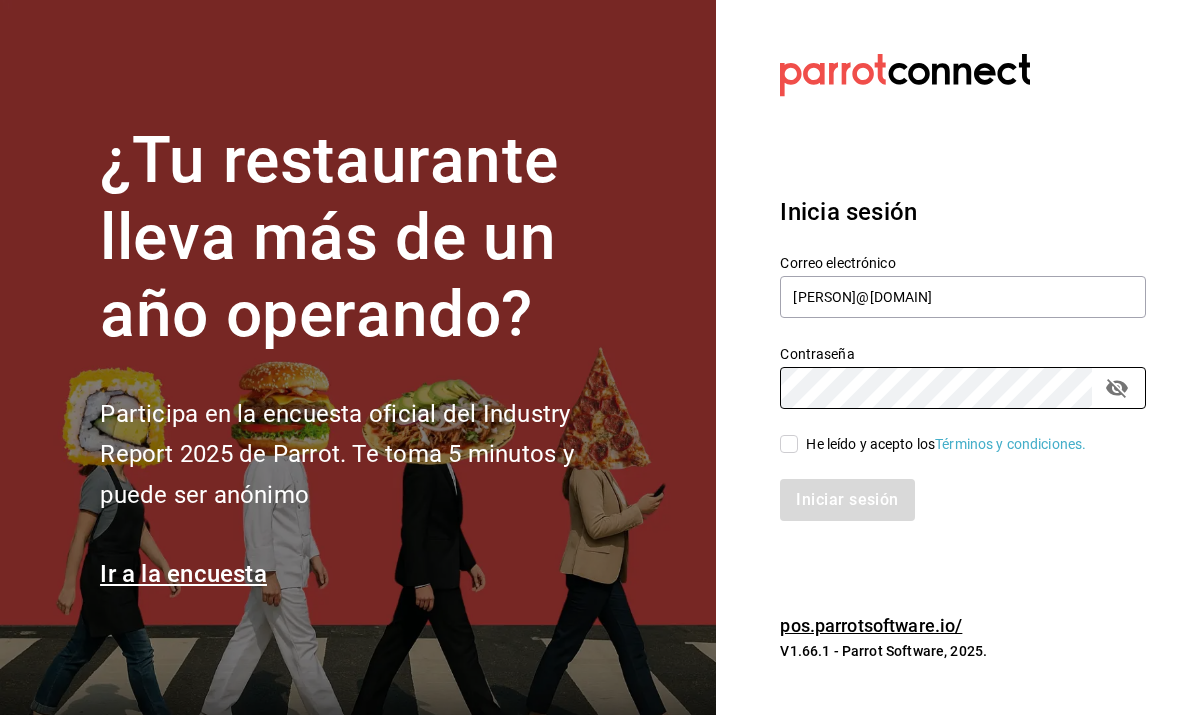 click 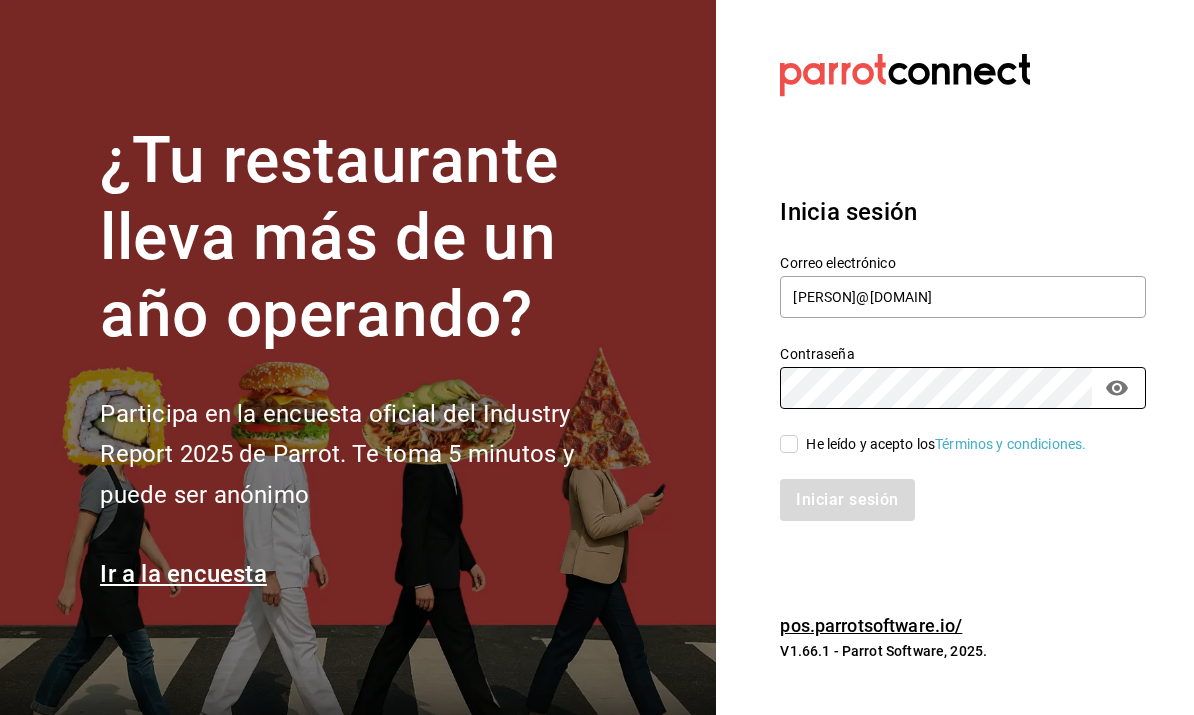 click on "He leído y acepto los  Términos y condiciones." at bounding box center [789, 444] 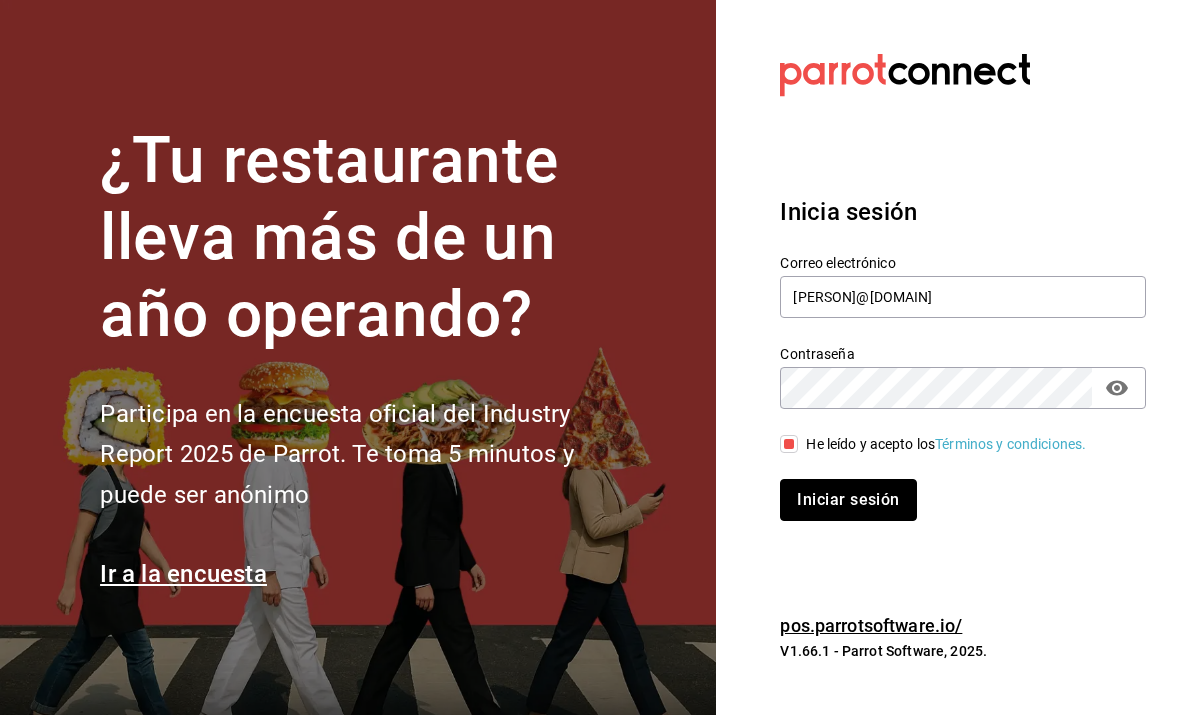 click on "Iniciar sesión" at bounding box center (848, 500) 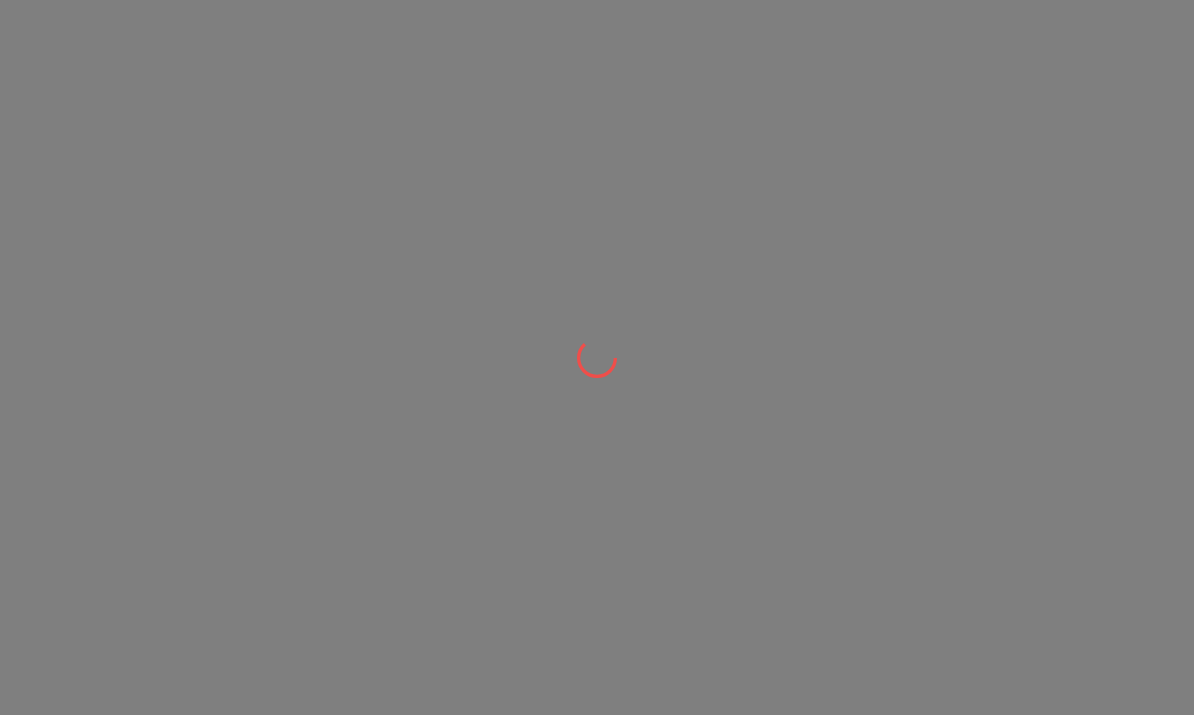 scroll, scrollTop: 0, scrollLeft: 0, axis: both 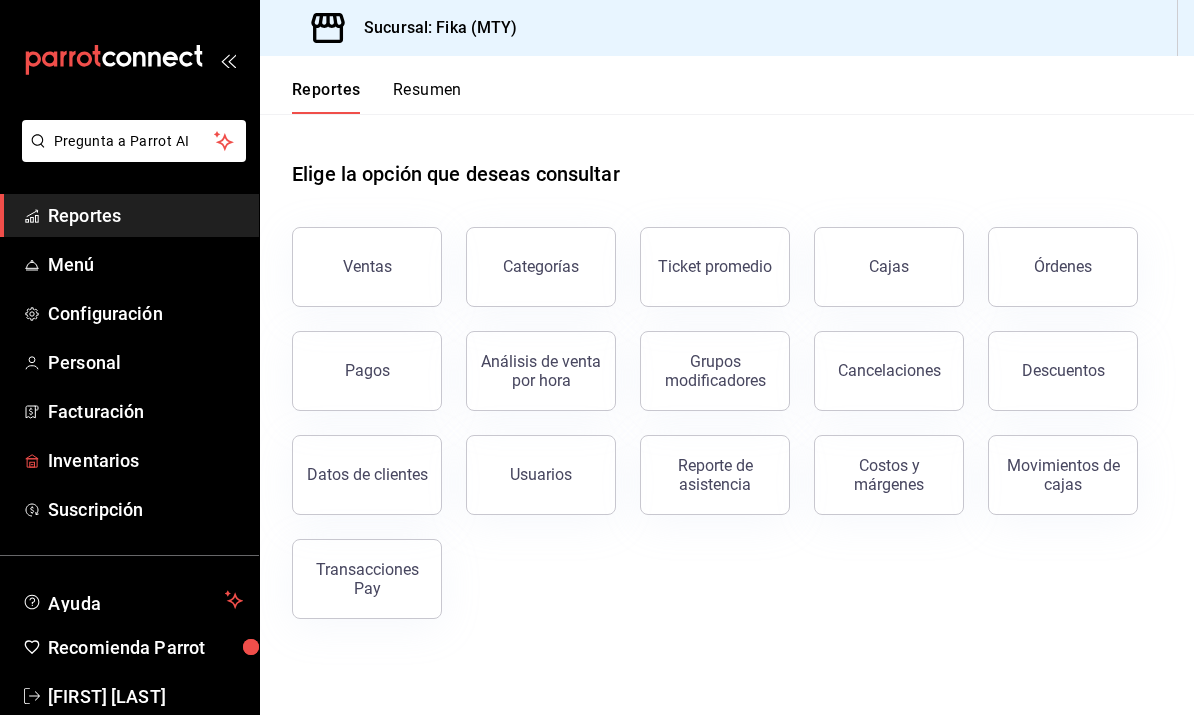 click on "Inventarios" at bounding box center (145, 460) 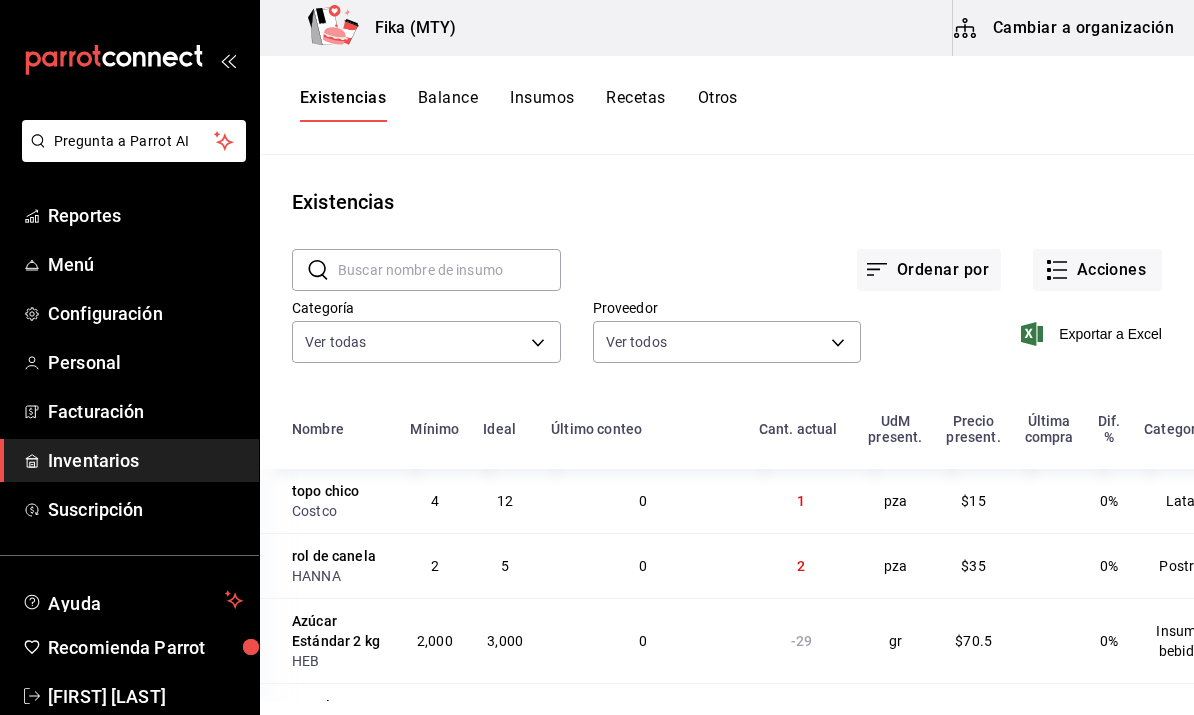 click 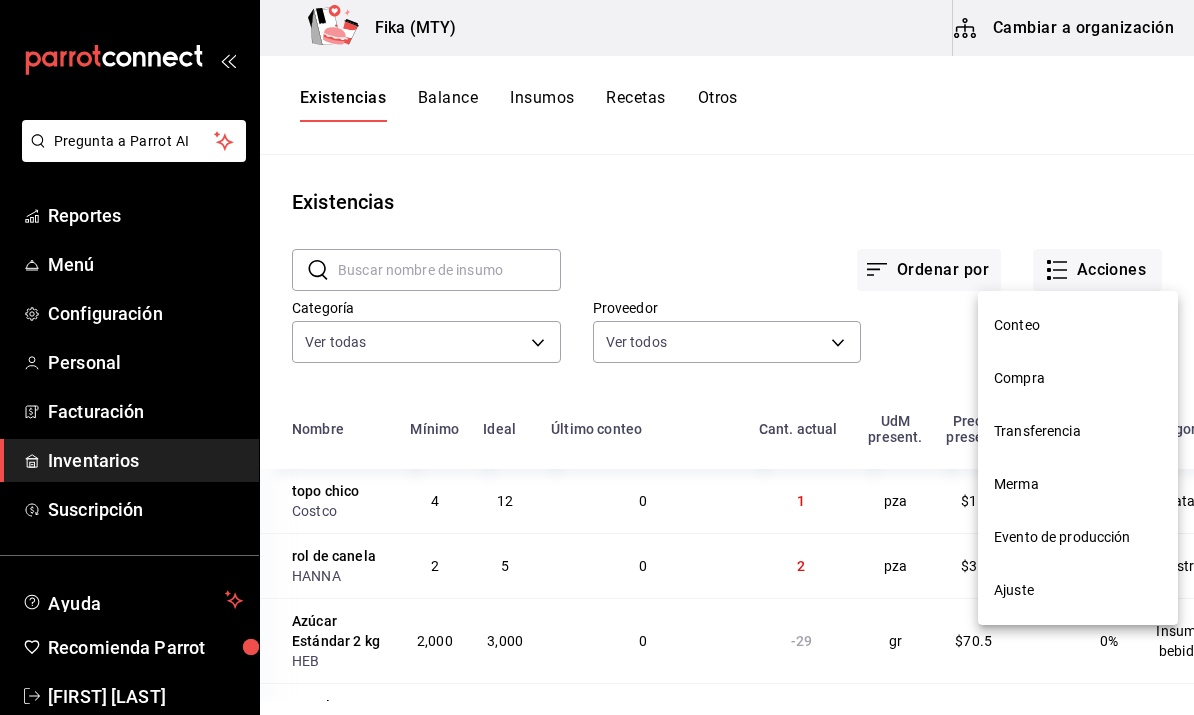click on "Compra" at bounding box center (1078, 378) 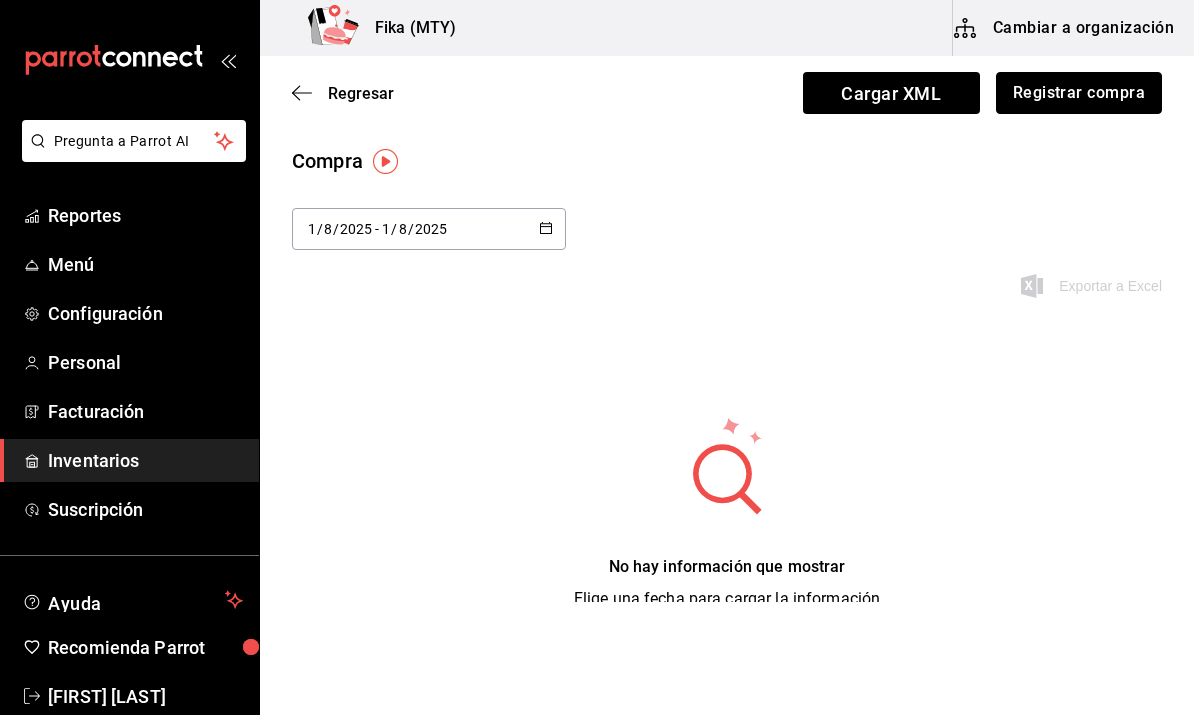 click on "Registrar compra" at bounding box center [1079, 93] 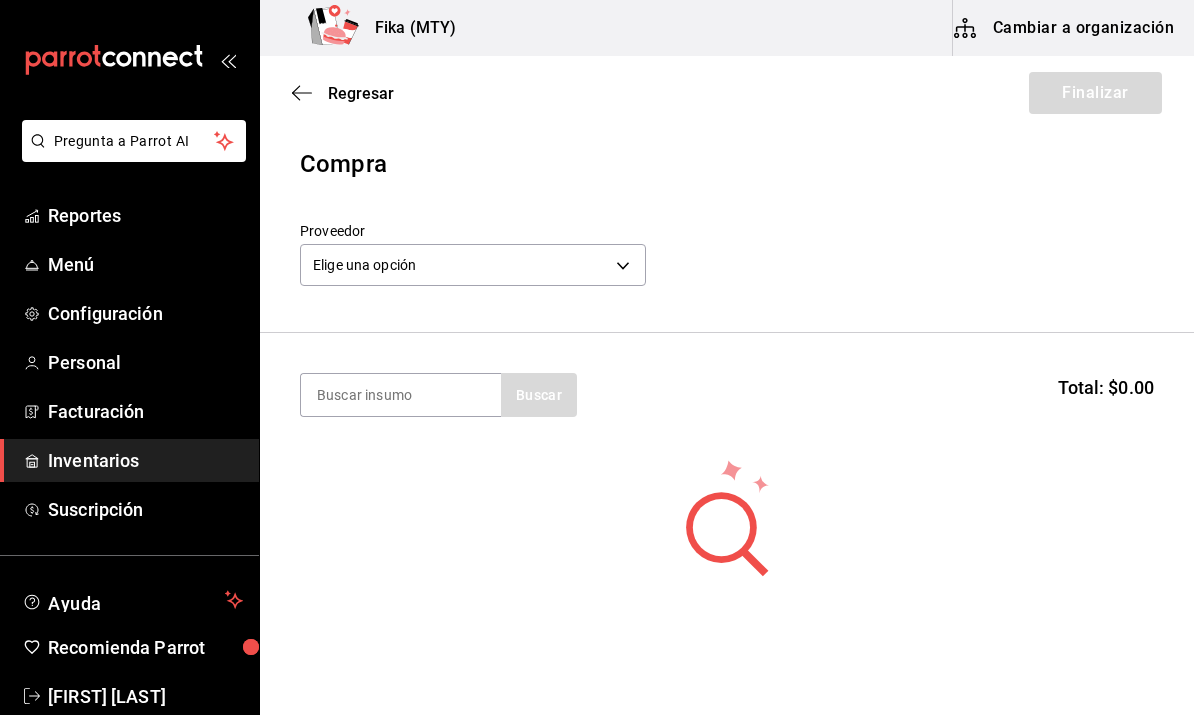 click on "Pregunta a Parrot AI Reportes   Menú   Configuración   Personal   Facturación   Inventarios   Suscripción   Ayuda Recomienda Parrot   [FIRST] [LAST]   Sugerir nueva función   Fika (MTY) Cambiar a organización Regresar Finalizar Compra Proveedor Elige una opción default Buscar Total: $0.00 No hay insumos a mostrar. Busca un insumo para agregarlo a la lista GANA 1 MES GRATIS EN TU SUSCRIPCIÓN AQUÍ ¿Recuerdas cómo empezó tu restaurante?
Hoy puedes ayudar a un colega a tener el mismo cambio que tú viviste.
Recomienda Parrot directamente desde tu Portal Administrador.
Es fácil y rápido.
🎁 Por cada restaurante que se una, ganas 1 mes gratis. Ver video tutorial Ir a video Pregunta a Parrot AI Reportes   Menú   Configuración   Personal   Facturación   Inventarios   Suscripción   Ayuda Recomienda Parrot   [FIRST] [LAST]   Sugerir nueva función   Editar Eliminar Visitar centro de ayuda (81) 2046 6363 soporte@parrotsoftware.io Visitar centro de ayuda (81) 2046 6363" at bounding box center [597, 301] 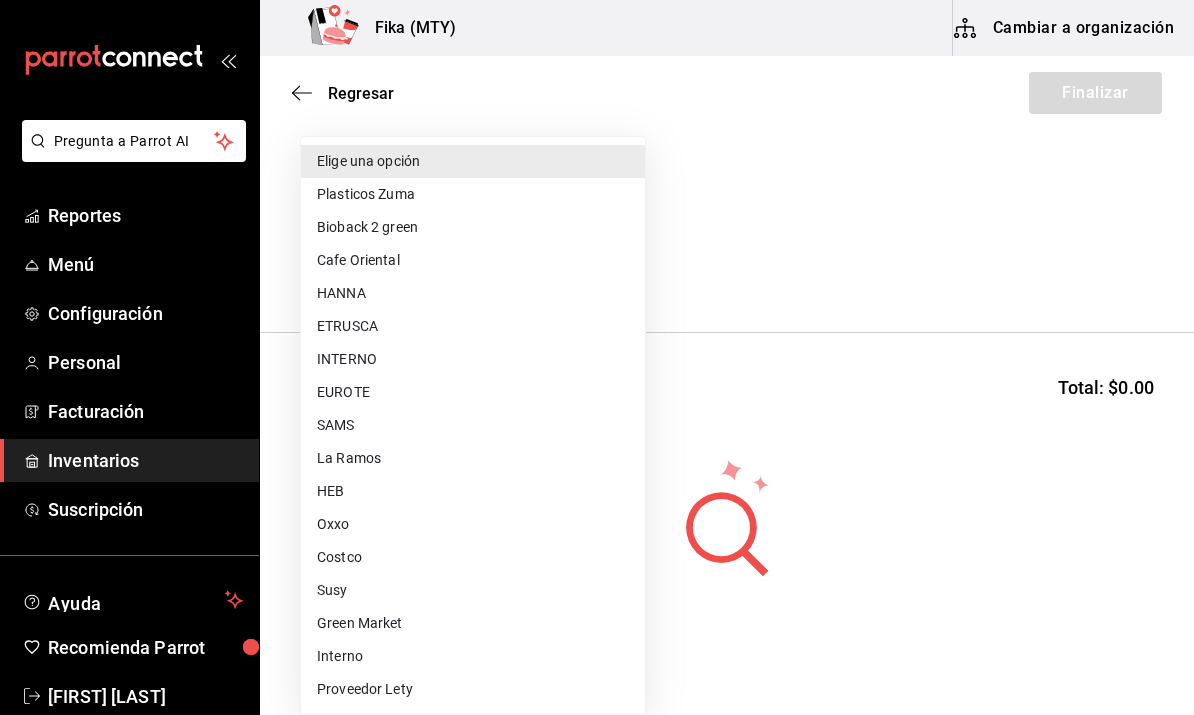 click on "Interno" at bounding box center [473, 656] 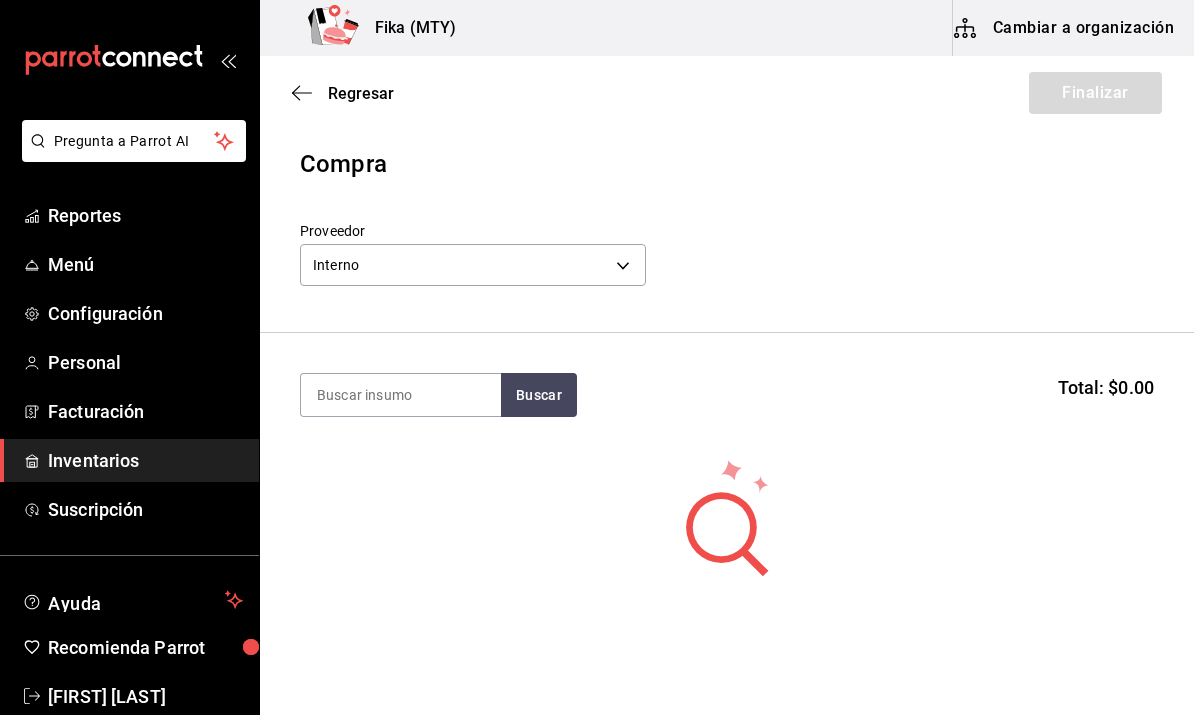click on "Pregunta a Parrot AI Reportes   Menú   Configuración   Personal   Facturación   Inventarios   Suscripción   Ayuda Recomienda Parrot   [FIRST] [LAST]   Sugerir nueva función   Fika ([CITY]) Cambiar a organización Regresar Finalizar Compra Proveedor Interno bc33f94a-eadb-4457-9697-634ec301f487 Buscar Total: $0.00 No hay insumos a mostrar. Busca un insumo para agregarlo a la lista GANA 1 MES GRATIS EN TU SUSCRIPCIÓN AQUÍ ¿Recuerdas cómo empezó tu restaurante?
Hoy puedes ayudar a un colega a tener el mismo cambio que tú viviste.
Recomienda Parrot directamente desde tu Portal Administrador.
Es fácil y rápido.
🎁 Por cada restaurante que se una, ganas 1 mes gratis. Ver video tutorial Ir a video Pregunta a Parrot AI Reportes   Menú   Configuración   Personal   Facturación   Inventarios   Suscripción   Ayuda Recomienda Parrot   [FIRST] [LAST]   Sugerir nueva función   Editar Eliminar Visitar centro de ayuda ([PHONE]) soporte@parrotsoftware.io Visitar centro de ayuda" at bounding box center [597, 301] 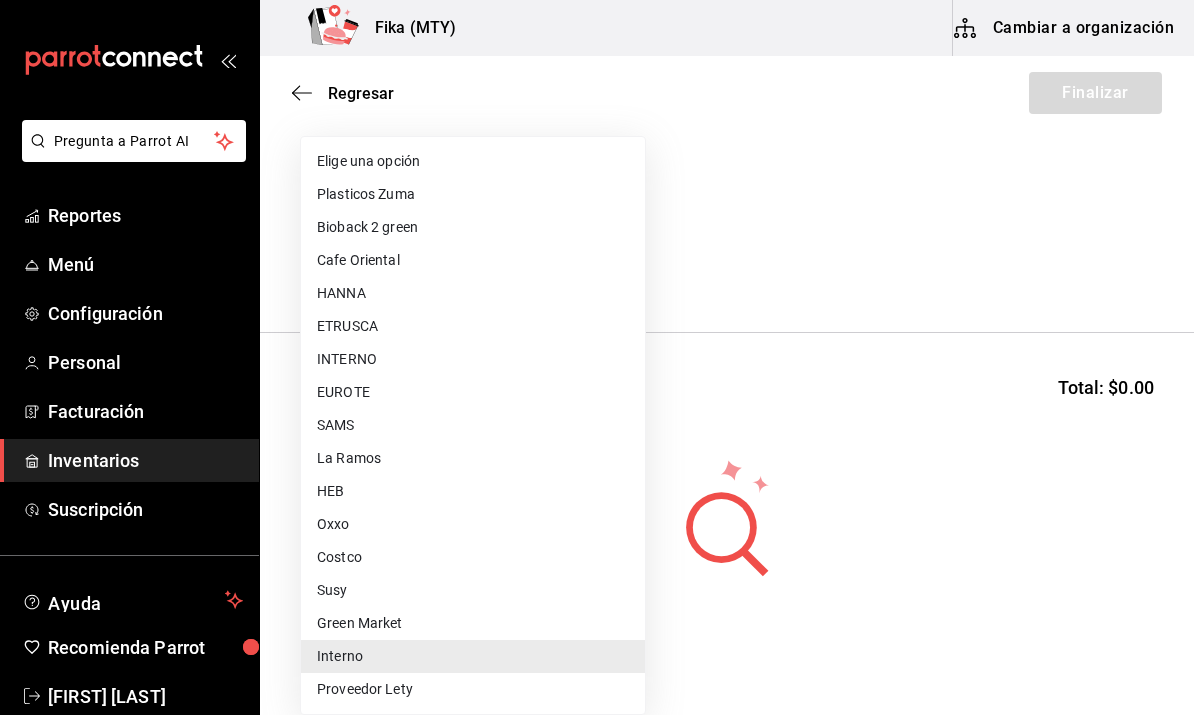 click on "HEB" at bounding box center [473, 491] 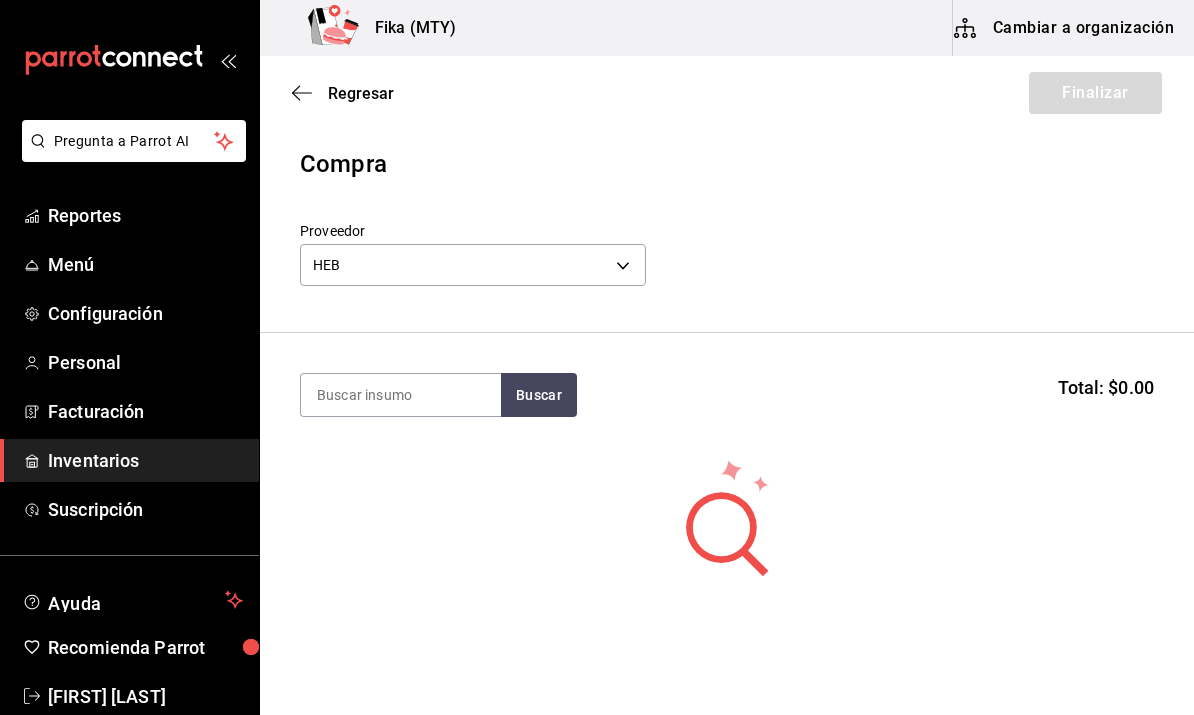 click at bounding box center [401, 395] 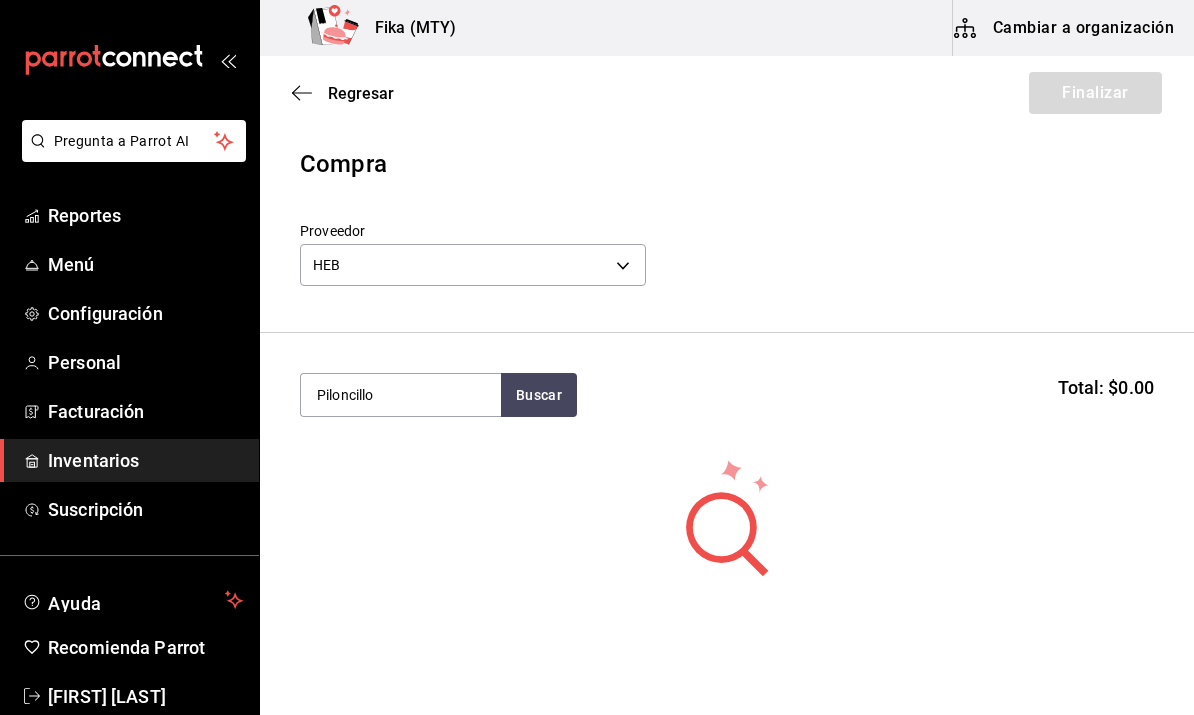 type on "Piloncillo" 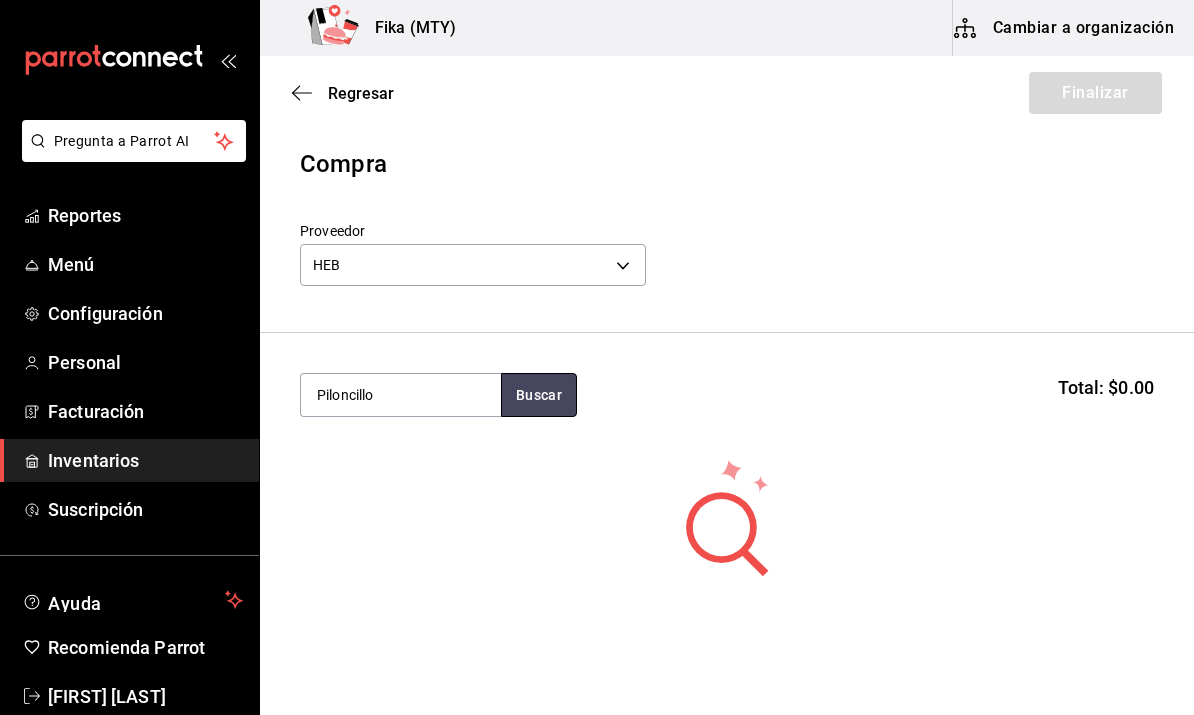 click on "Buscar" at bounding box center [539, 395] 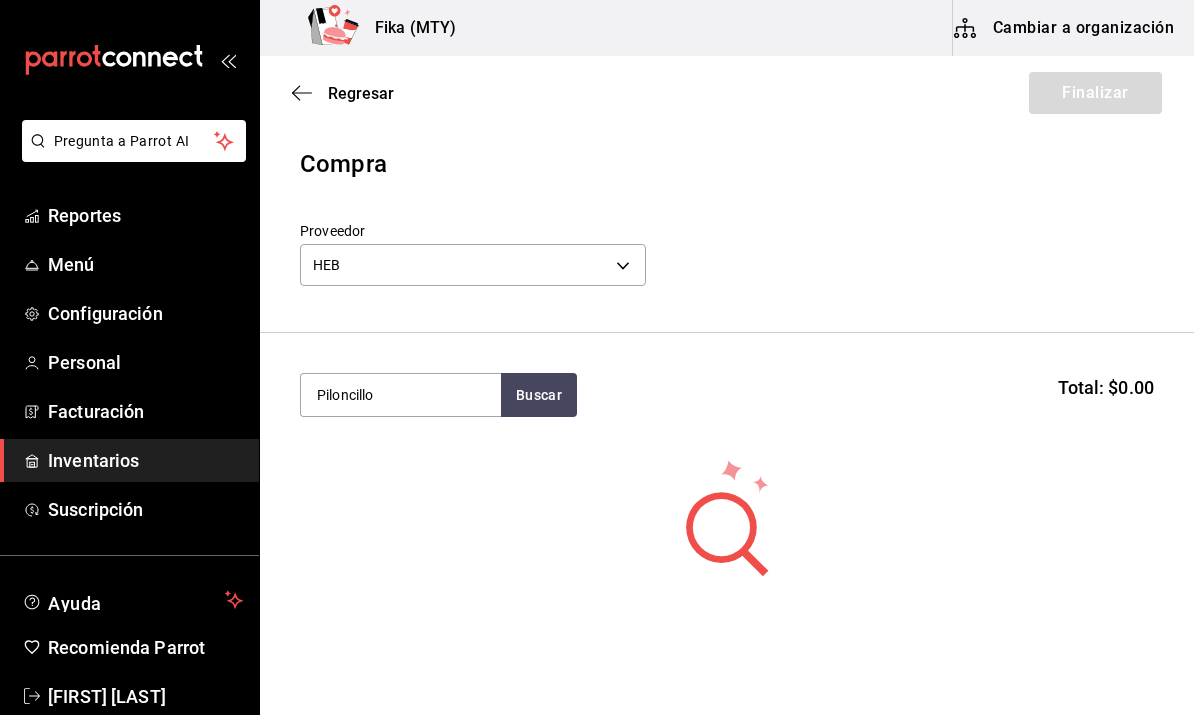 click on "Pregunta a Parrot AI Reportes   Menú   Configuración   Personal   Facturación   Inventarios   Suscripción   Ayuda Recomienda Parrot   [FIRST] [LAST]   Sugerir nueva función   Fika (MTY) Cambiar a organización Regresar Finalizar Compra Proveedor HEB 36ea4836-fc42-4f90-a045-775f33df8b06 Piloncillo Buscar Total: $0.00 No hay insumos a mostrar. Busca un insumo para agregarlo a la lista GANA 1 MES GRATIS EN TU SUSCRIPCIÓN AQUÍ ¿Recuerdas cómo empezó tu restaurante?
Hoy puedes ayudar a un colega a tener el mismo cambio que tú viviste.
Recomienda Parrot directamente desde tu Portal Administrador.
Es fácil y rápido.
🎁 Por cada restaurante que se una, ganas 1 mes gratis. Ver video tutorial Ir a video Pregunta a Parrot AI Reportes   Menú   Configuración   Personal   Facturación   Inventarios   Suscripción   Ayuda Recomienda Parrot   [FIRST] [LAST]   Sugerir nueva función   Editar Eliminar Visitar centro de ayuda (81) 2046 6363 soporte@parrotsoftware.io (81) 2046 6363" at bounding box center (597, 301) 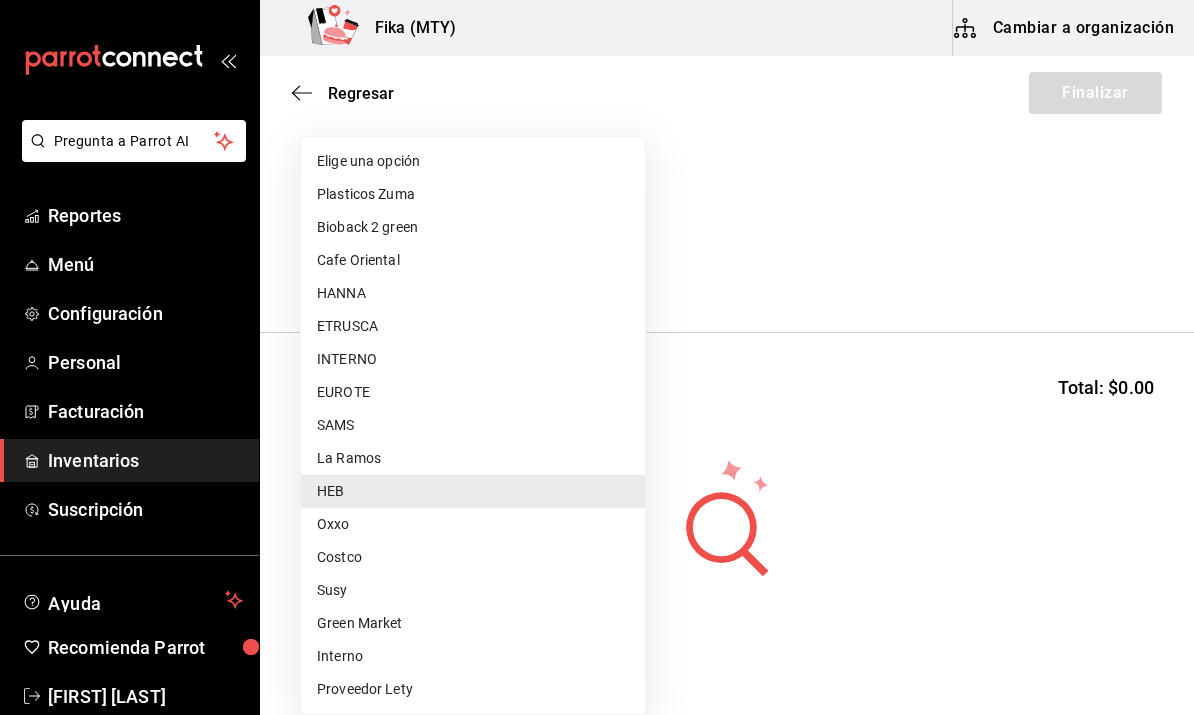 click on "Interno" at bounding box center [473, 656] 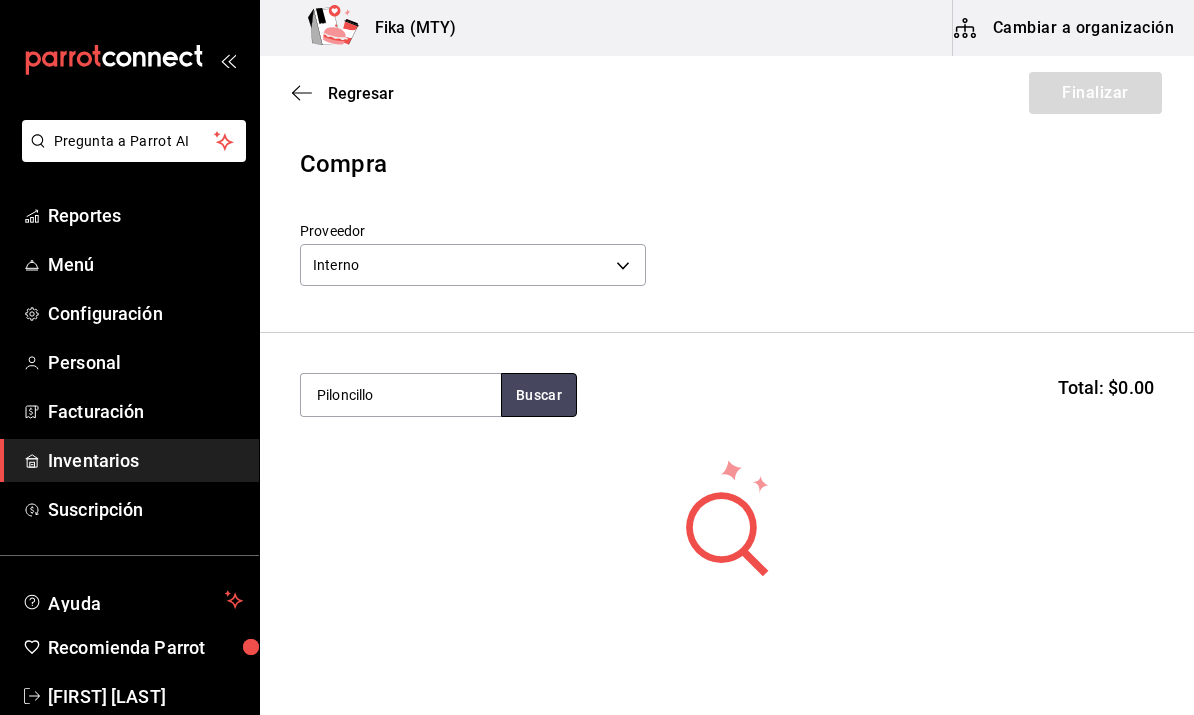 click on "Buscar" at bounding box center (539, 395) 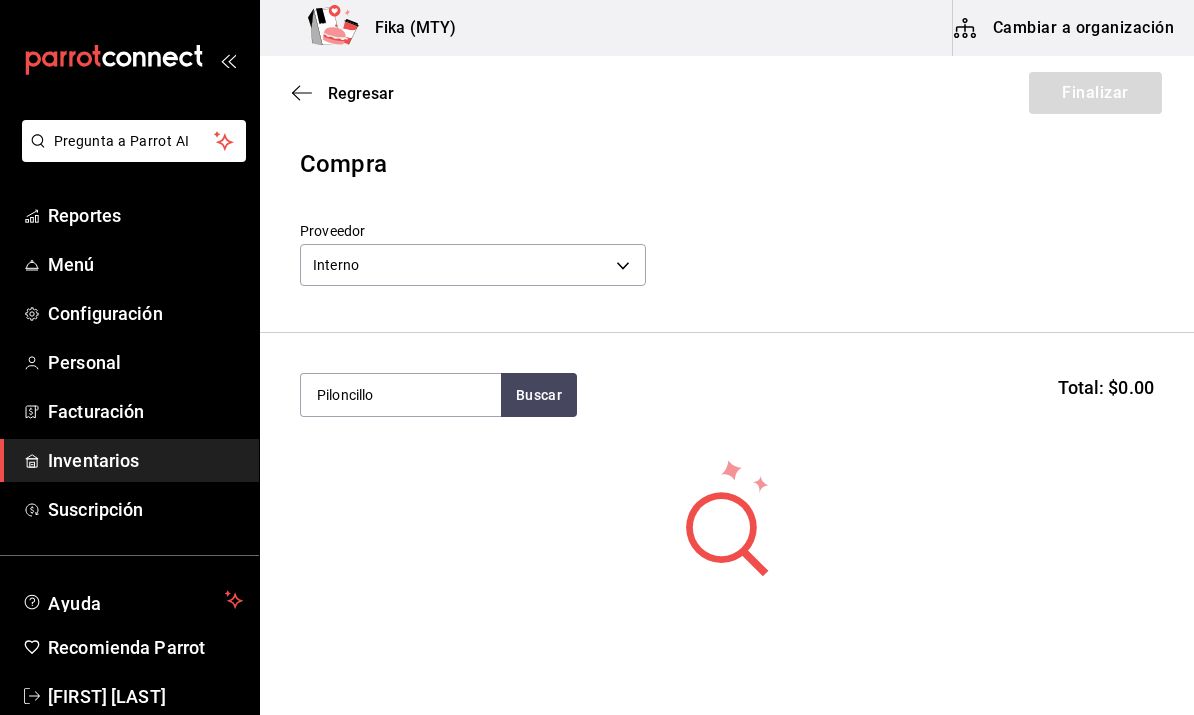 click on "Proveedor" at bounding box center (473, 231) 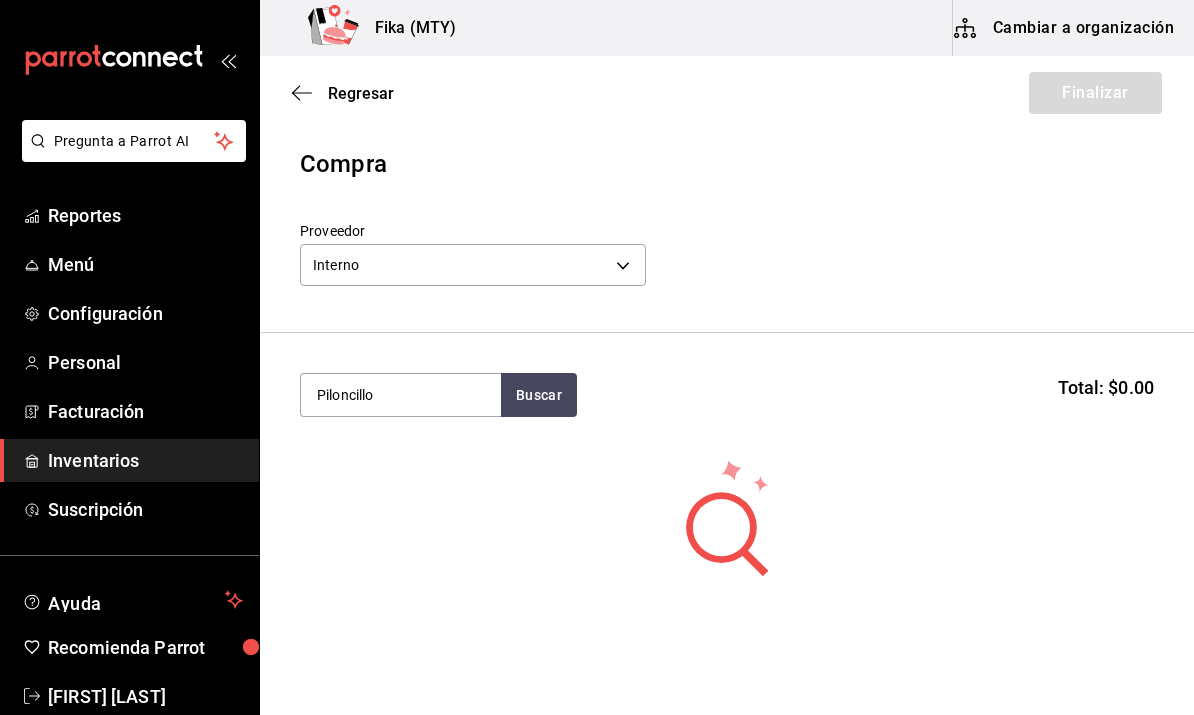 click on "Pregunta a Parrot AI Reportes   Menú   Configuración   Personal   Facturación   Inventarios   Suscripción   Ayuda Recomienda Parrot   [FIRST] [LAST]   Sugerir nueva función   Fika ([CITY]) Cambiar a organización Regresar Finalizar Compra Proveedor Interno bc33f94a-eadb-4457-9697-634ec301f487 Piloncillo Buscar Total: $0.00 No hay insumos a mostrar. Busca un insumo para agregarlo a la lista GANA 1 MES GRATIS EN TU SUSCRIPCIÓN AQUÍ ¿Recuerdas cómo empezó tu restaurante?
Hoy puedes ayudar a un colega a tener el mismo cambio que tú viviste.
Recomienda Parrot directamente desde tu Portal Administrador.
Es fácil y rápido.
🎁 Por cada restaurante que se una, ganas 1 mes gratis. Ver video tutorial Ir a video Pregunta a Parrot AI Reportes   Menú   Configuración   Personal   Facturación   Inventarios   Suscripción   Ayuda Recomienda Parrot   [FIRST] [LAST]   Sugerir nueva función   Editar Eliminar Visitar centro de ayuda ([PHONE]) soporte@parrotsoftware.io ([PHONE])" at bounding box center [597, 301] 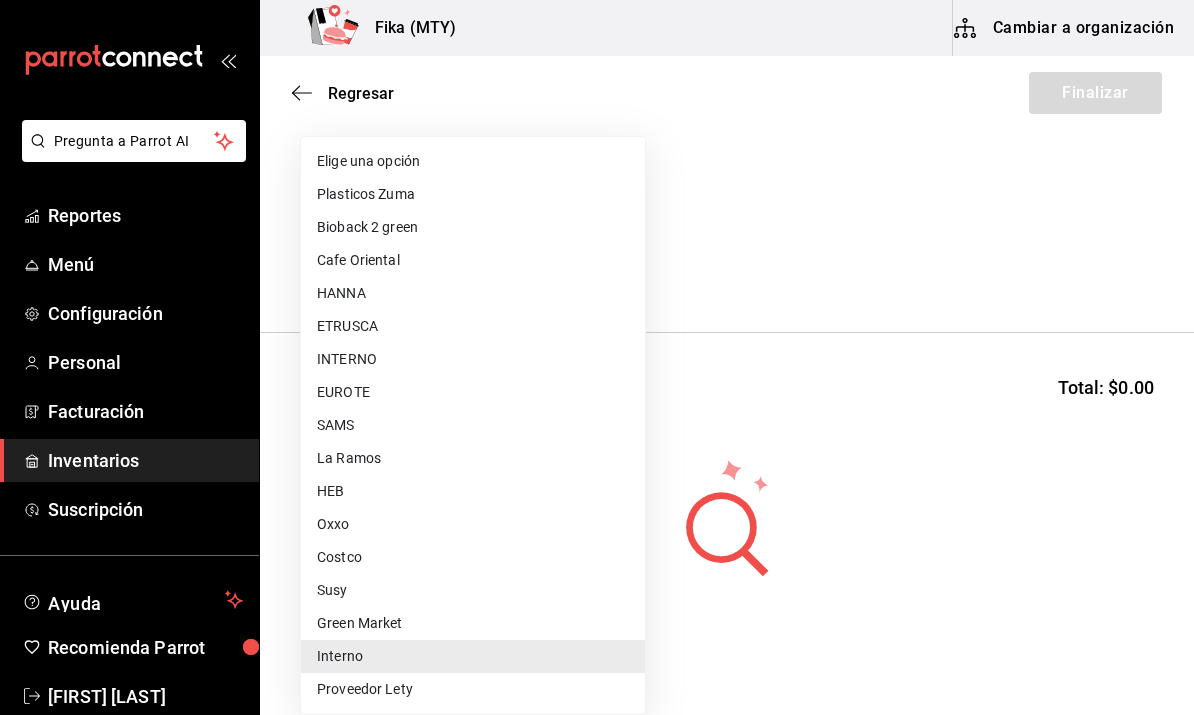 click on "Susy" at bounding box center (473, 590) 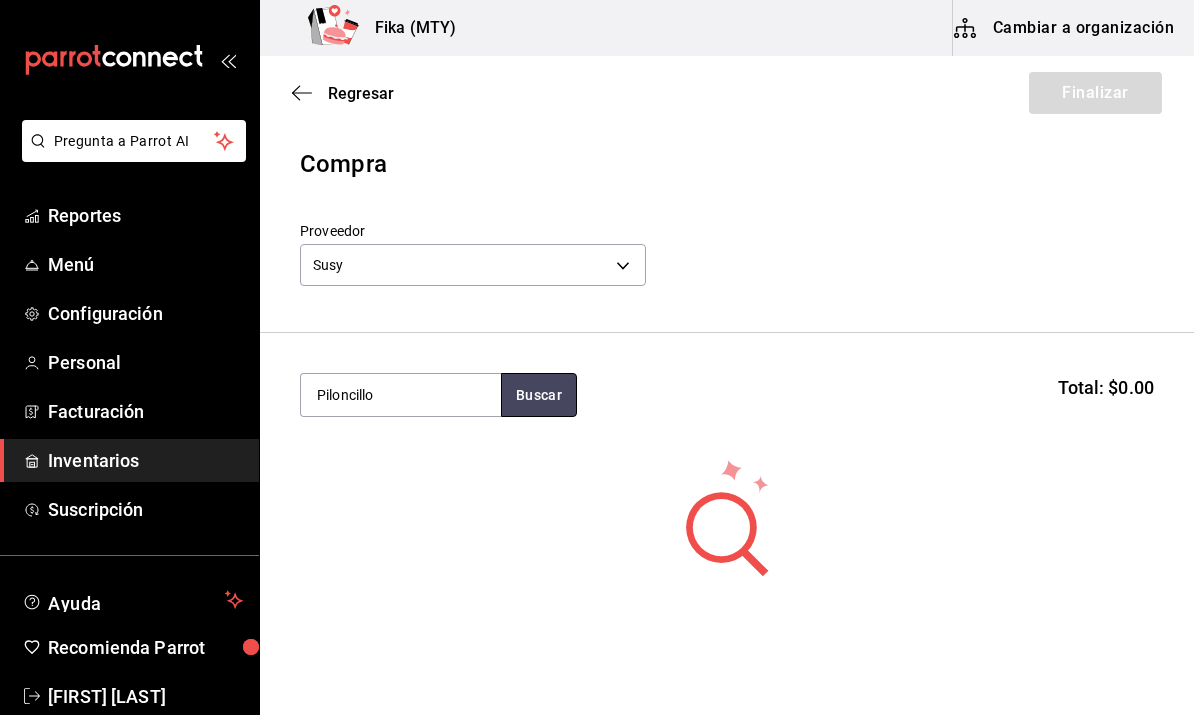 click on "Buscar" at bounding box center [539, 395] 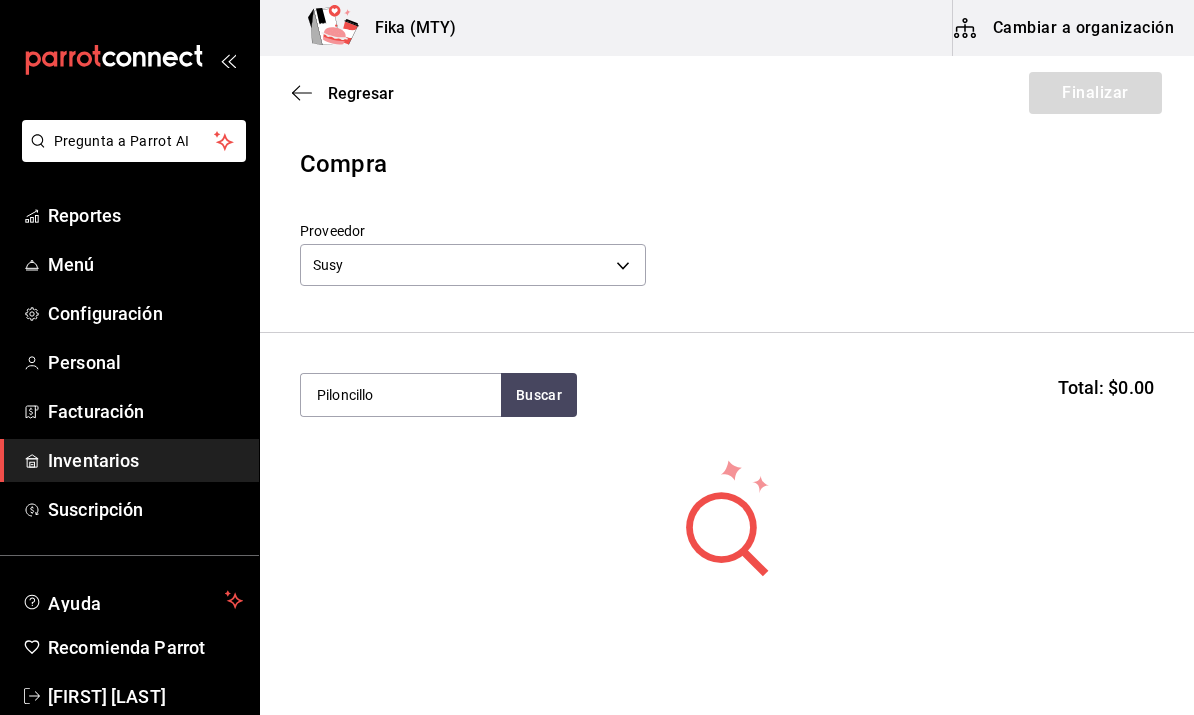 click on "Compra Proveedor Susy 6f94e5ad-9fb4-4890-97c6-2ffc3fdda985" at bounding box center (727, 239) 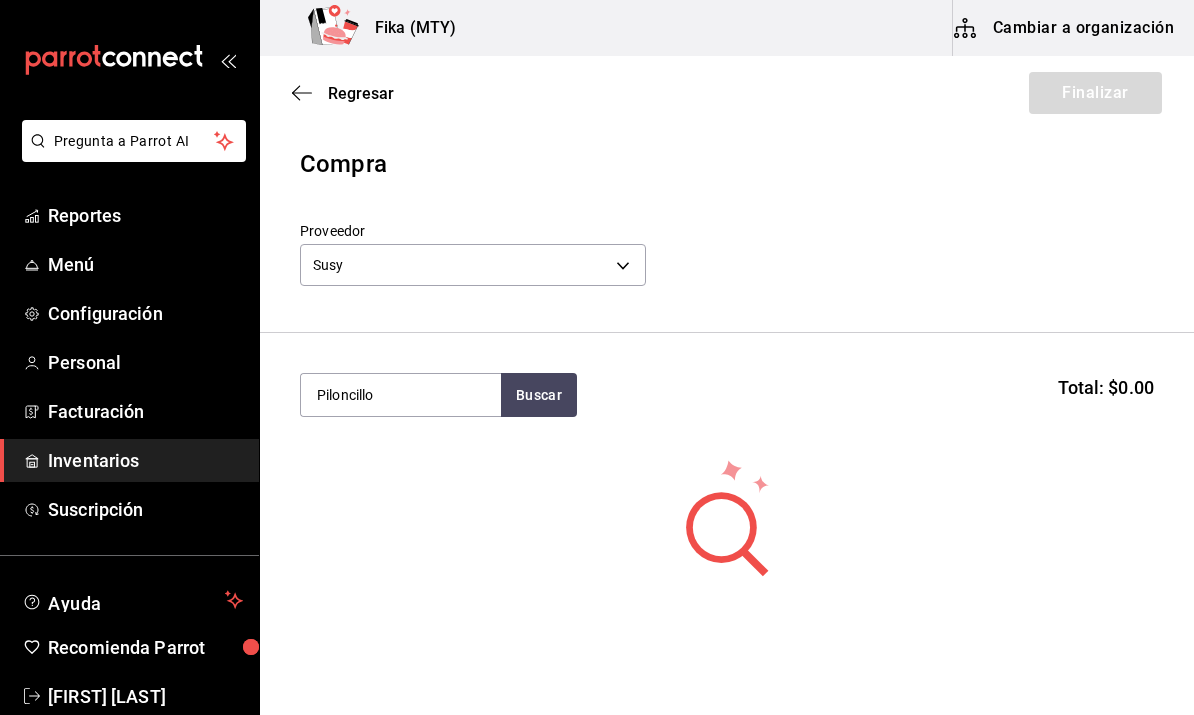 click on "Regresar Finalizar" at bounding box center (727, 93) 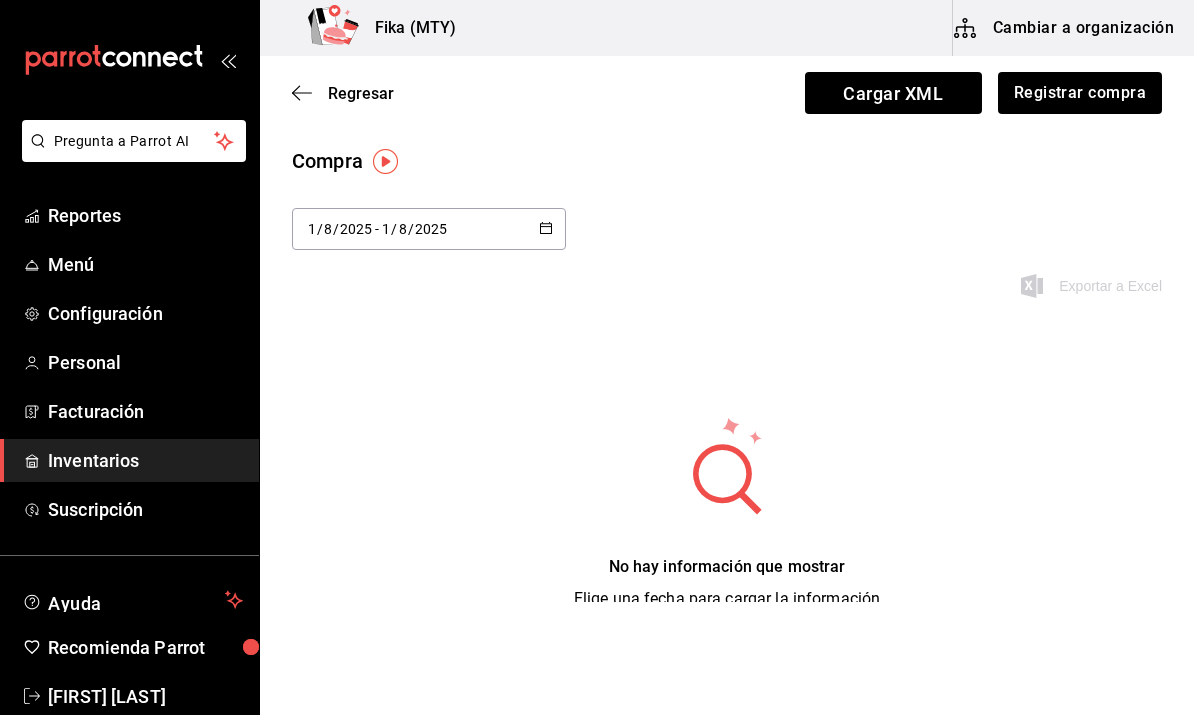 click on "Regresar Cargar XML Registrar compra" at bounding box center (727, 93) 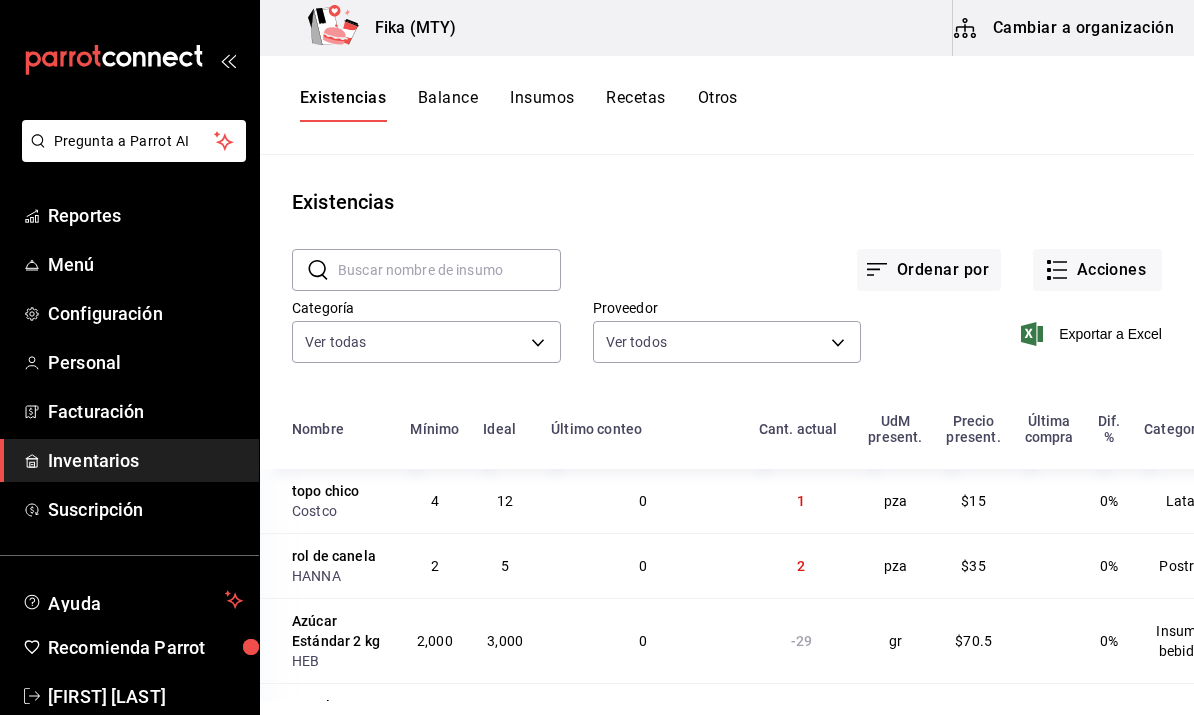 click on "Insumos" at bounding box center [542, 105] 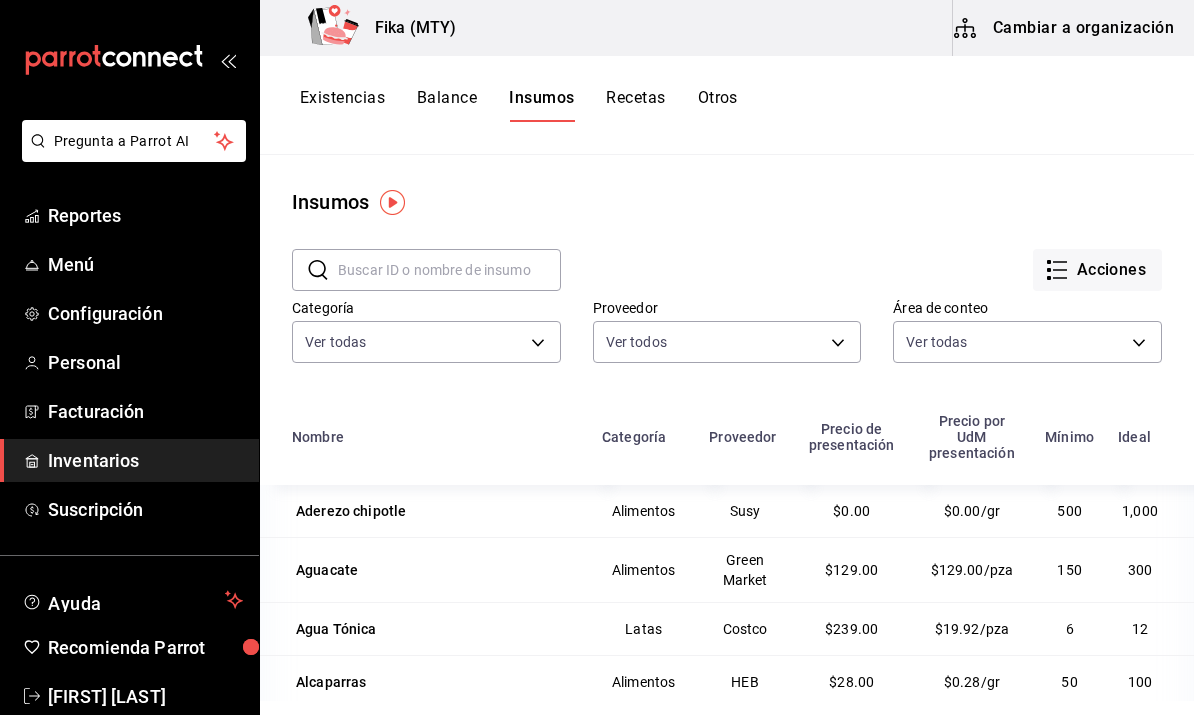 click on "Acciones" at bounding box center (1097, 270) 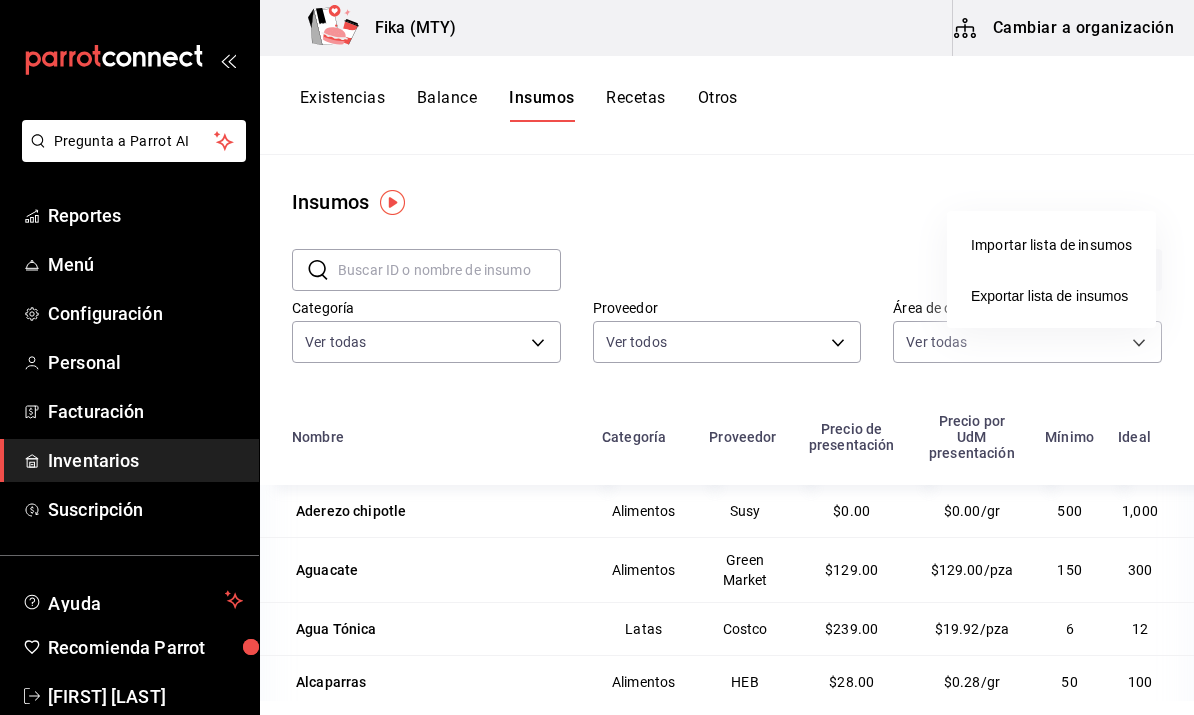 click at bounding box center [597, 357] 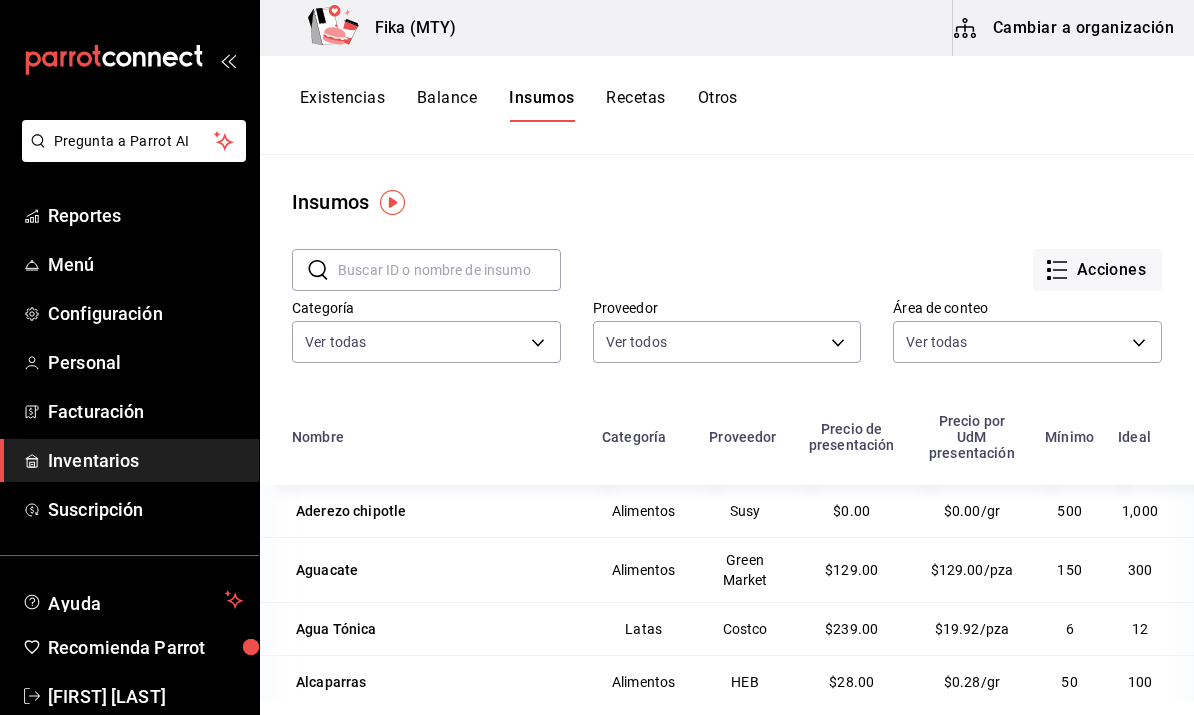 click on "Existencias" at bounding box center [342, 105] 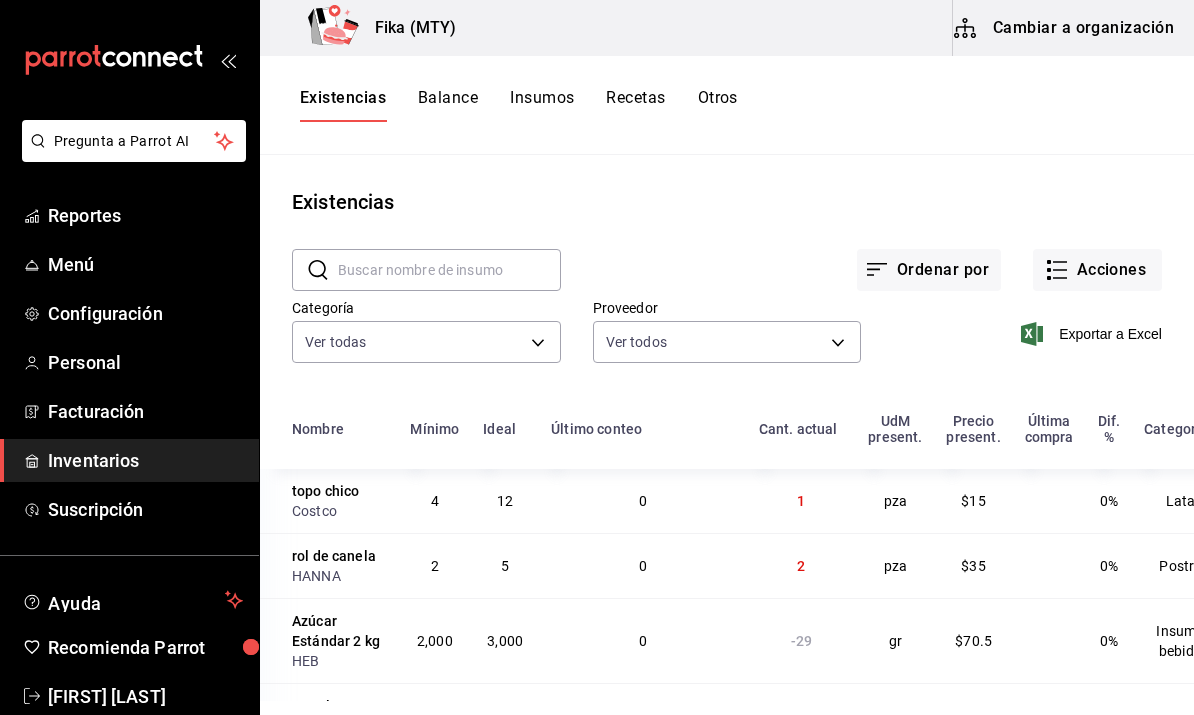 click on "Recetas" at bounding box center (635, 105) 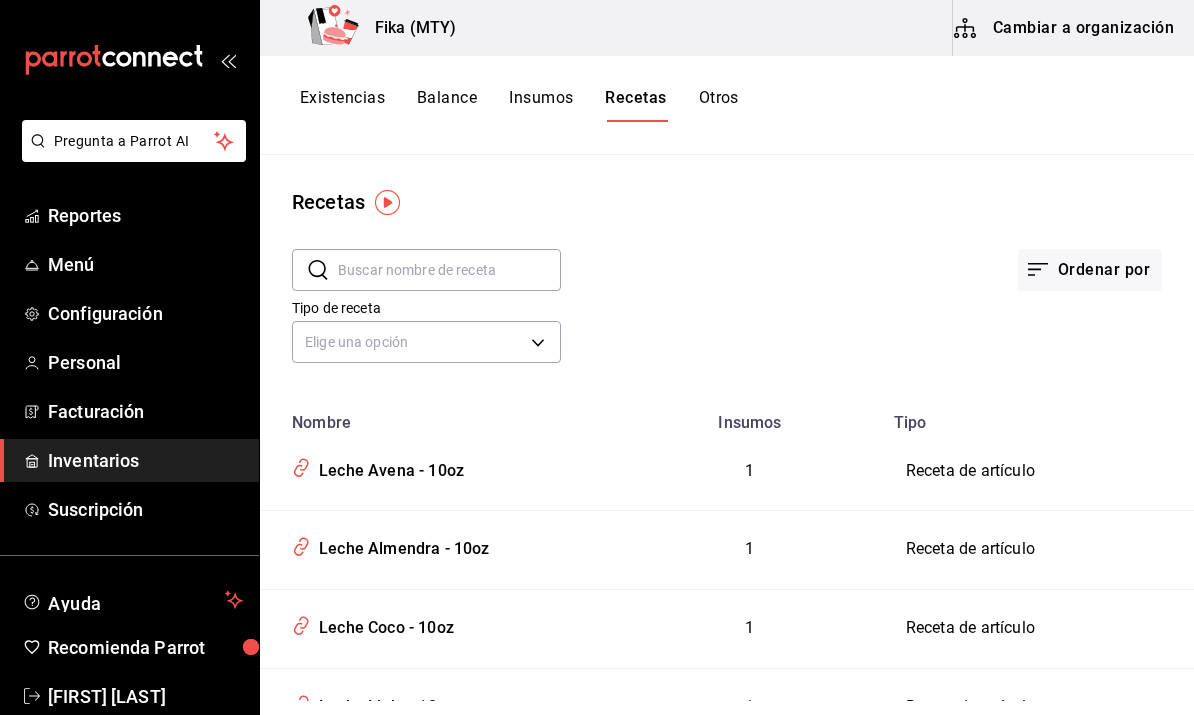 click on "Existencias Balance Insumos Recetas Otros" at bounding box center [727, 105] 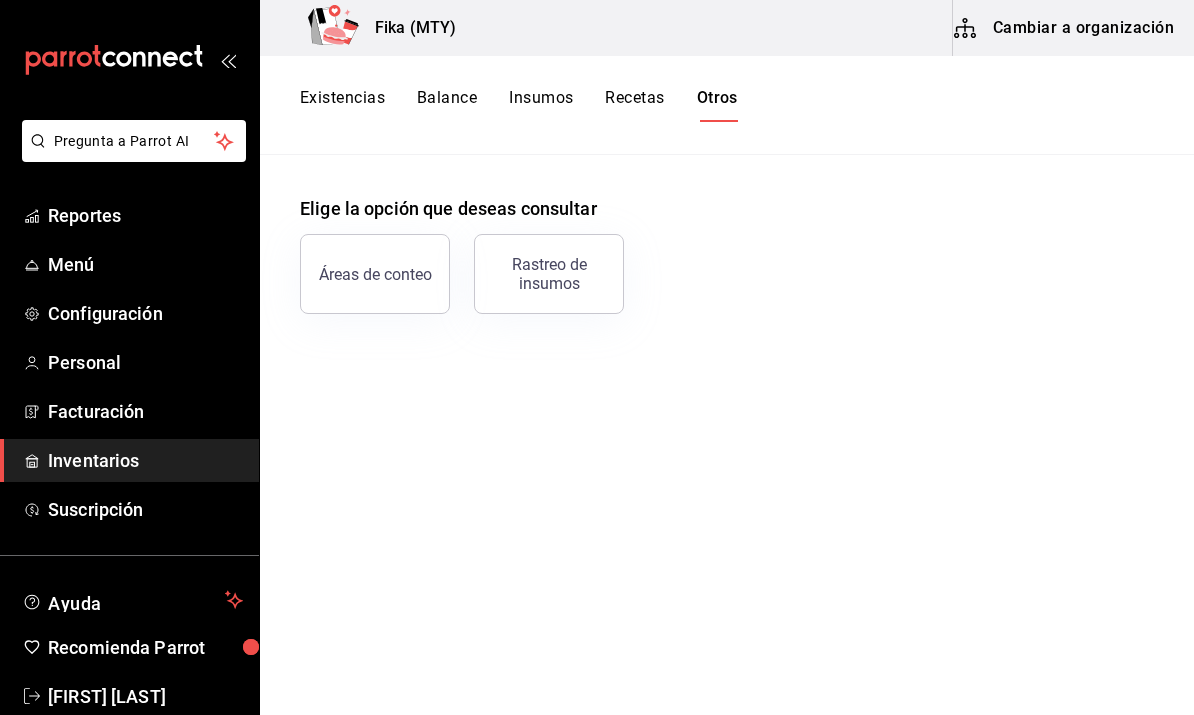 click on "Cambiar a organización" at bounding box center (1065, 28) 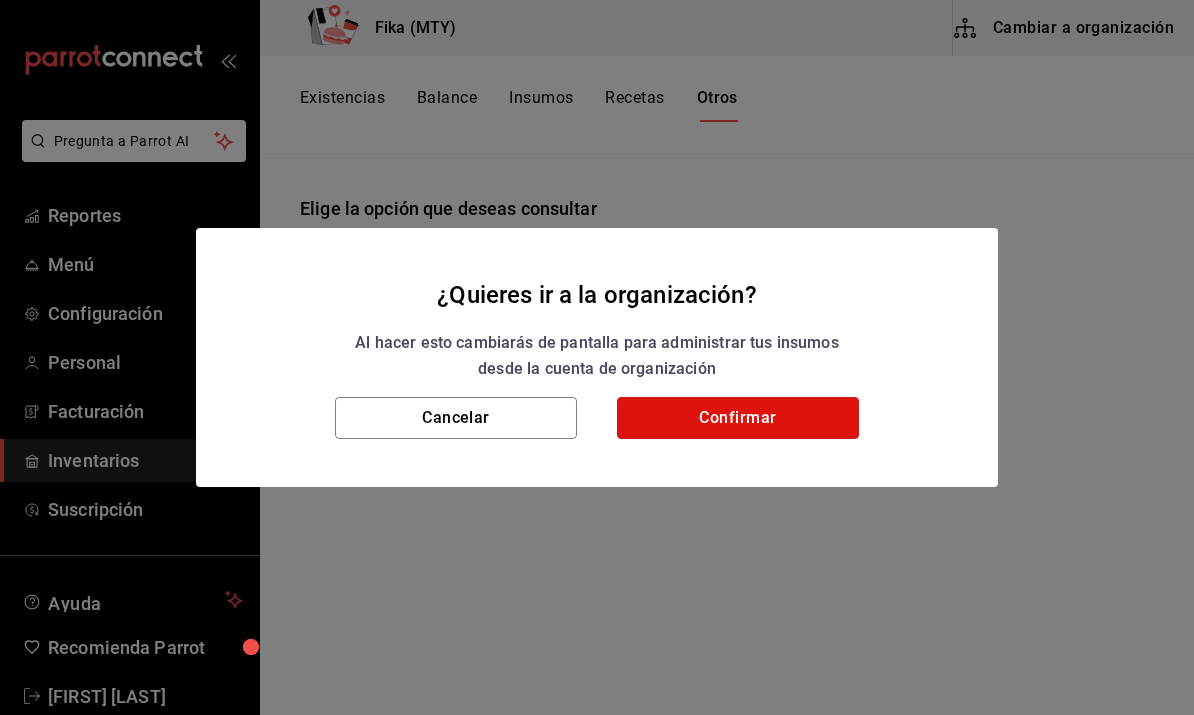 click on "Confirmar" at bounding box center [738, 418] 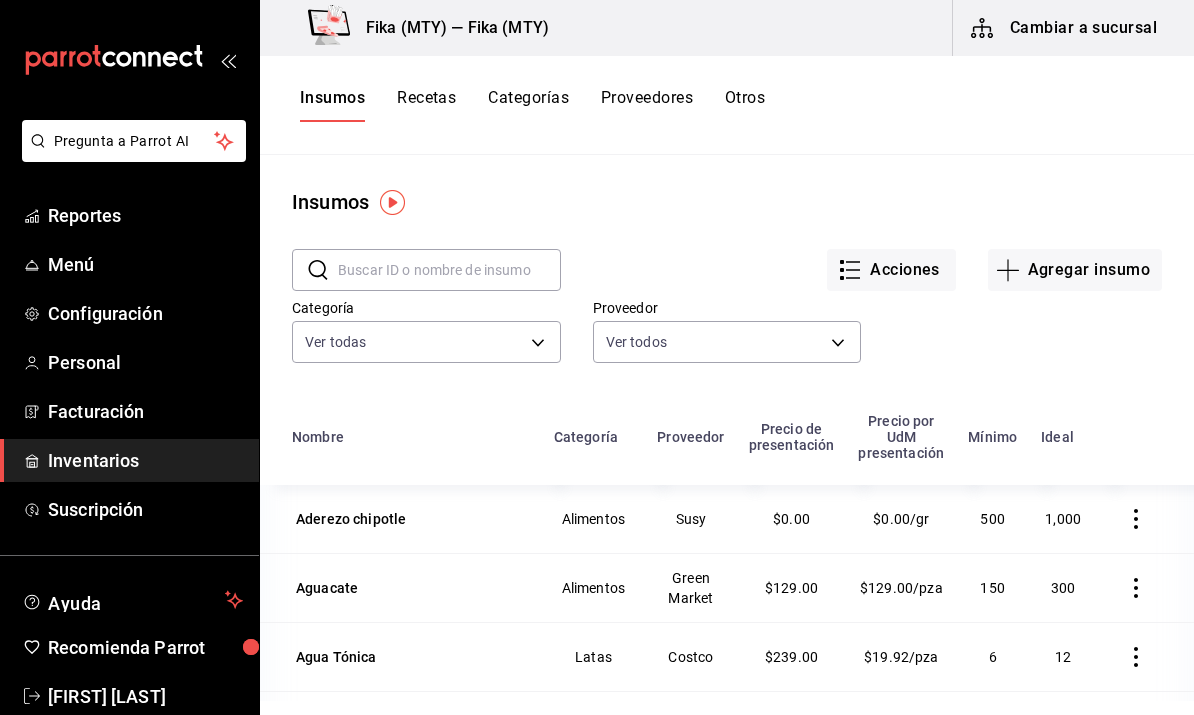 click on "Agregar insumo" at bounding box center (1075, 270) 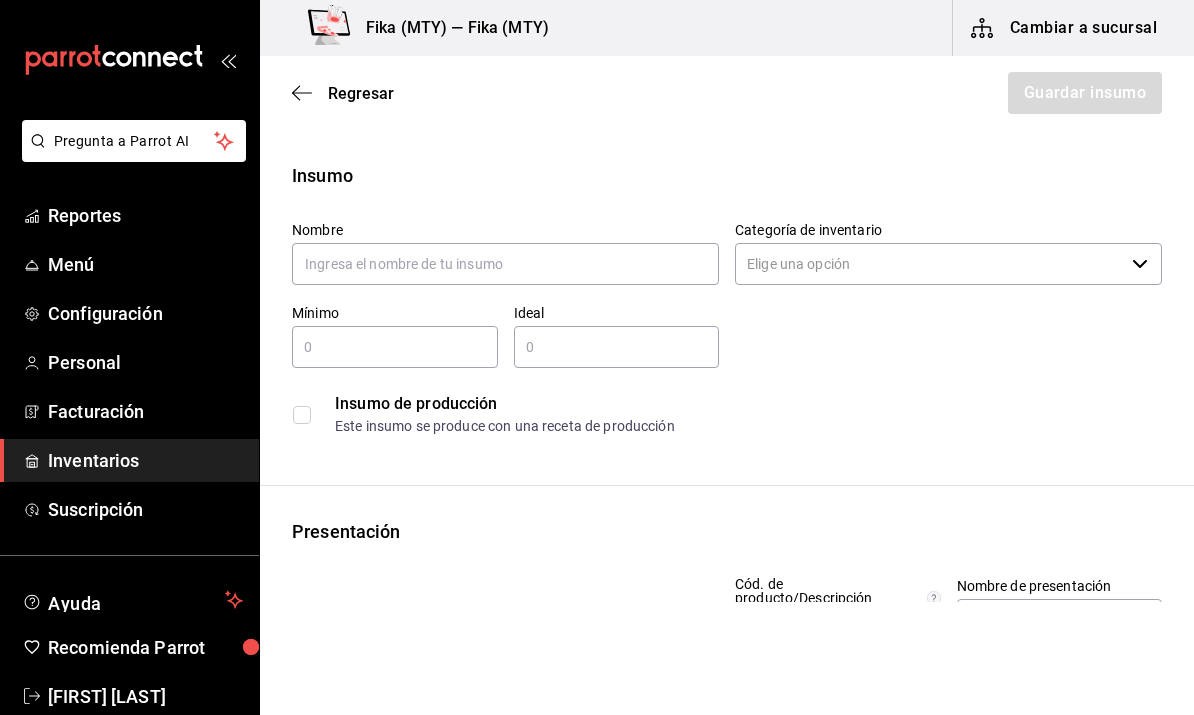 type on ";" 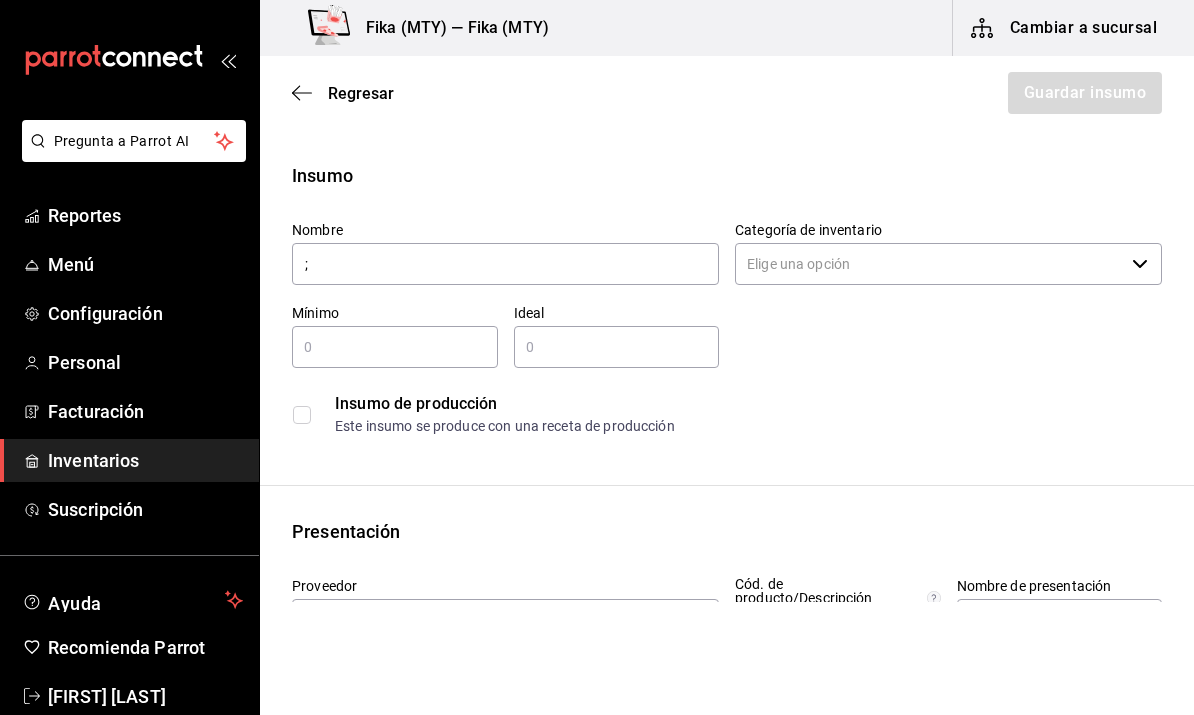 click on "Regresar" at bounding box center (343, 93) 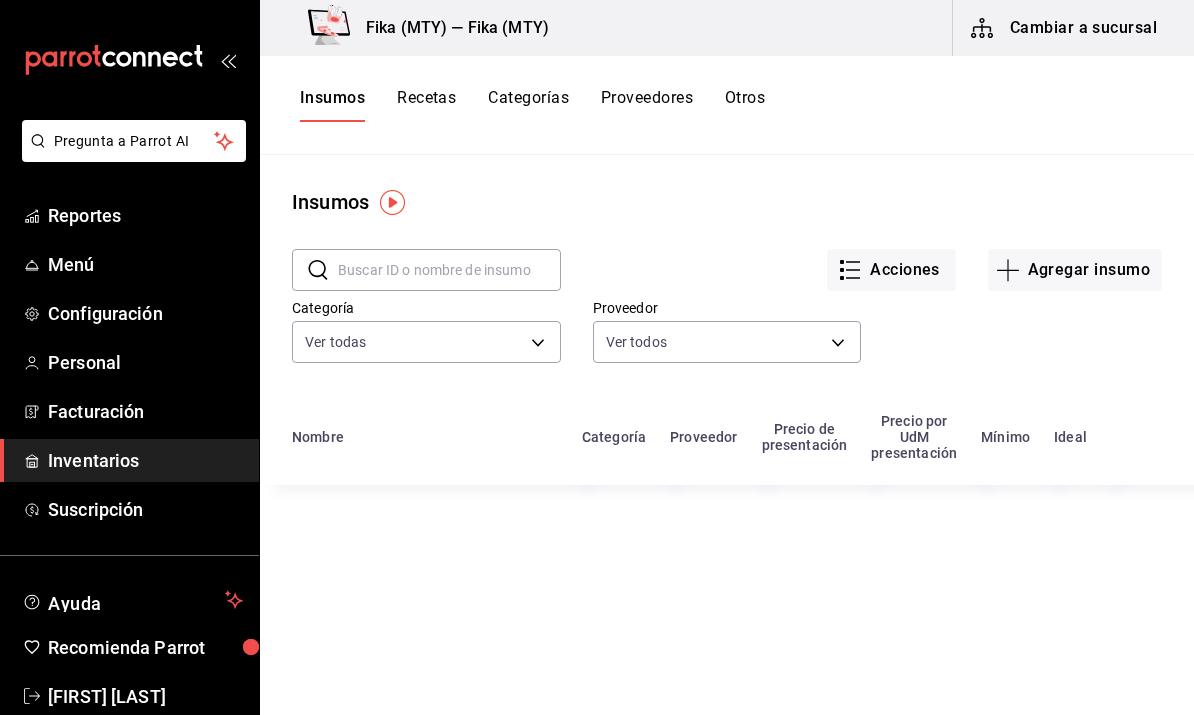 click on "Inventarios" at bounding box center (145, 460) 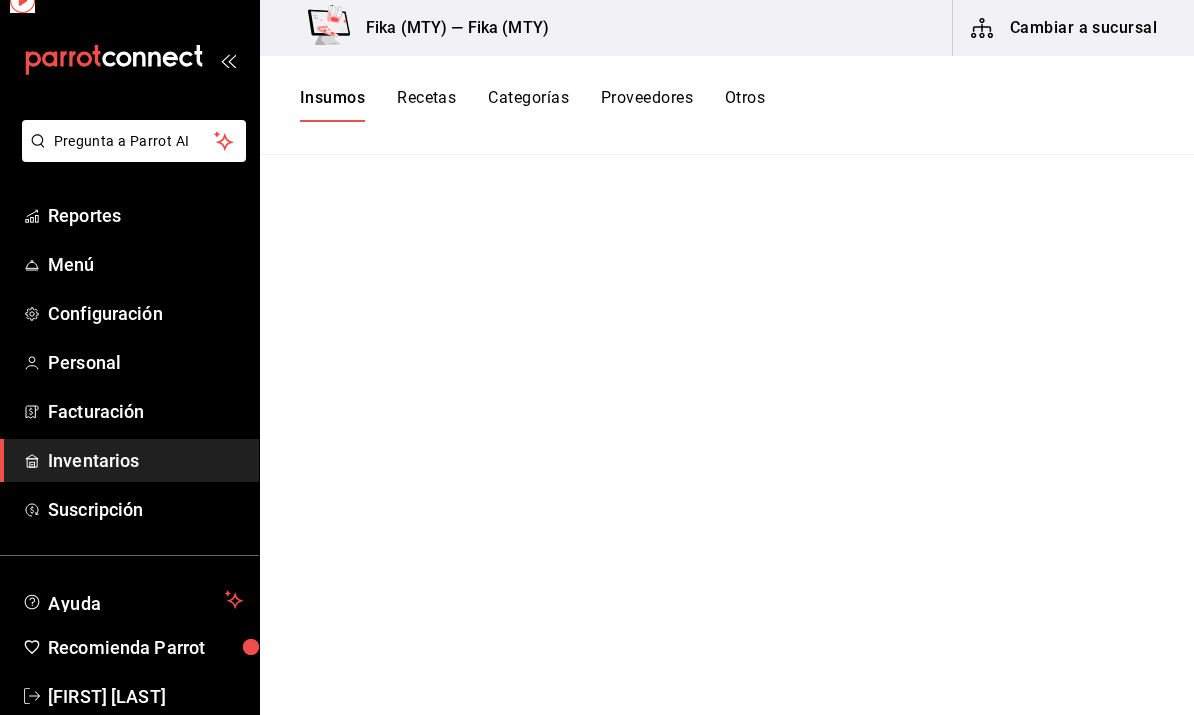 click on "Inventarios" at bounding box center [145, 460] 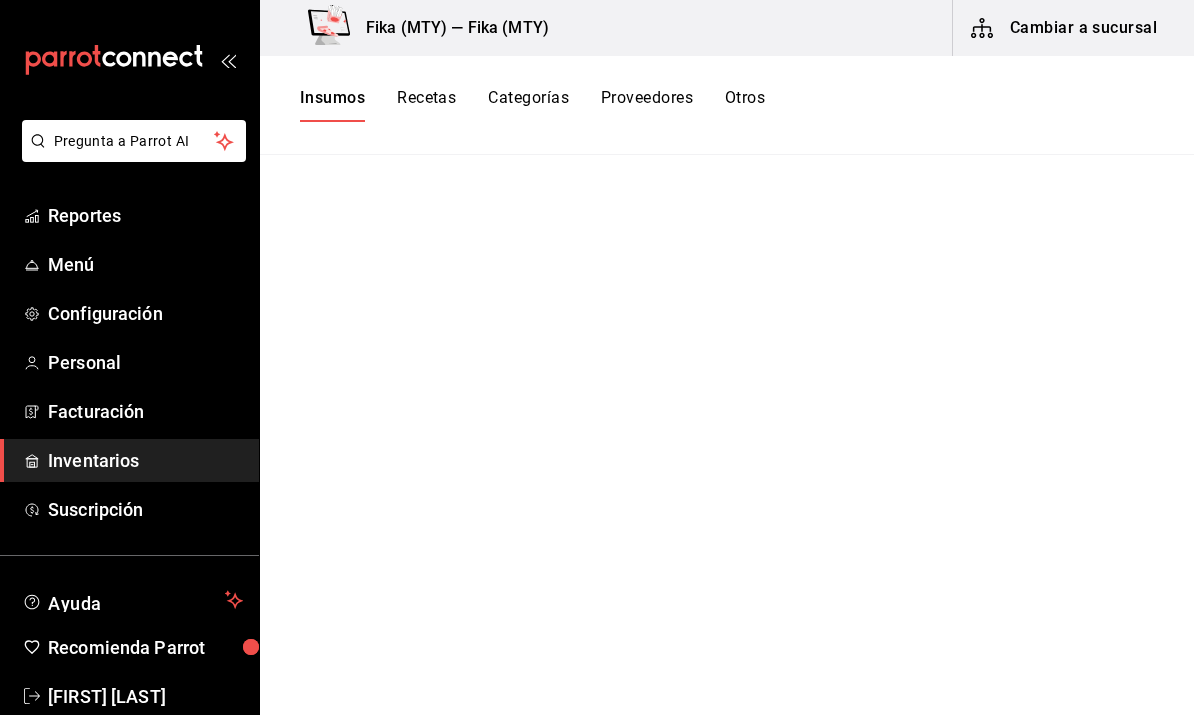 click on "Inventarios" at bounding box center [145, 460] 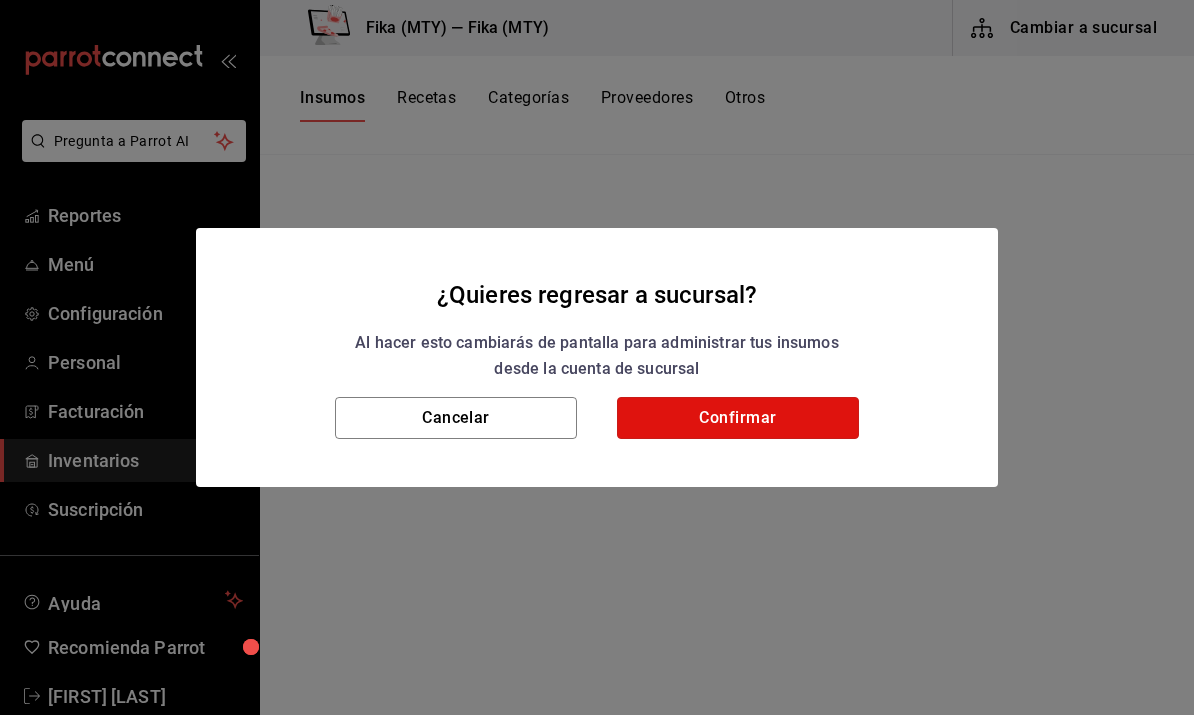 click on "Confirmar" at bounding box center (738, 418) 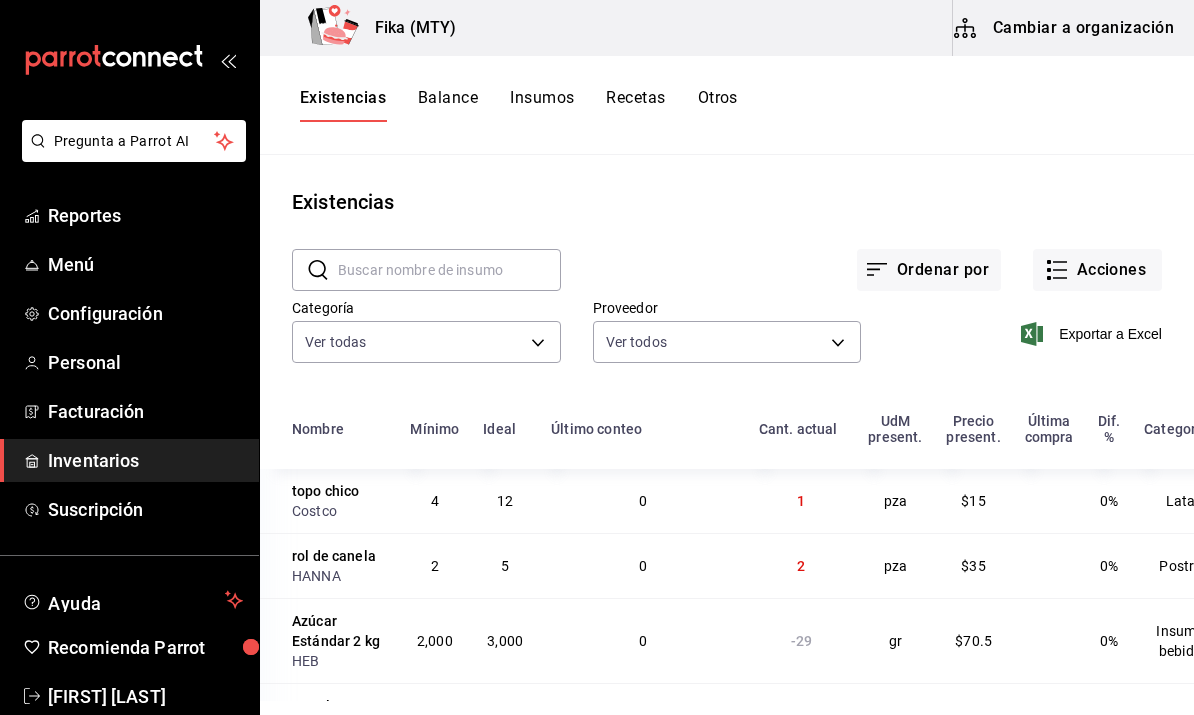 click on "Insumos" at bounding box center (542, 105) 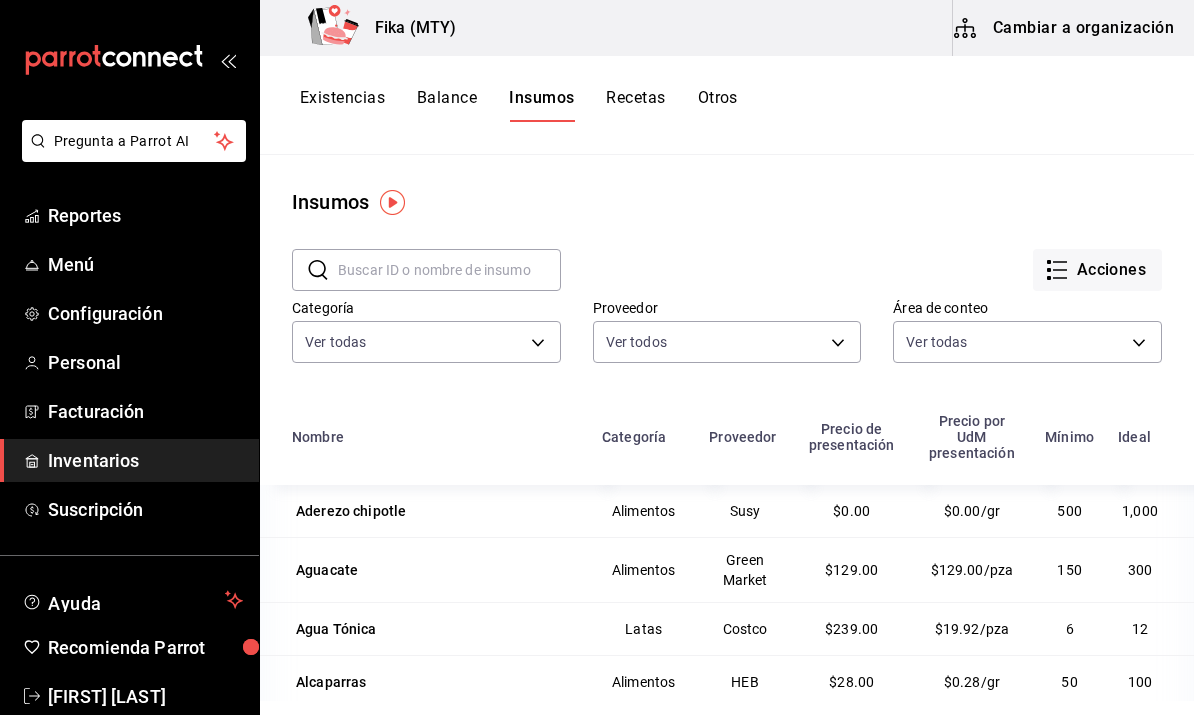 click on "Acciones" at bounding box center [1097, 270] 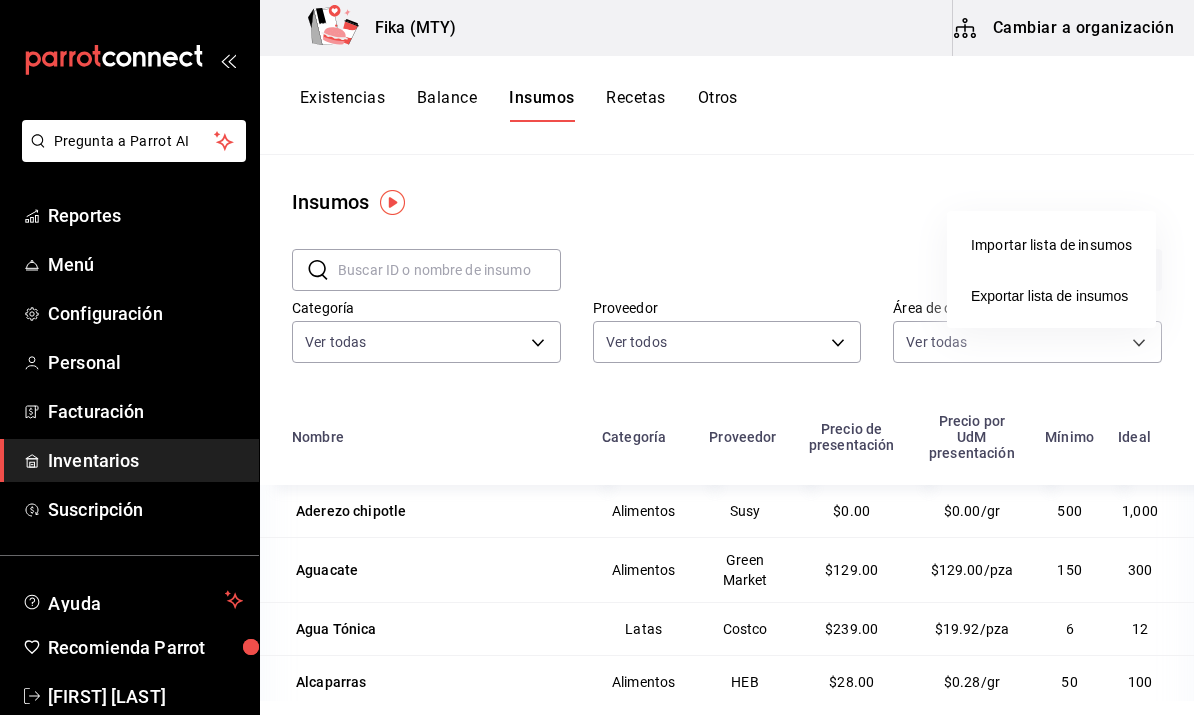 click at bounding box center [597, 357] 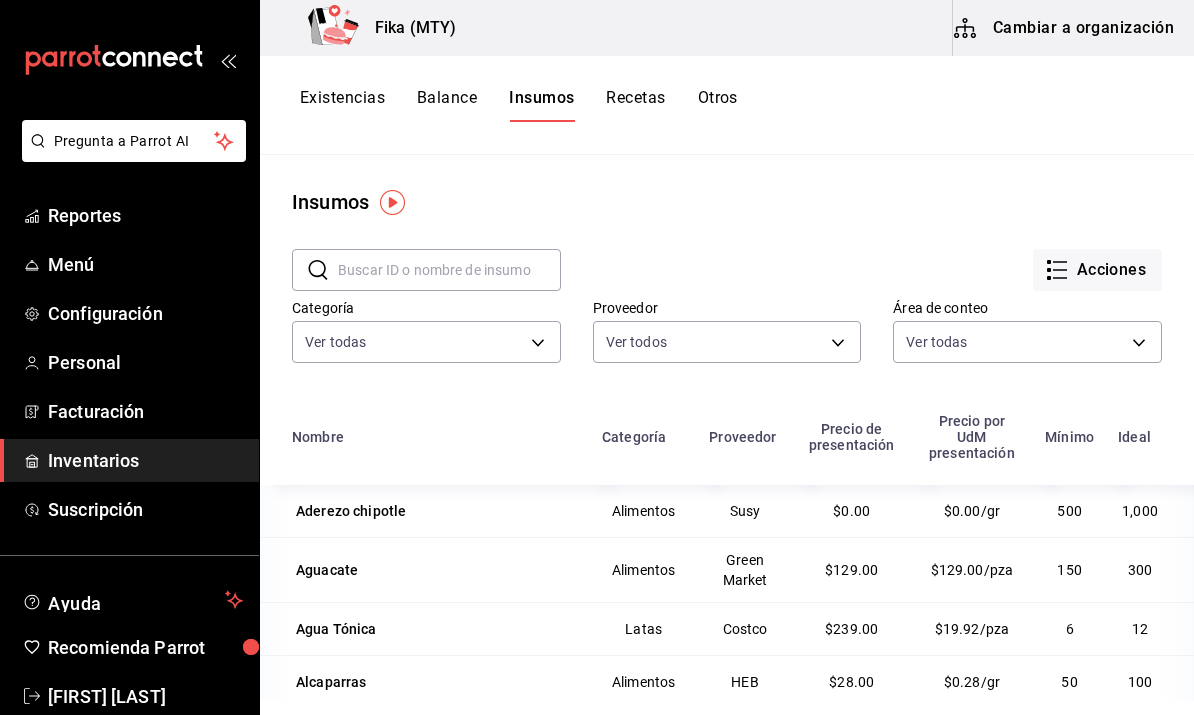 click on "Cambiar a organización" at bounding box center [1065, 28] 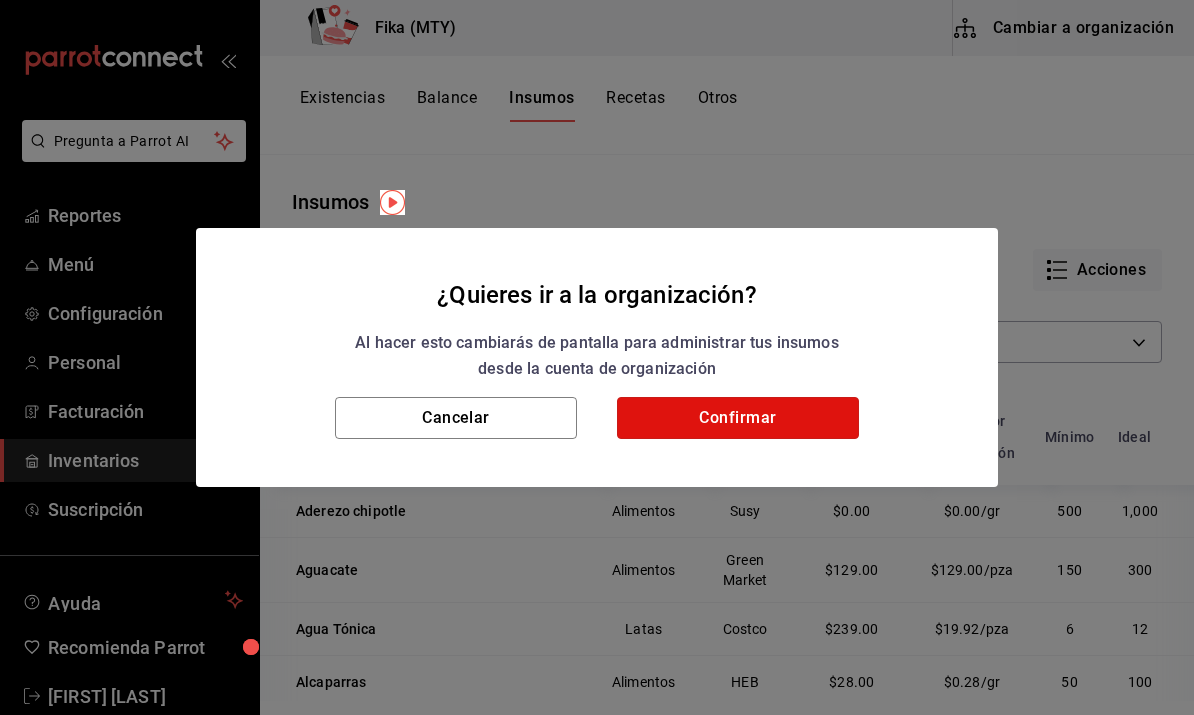click on "Confirmar" at bounding box center [738, 418] 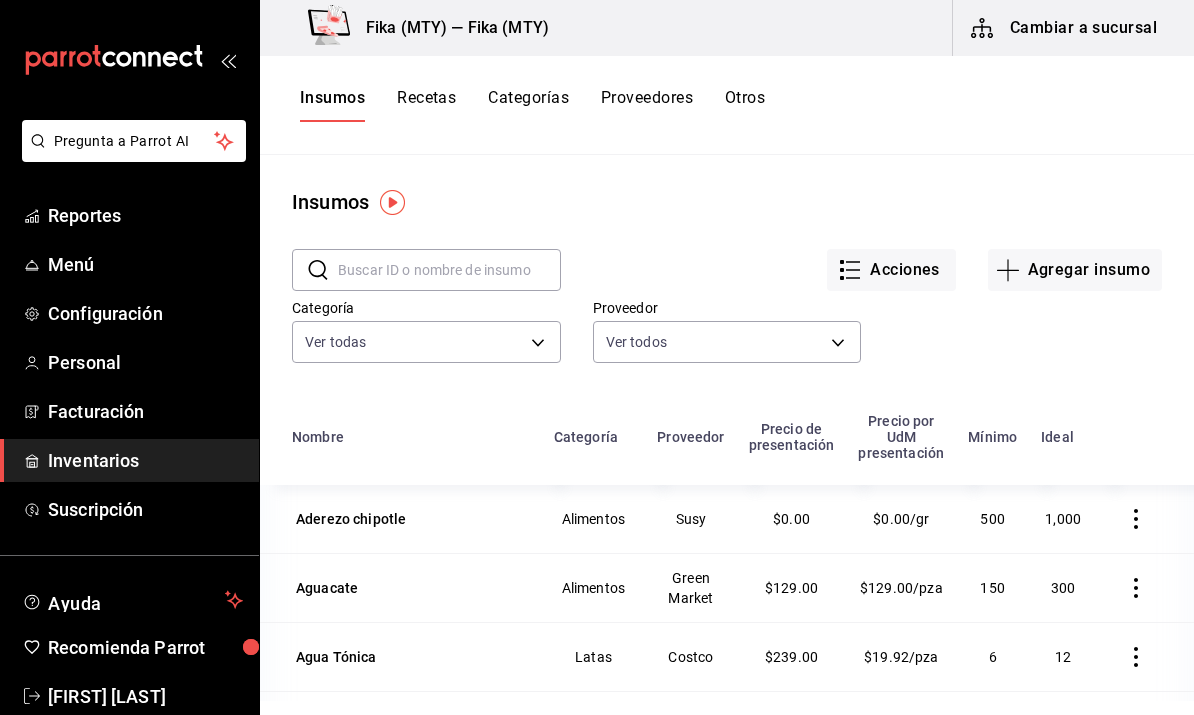 click on "Inventarios" at bounding box center (145, 460) 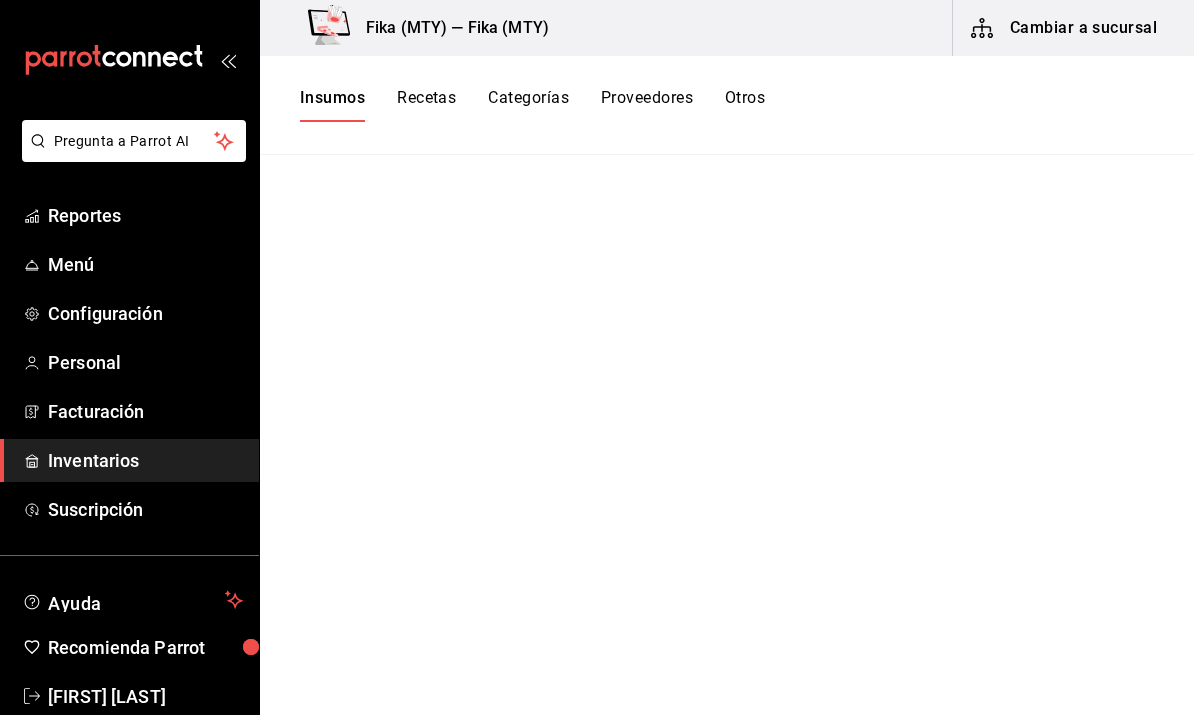 click on "Inventarios" at bounding box center [145, 460] 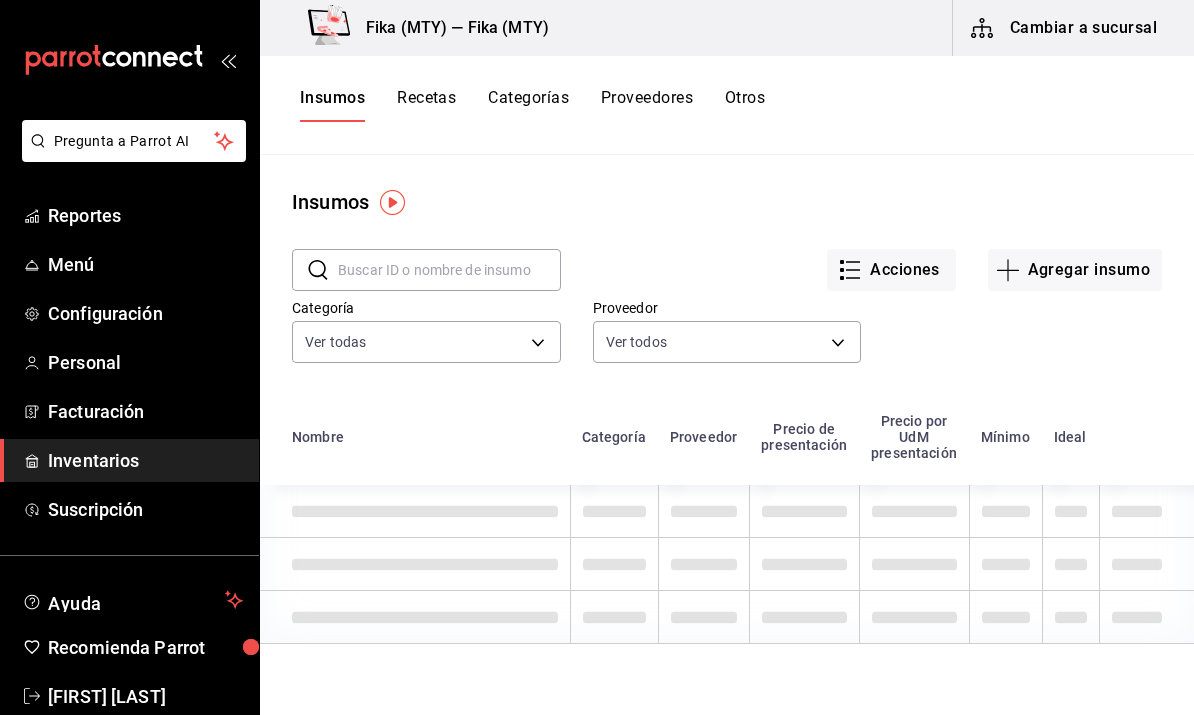 click on "Agregar insumo" at bounding box center (1075, 270) 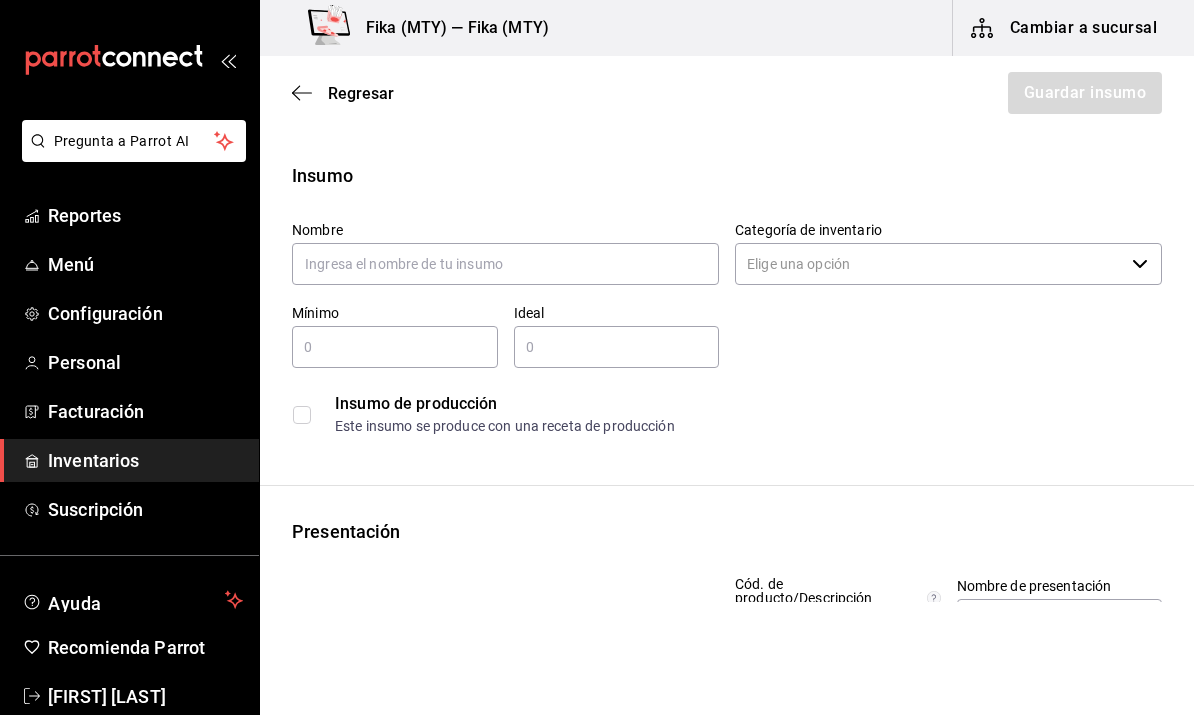 click at bounding box center (505, 264) 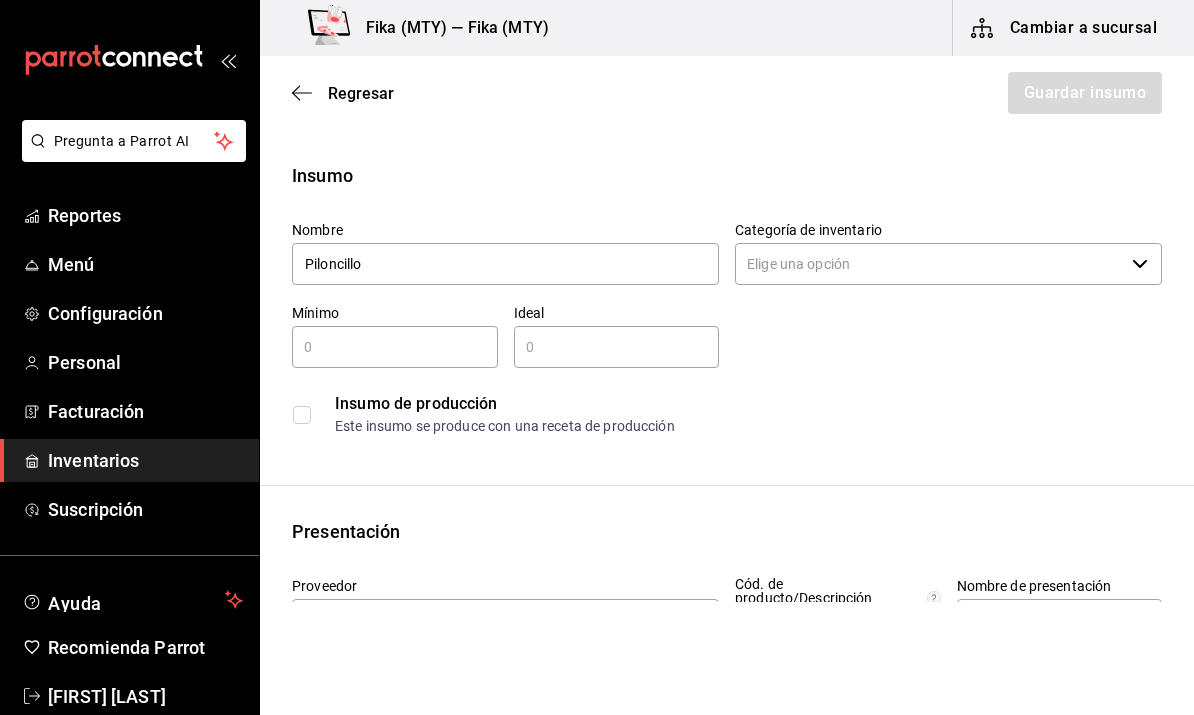 type on "Piloncillo" 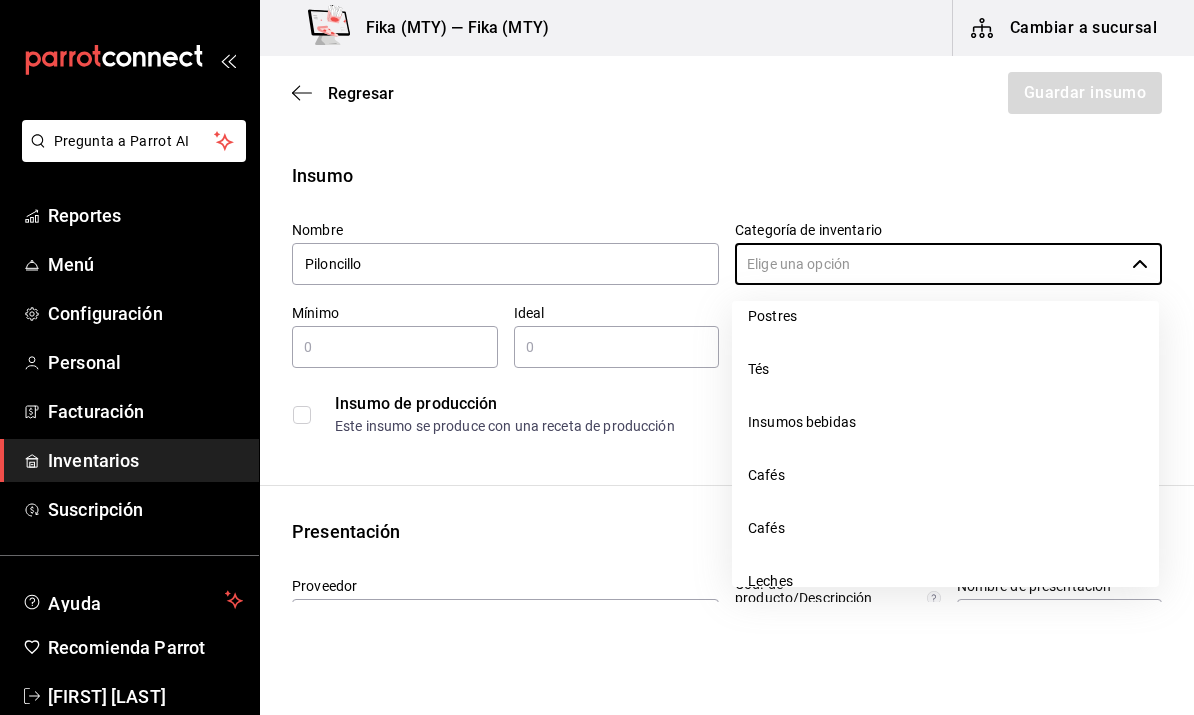 scroll, scrollTop: 158, scrollLeft: 0, axis: vertical 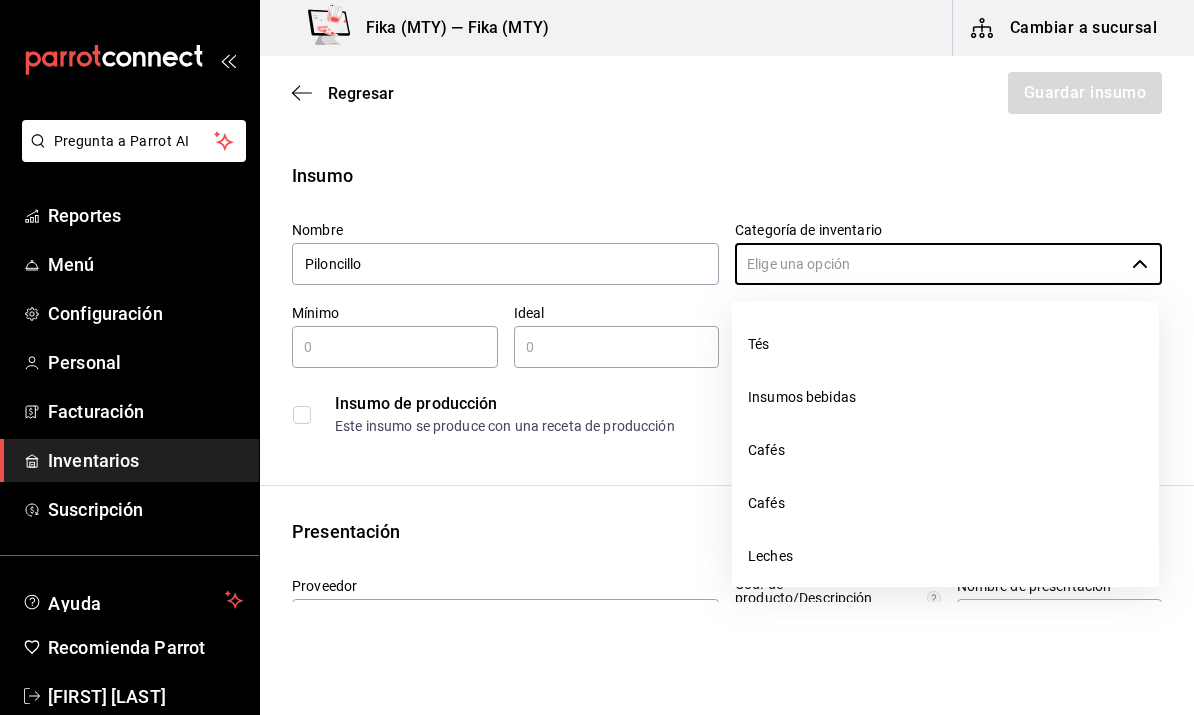 click on "Insumos bebidas" at bounding box center (945, 397) 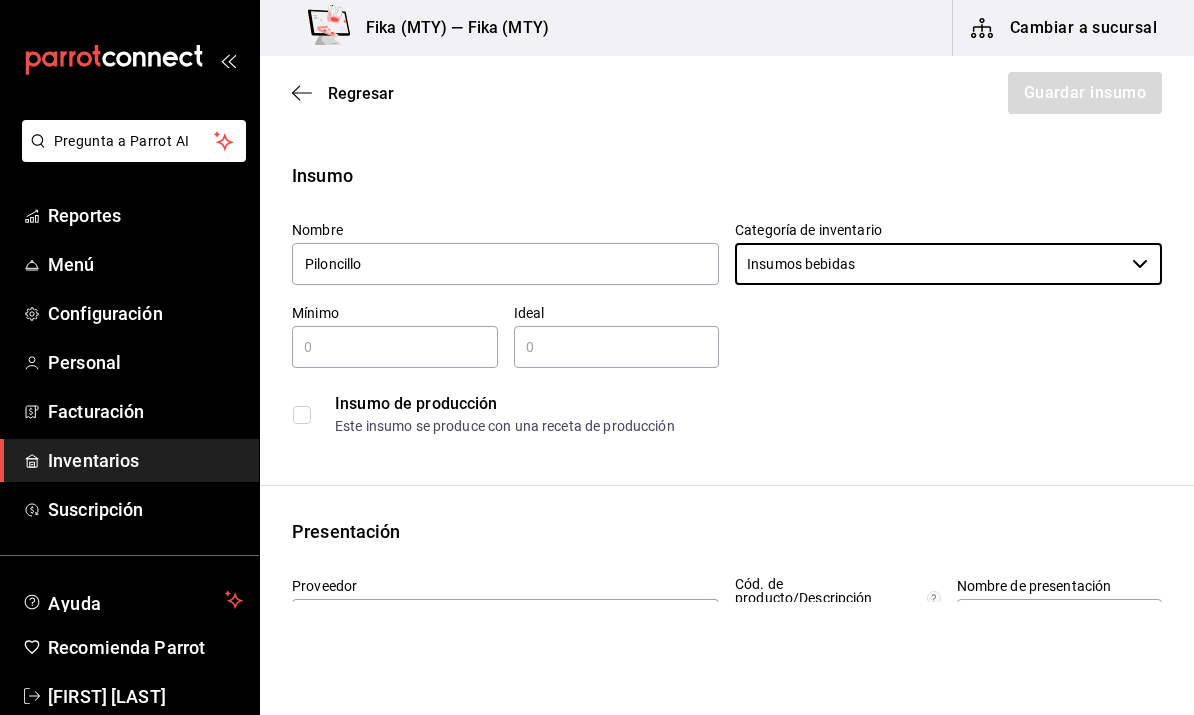 type on "Insumos bebidas" 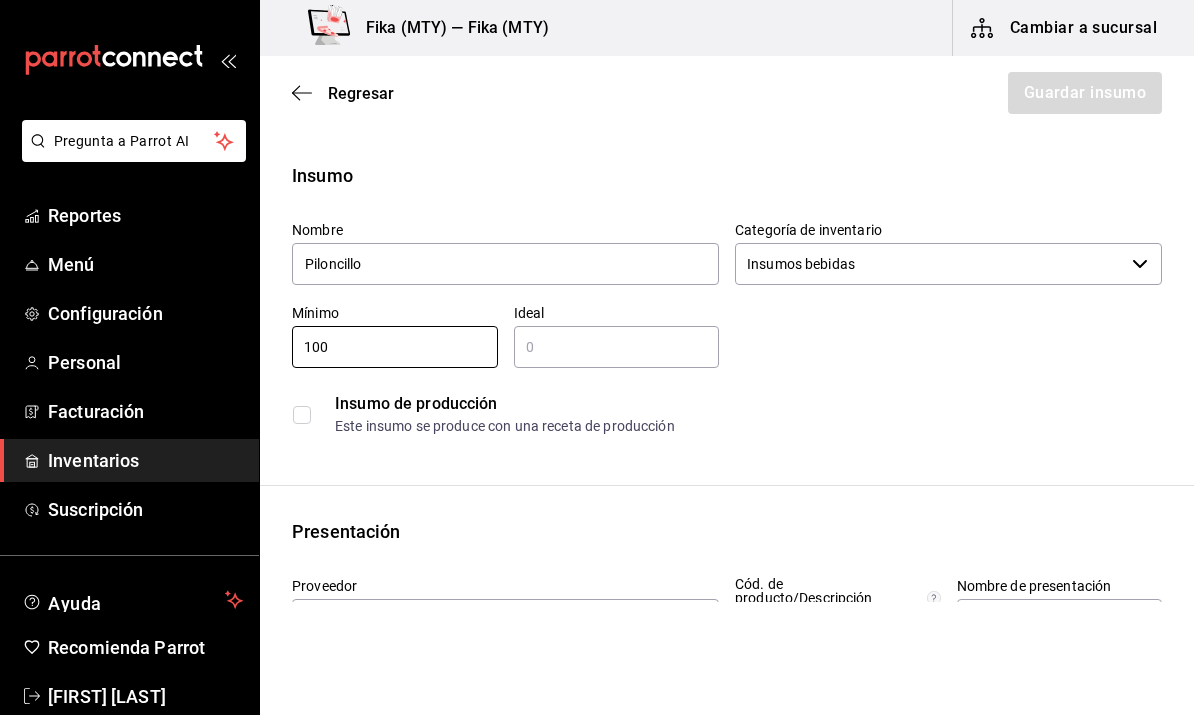 type on "1,000" 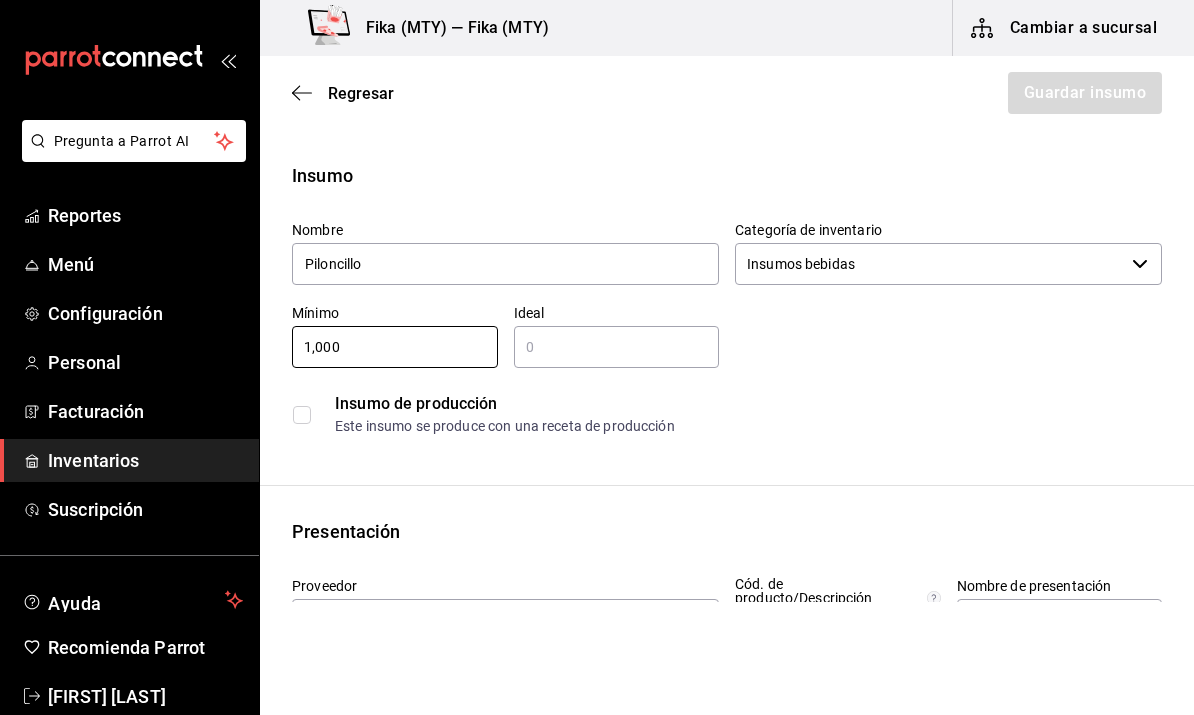 click at bounding box center [617, 347] 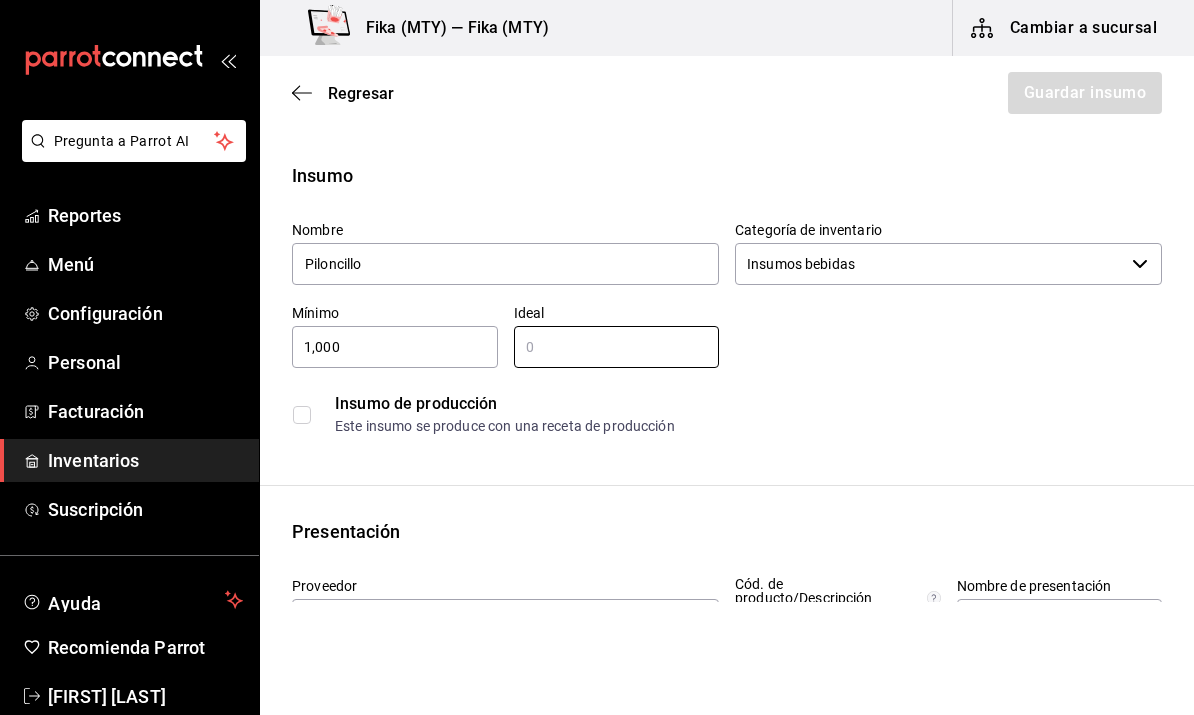 type on "5" 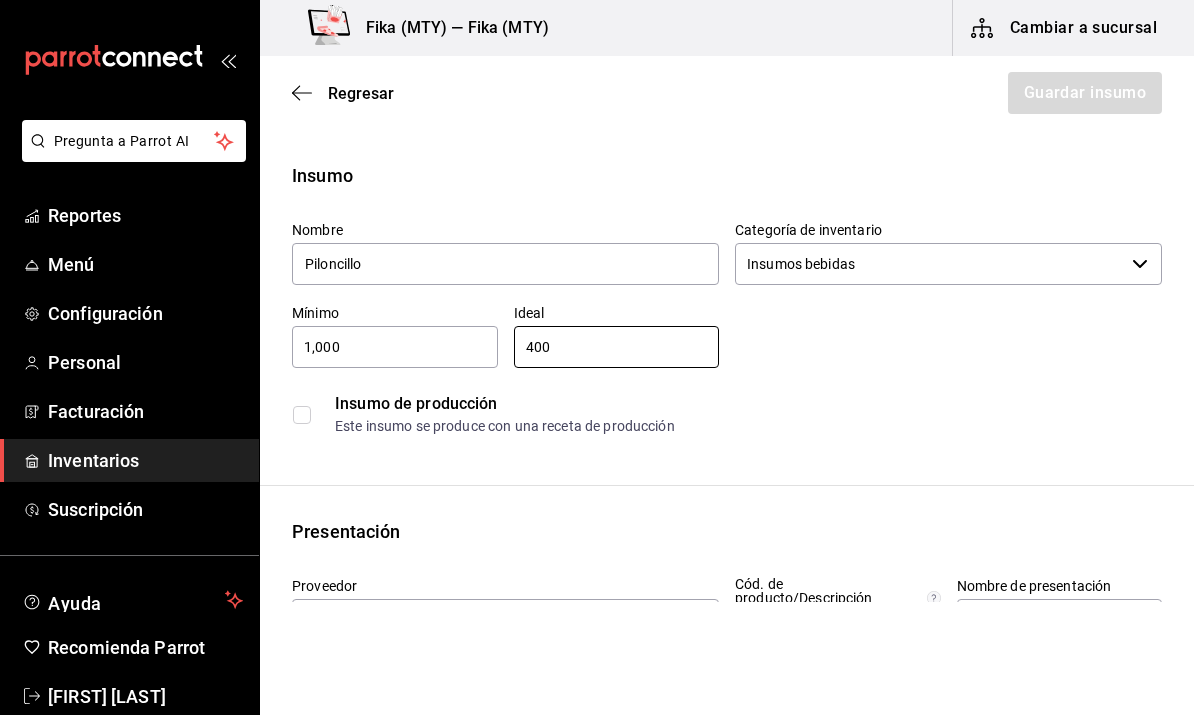 type on "4,000" 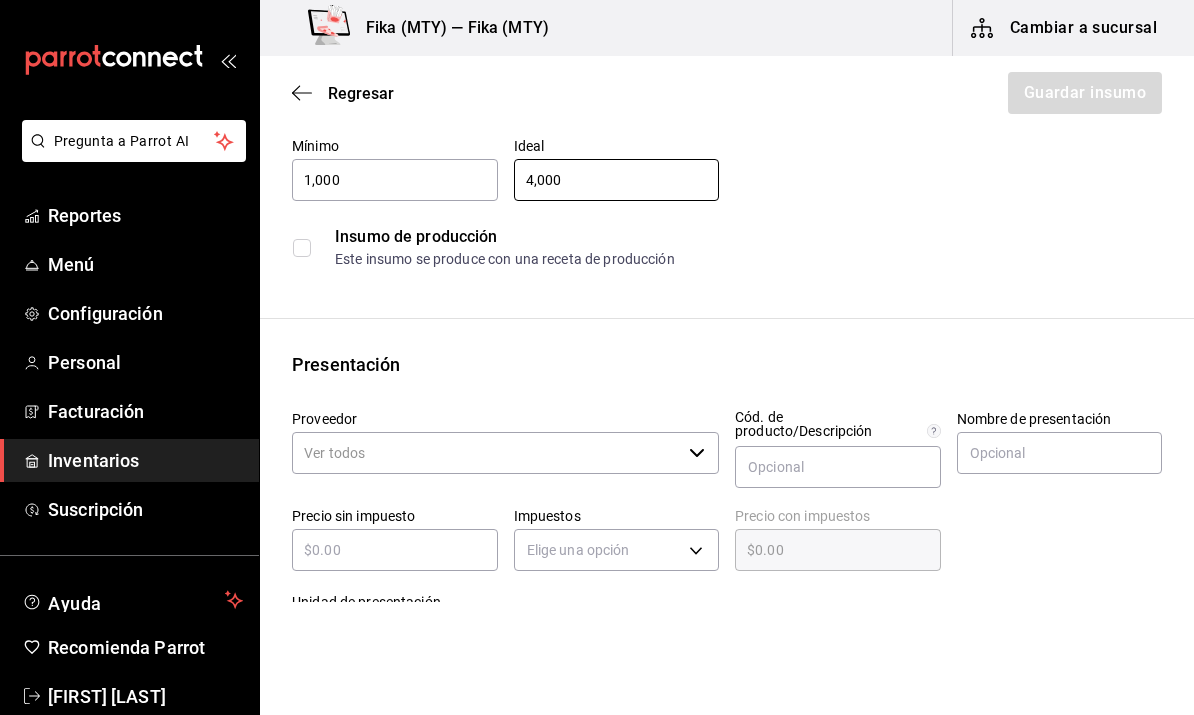 scroll, scrollTop: 165, scrollLeft: 0, axis: vertical 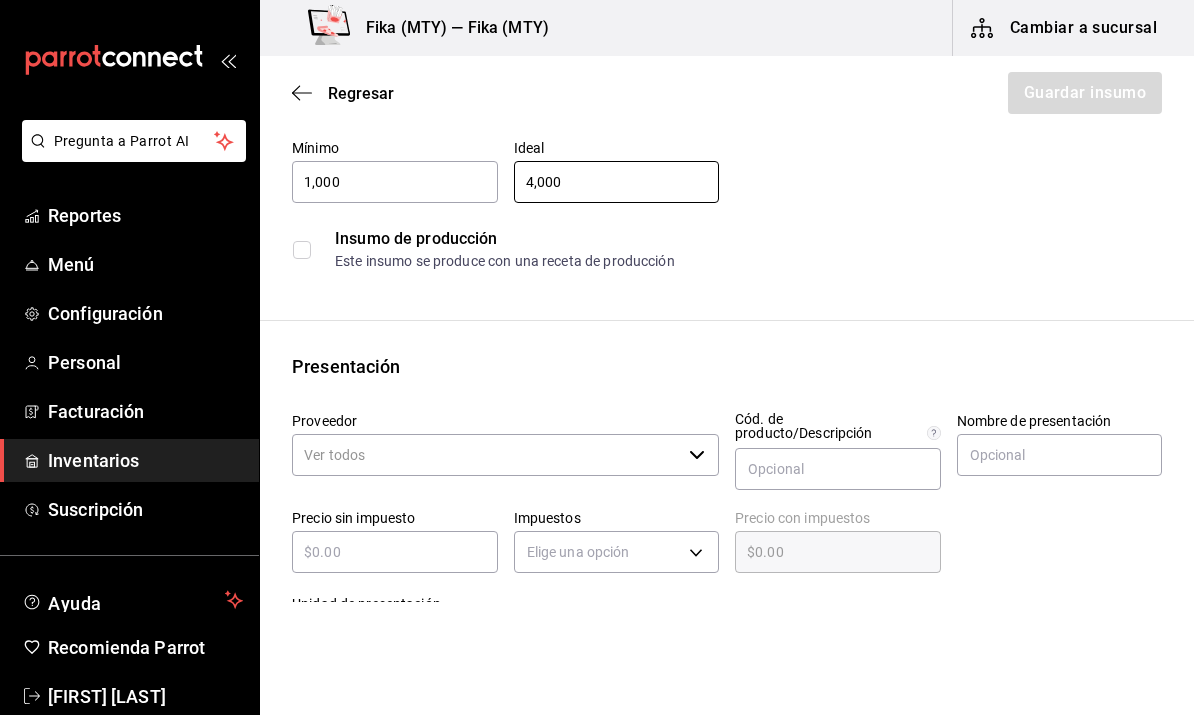 click at bounding box center (302, 250) 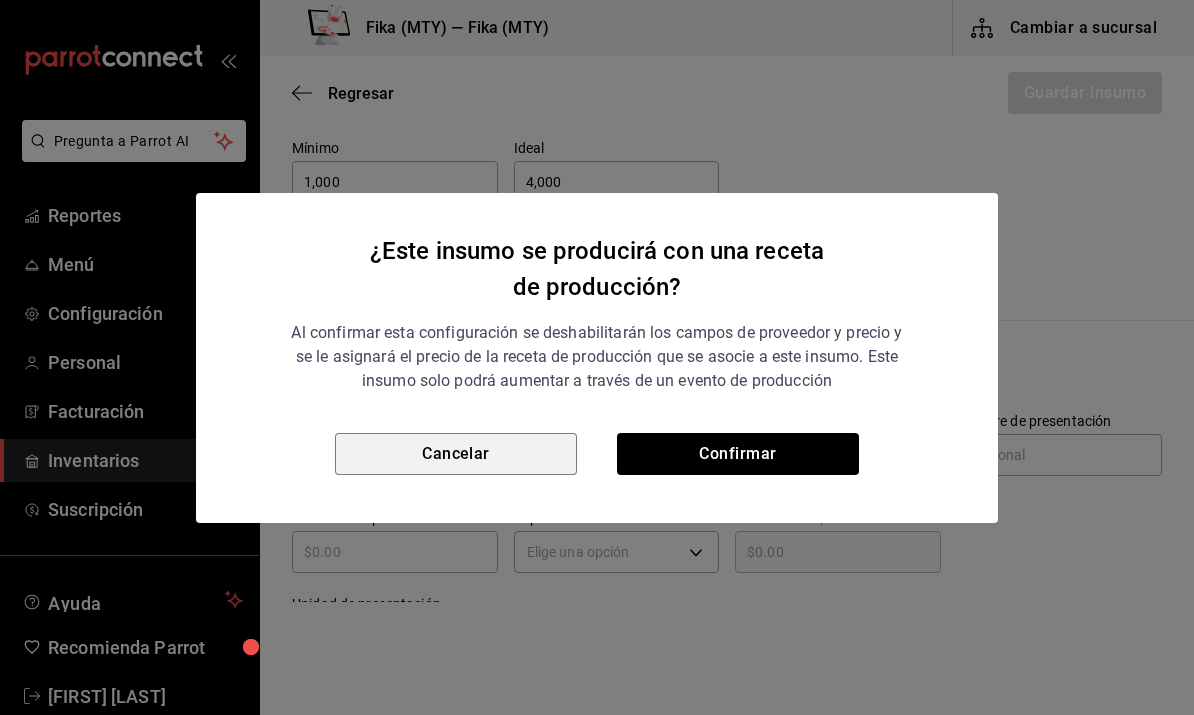 click on "Cancelar" at bounding box center (456, 454) 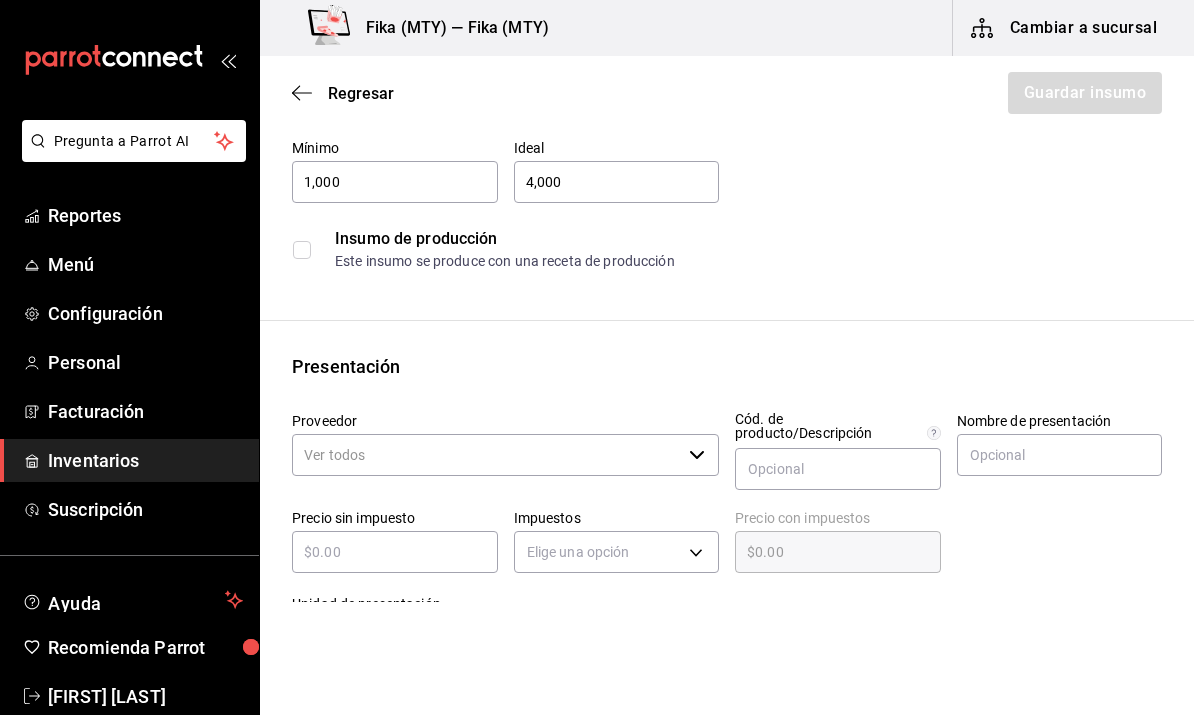 type 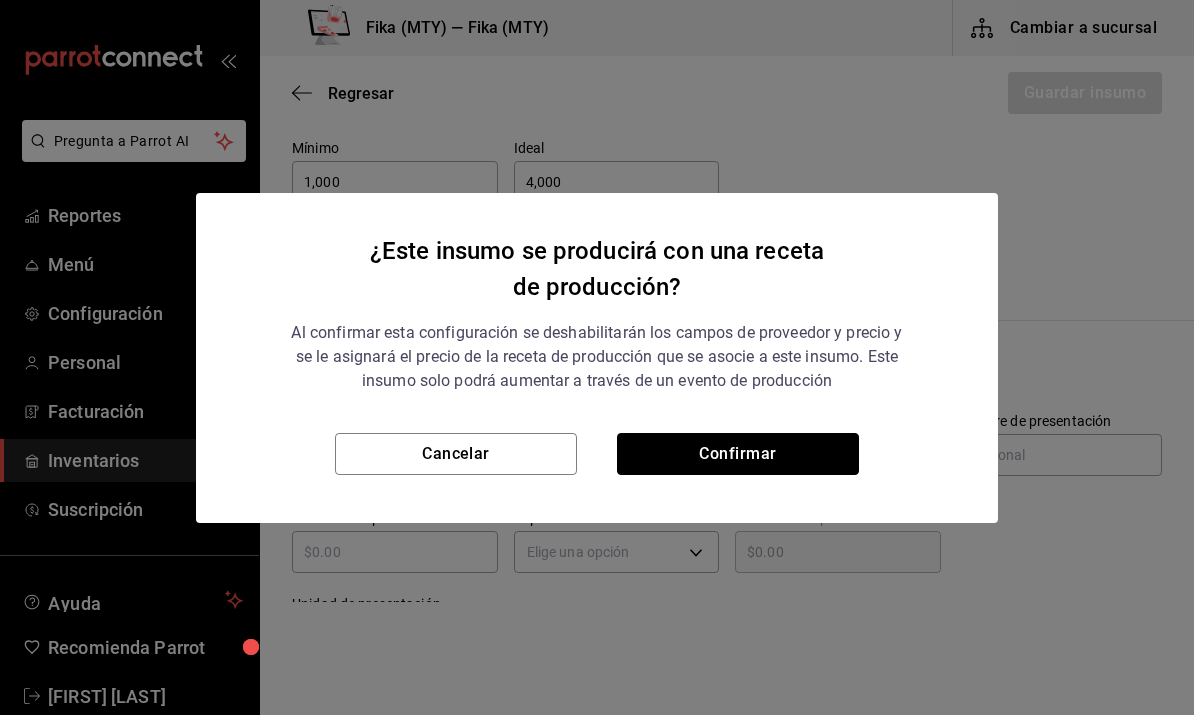 click on "Confirmar" at bounding box center [738, 454] 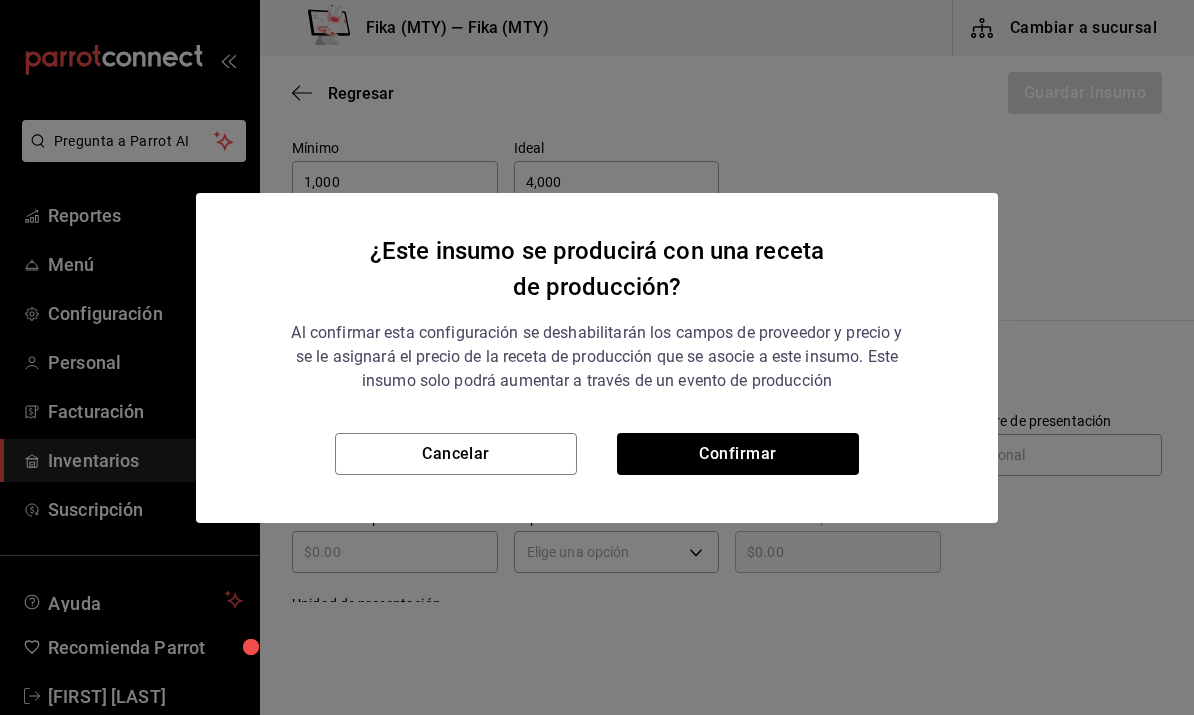 checkbox on "true" 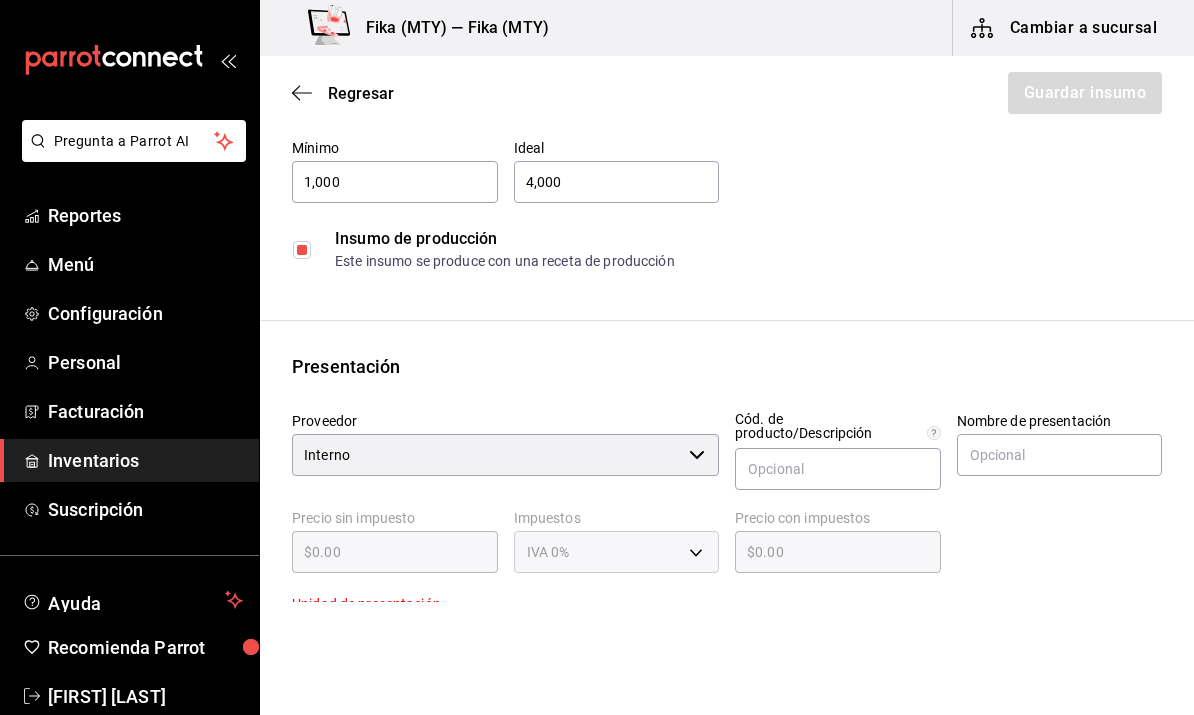click on "Interno ​" at bounding box center (505, 455) 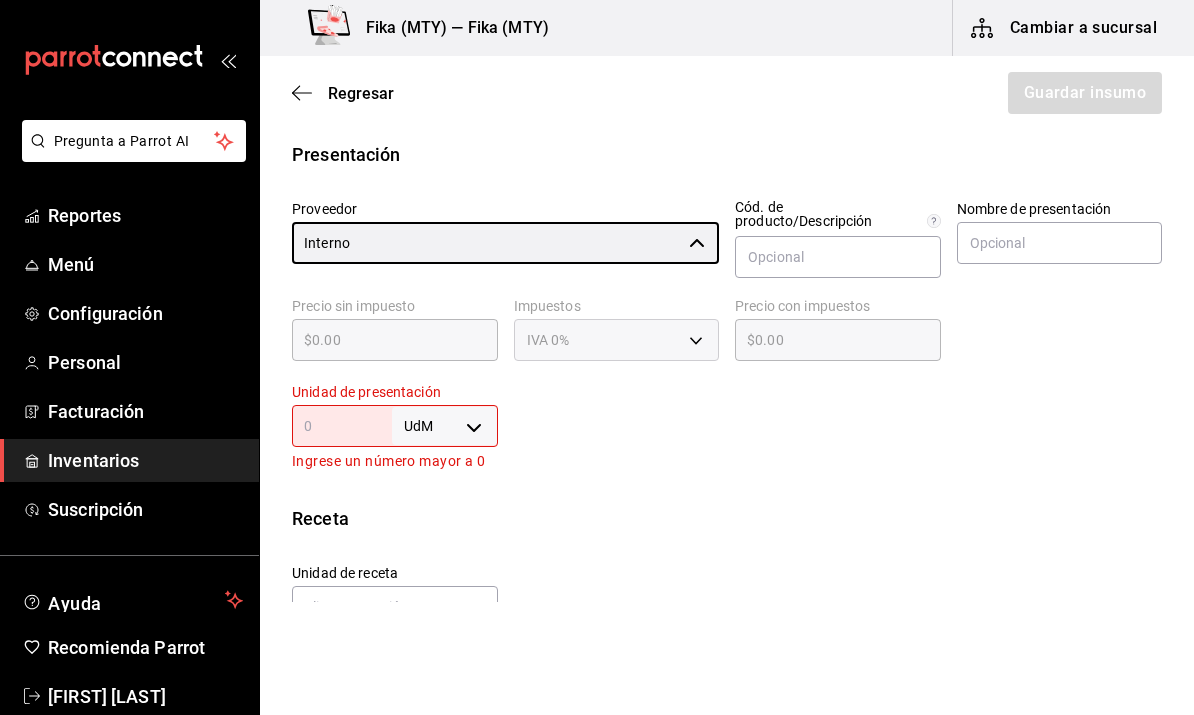 scroll, scrollTop: 375, scrollLeft: 0, axis: vertical 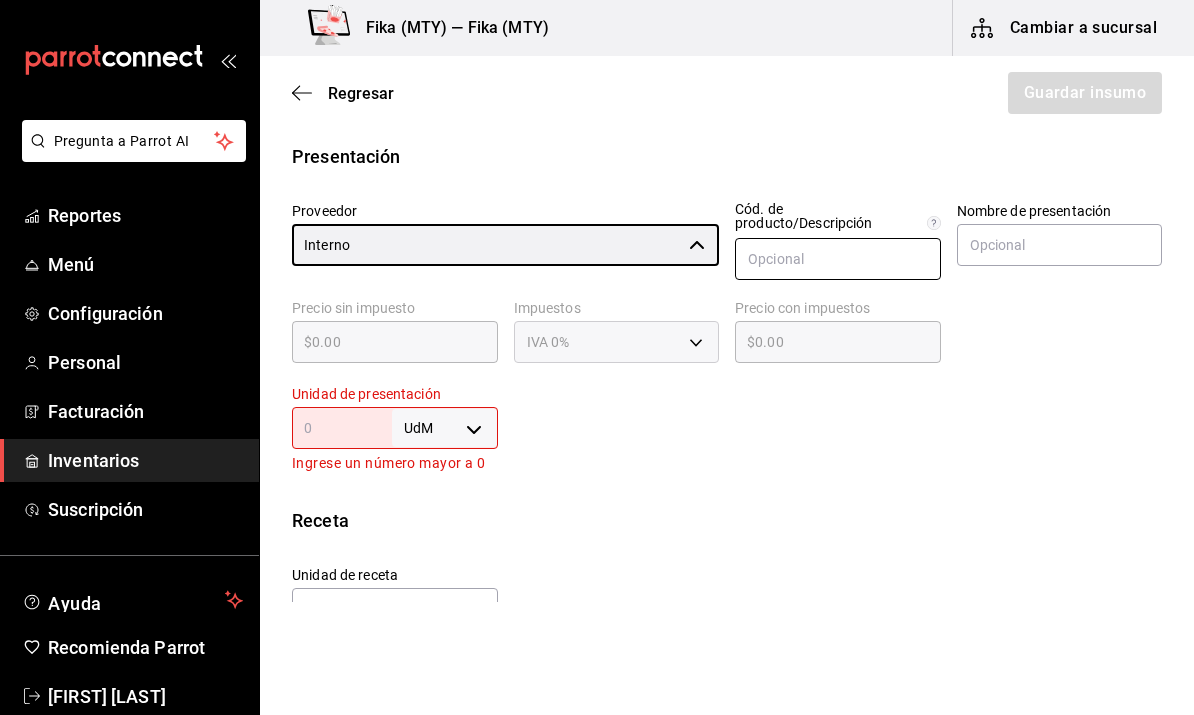 click at bounding box center (838, 259) 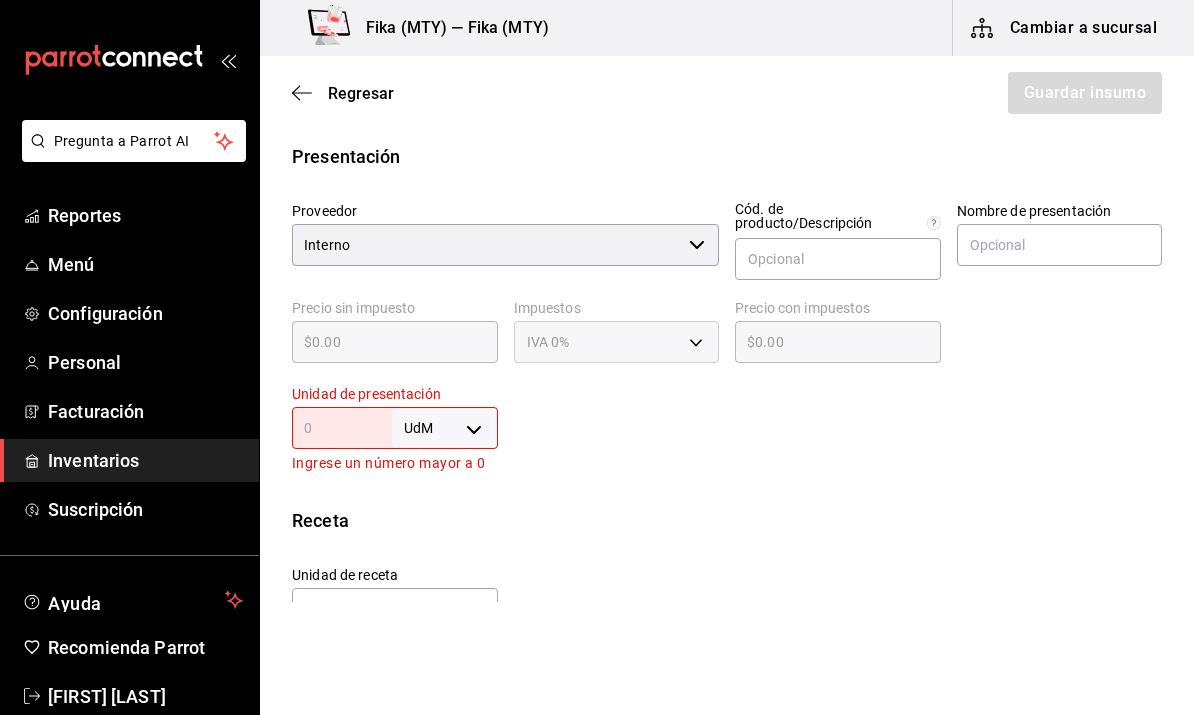 click on "Pregunta a Parrot AI Reportes   Menú   Configuración   Personal   Facturación   Inventarios   Suscripción   Ayuda Recomienda Parrot   [FIRST] [LAST]   Sugerir nueva función   Fika (MTY) — Fika (MTY) Cambiar a sucursal Regresar Guardar insumo Insumo Nombre Piloncillo Categoría de inventario Insumos bebidas ​ Mínimo 1,000 ​ Ideal 4,000 ​ Insumo de producción Este insumo se produce con una receta de producción Presentación Proveedor Interno ​ Cód. de producto/Descripción Nombre de presentación Precio sin impuesto $0.00 ​ Impuestos IVA 0% Precio con impuestos $0.00 ​ Unidad de presentación UdM ​ Ingrese un número mayor a 0 Receta Unidad de receta Elige una opción Factor de conversión ​ Ver ayuda de conversiones Unidades de conteo GANA 1 MES GRATIS EN TU SUSCRIPCIÓN AQUÍ Pregunta a Parrot AI Reportes   Menú   Configuración   Personal   Facturación   Inventarios   Suscripción   Ayuda Recomienda Parrot   [FIRST] [LAST]   Sugerir nueva función" at bounding box center [597, 301] 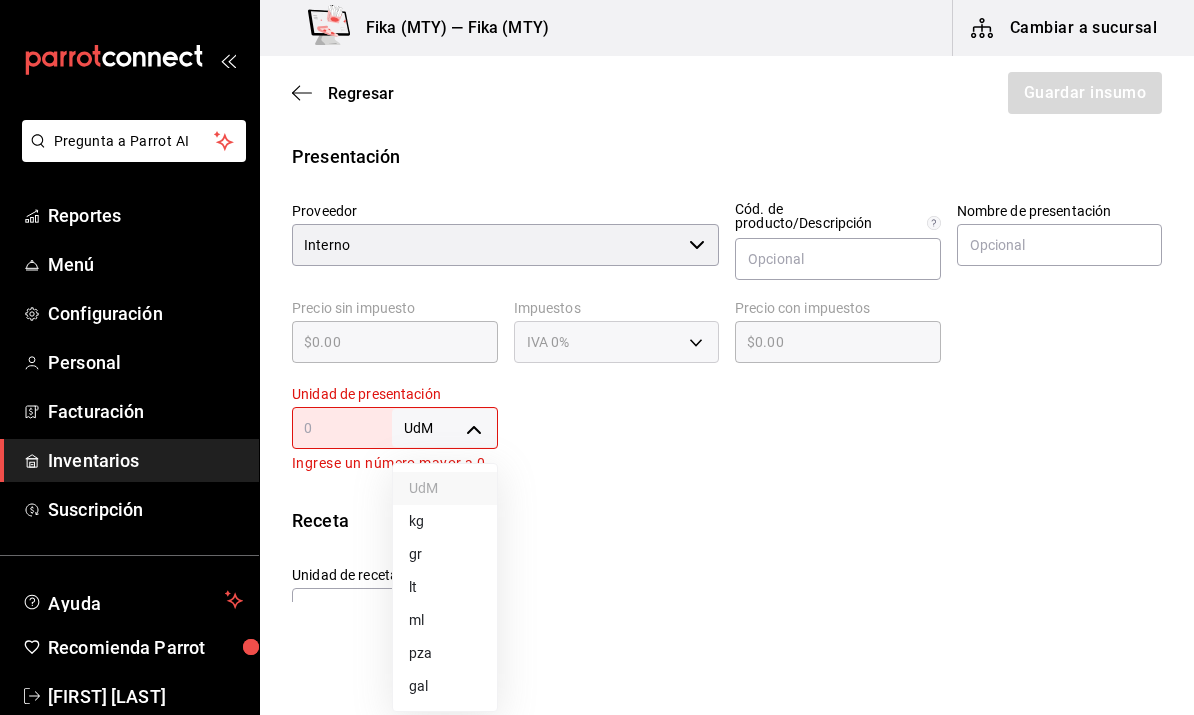 click on "gr" at bounding box center [445, 554] 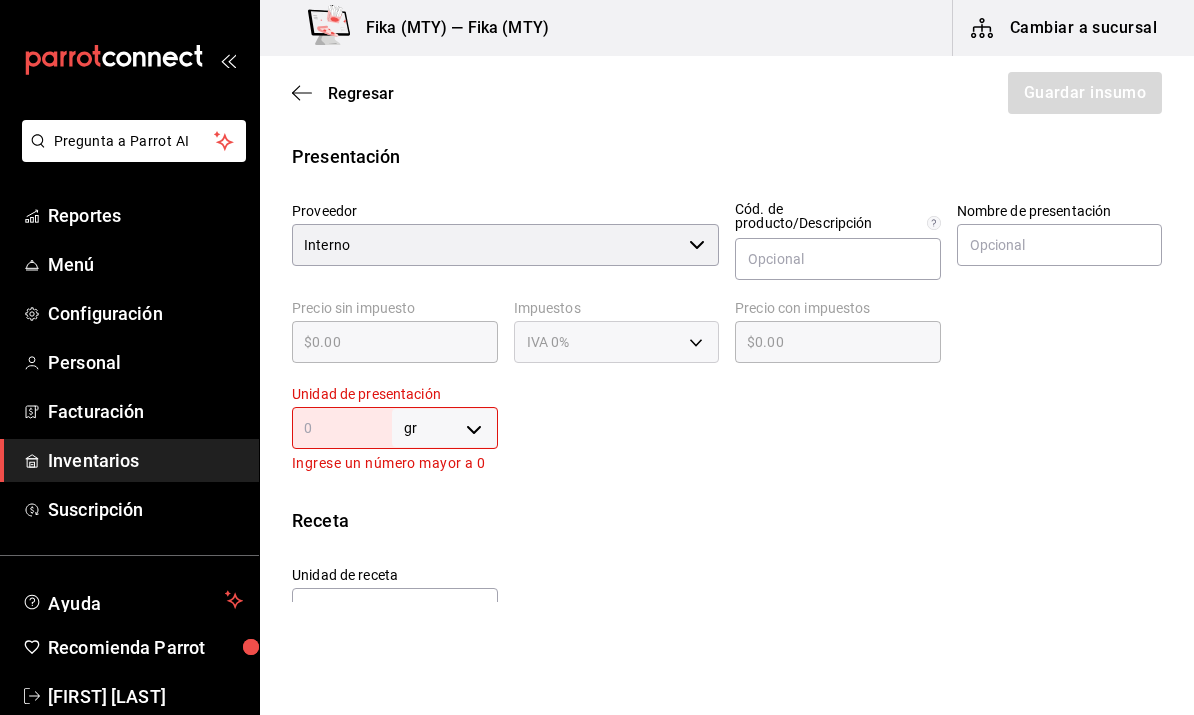 type on "GRAM" 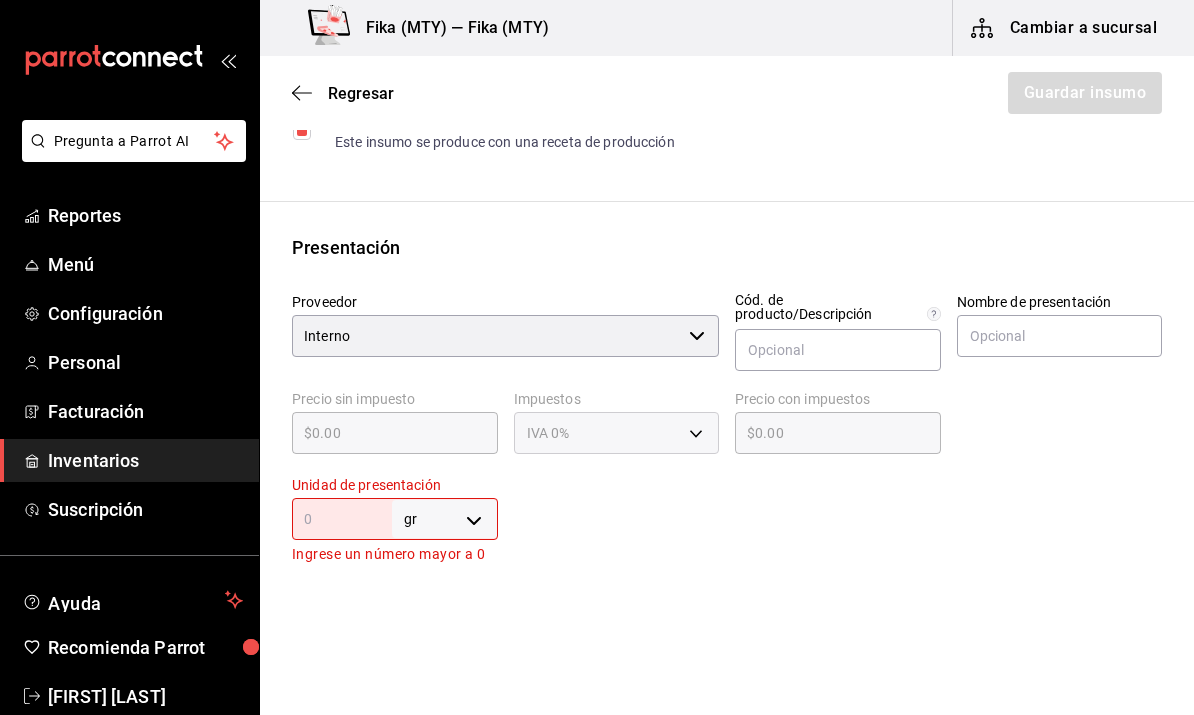 scroll, scrollTop: 289, scrollLeft: 0, axis: vertical 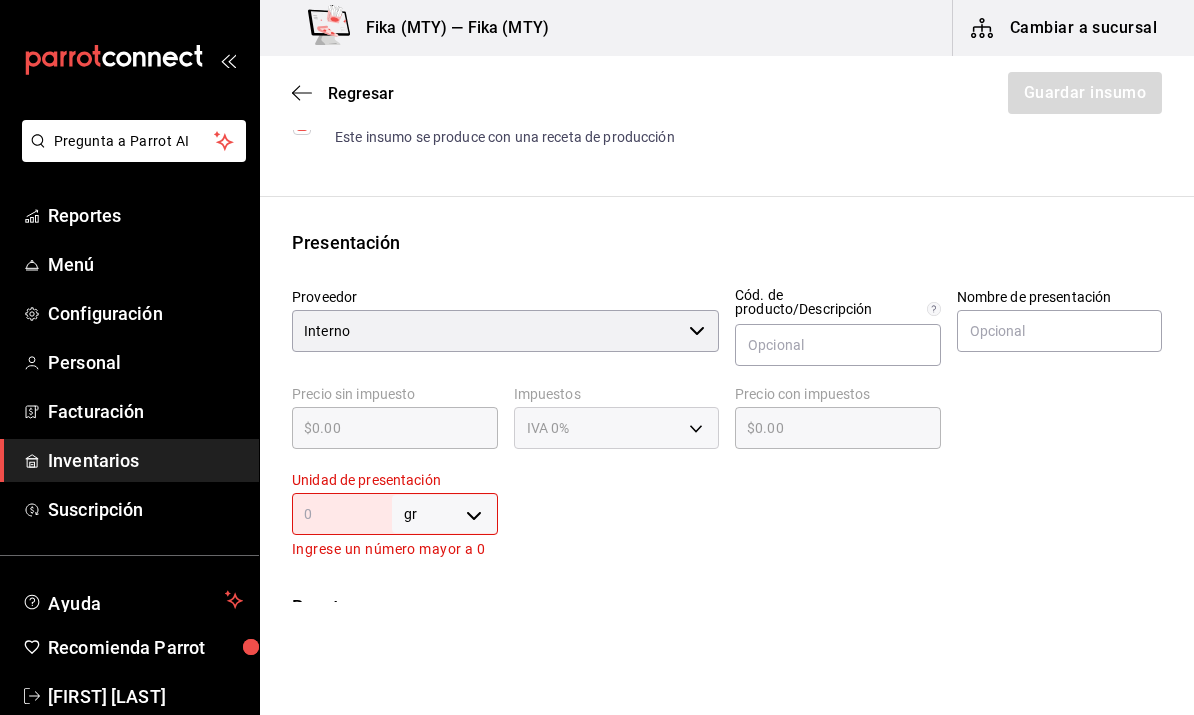 click on "Interno" at bounding box center (486, 331) 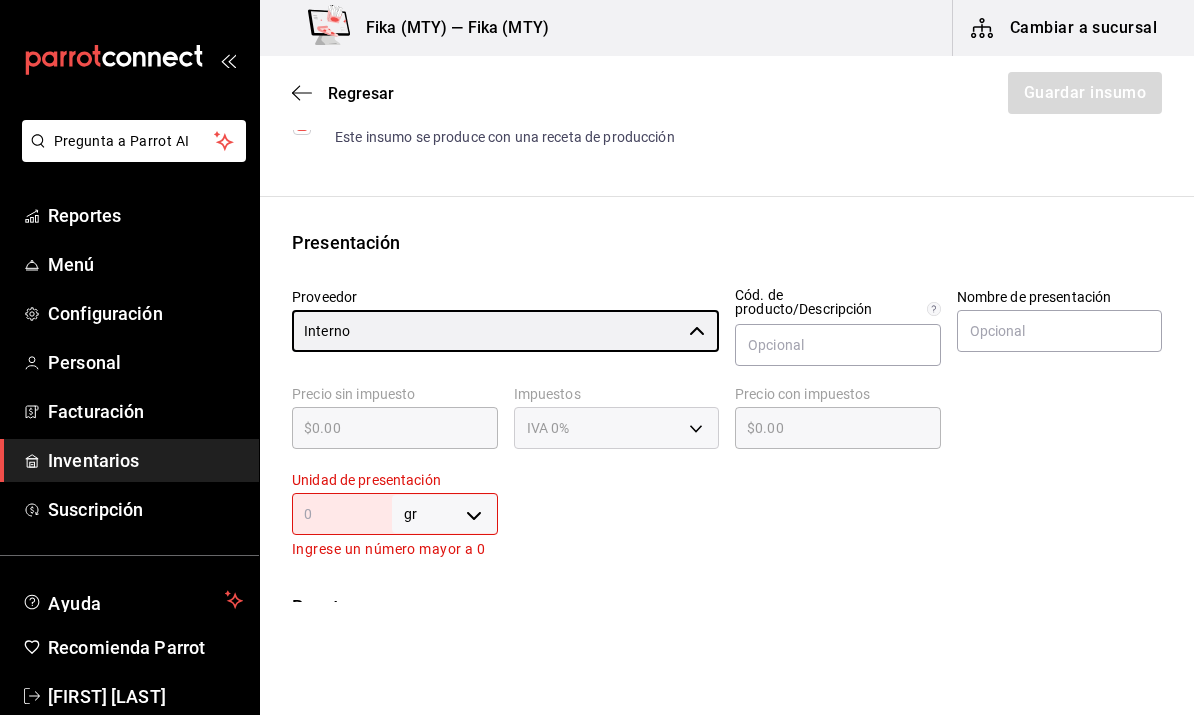 click at bounding box center [830, 508] 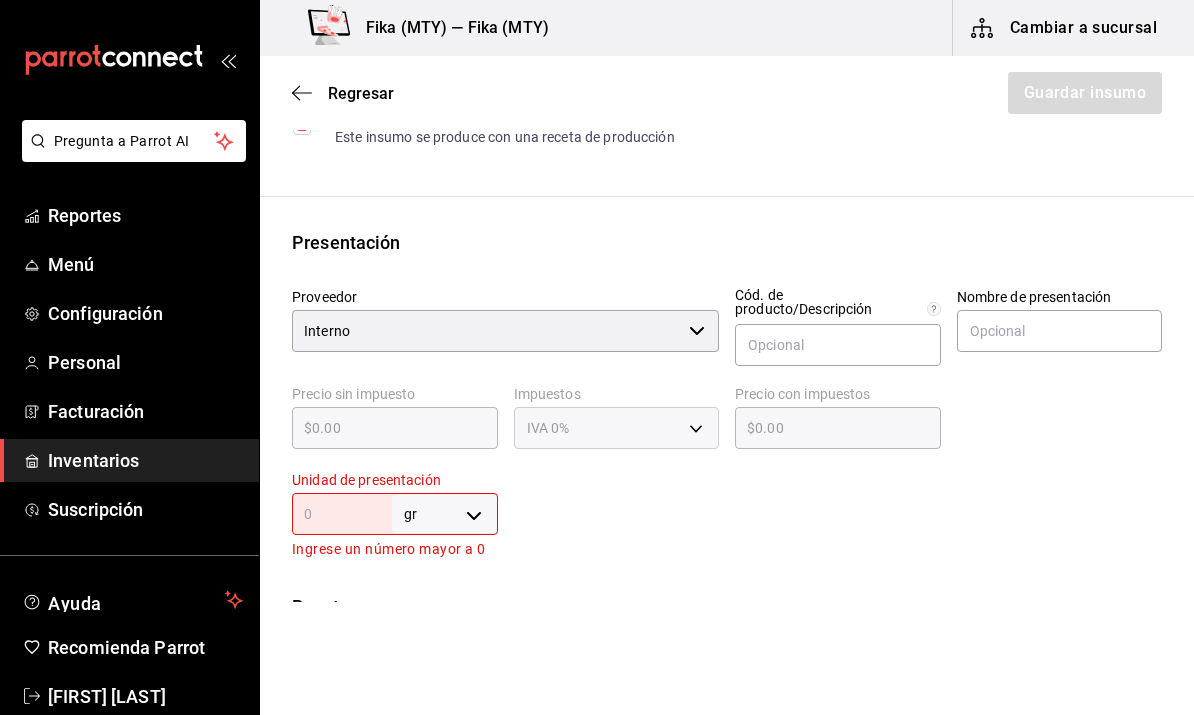 click at bounding box center [342, 514] 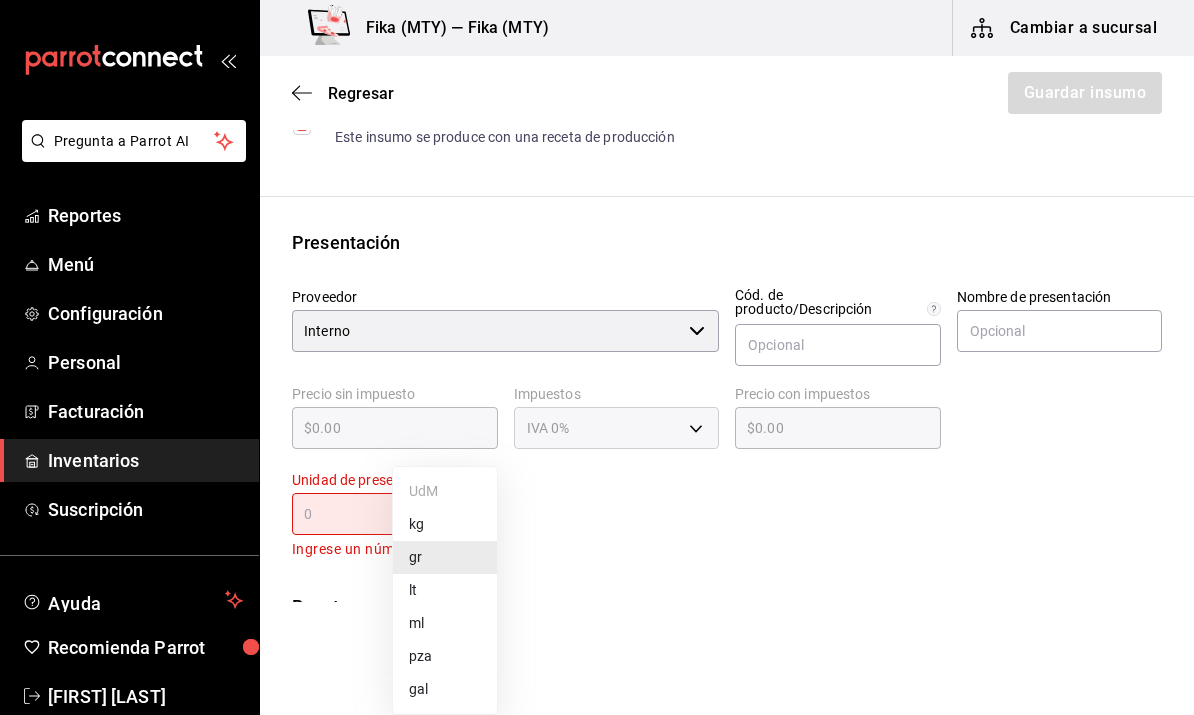 click at bounding box center (597, 357) 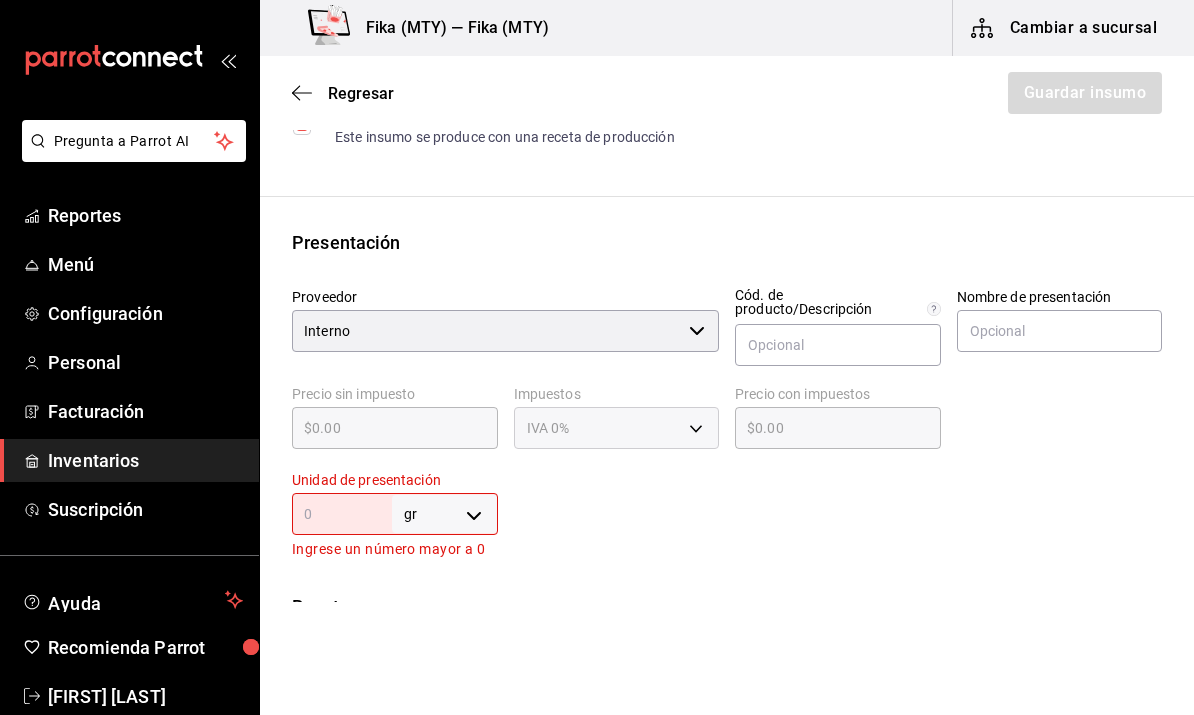 click at bounding box center (342, 514) 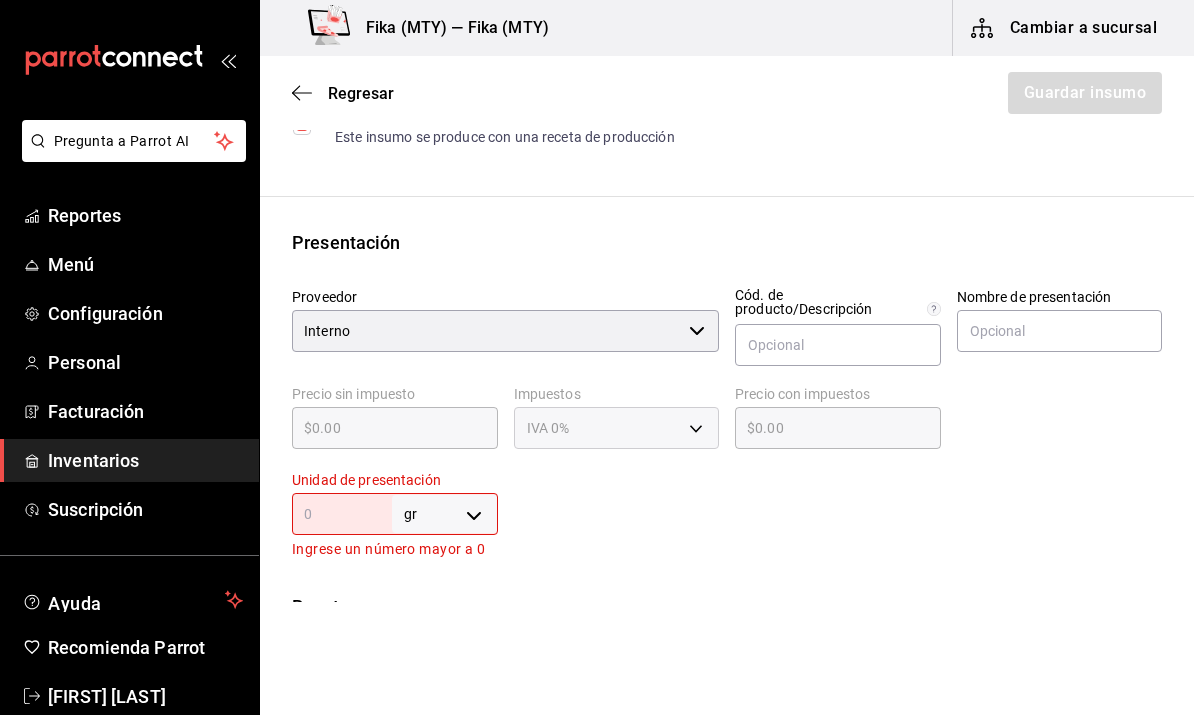 type on "4" 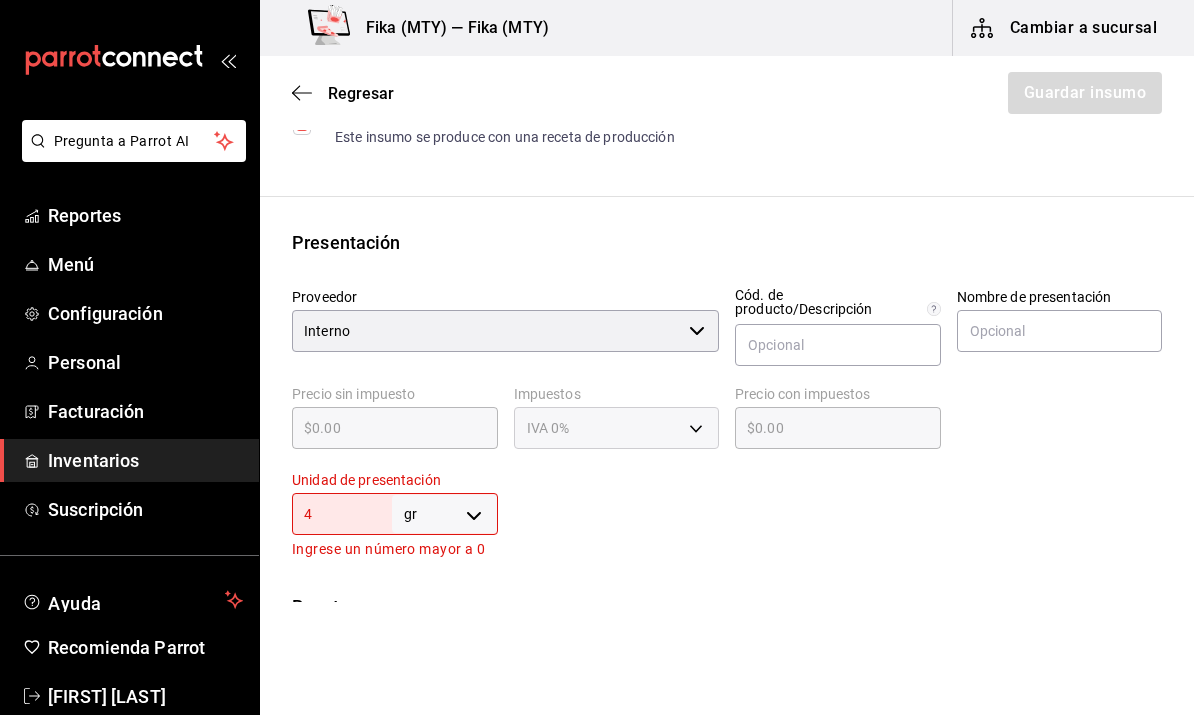type on "4" 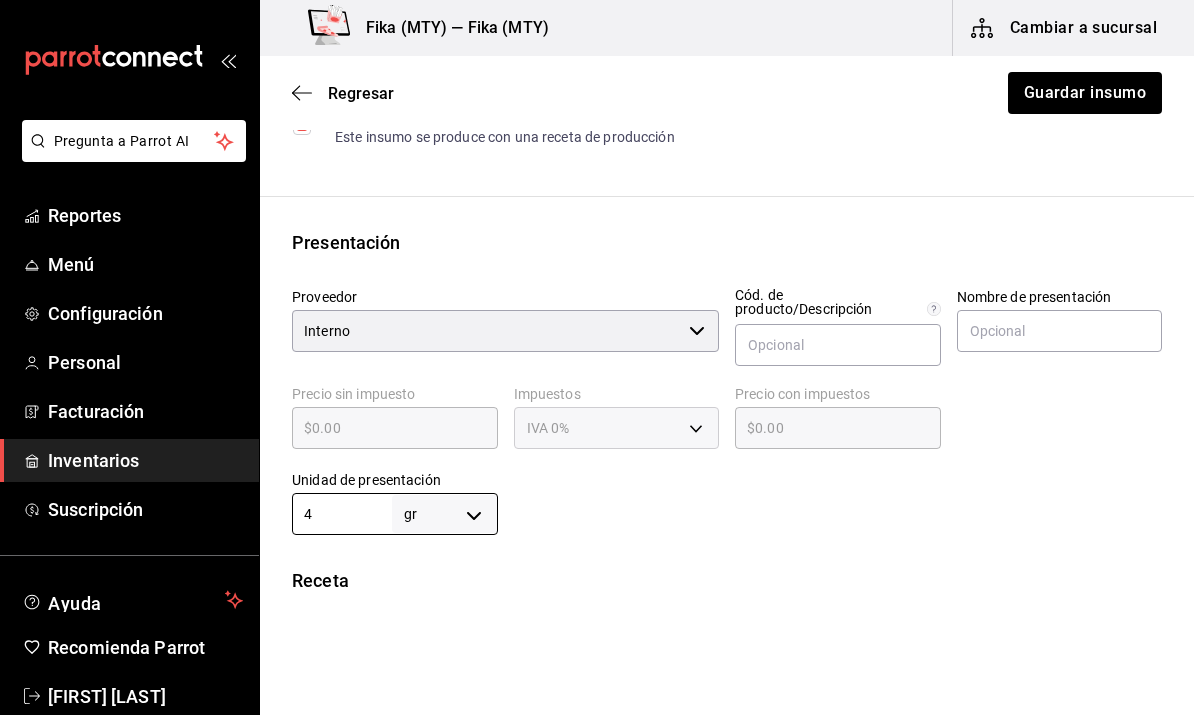 type on "47" 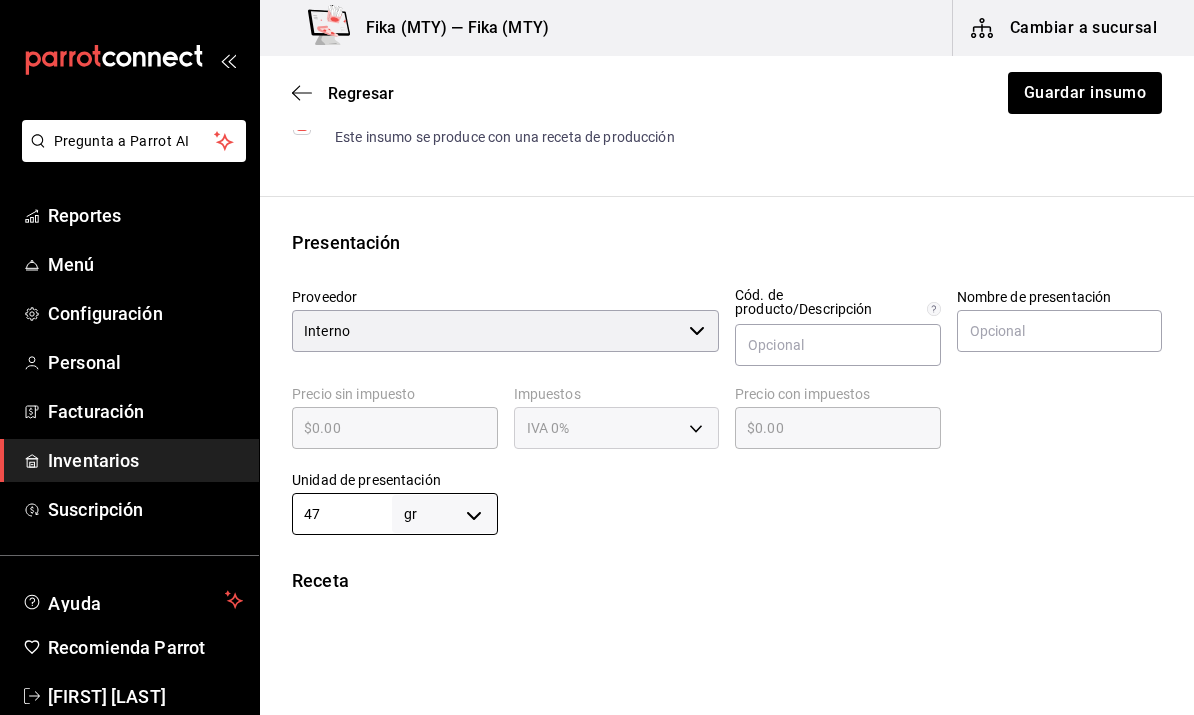 type on "47" 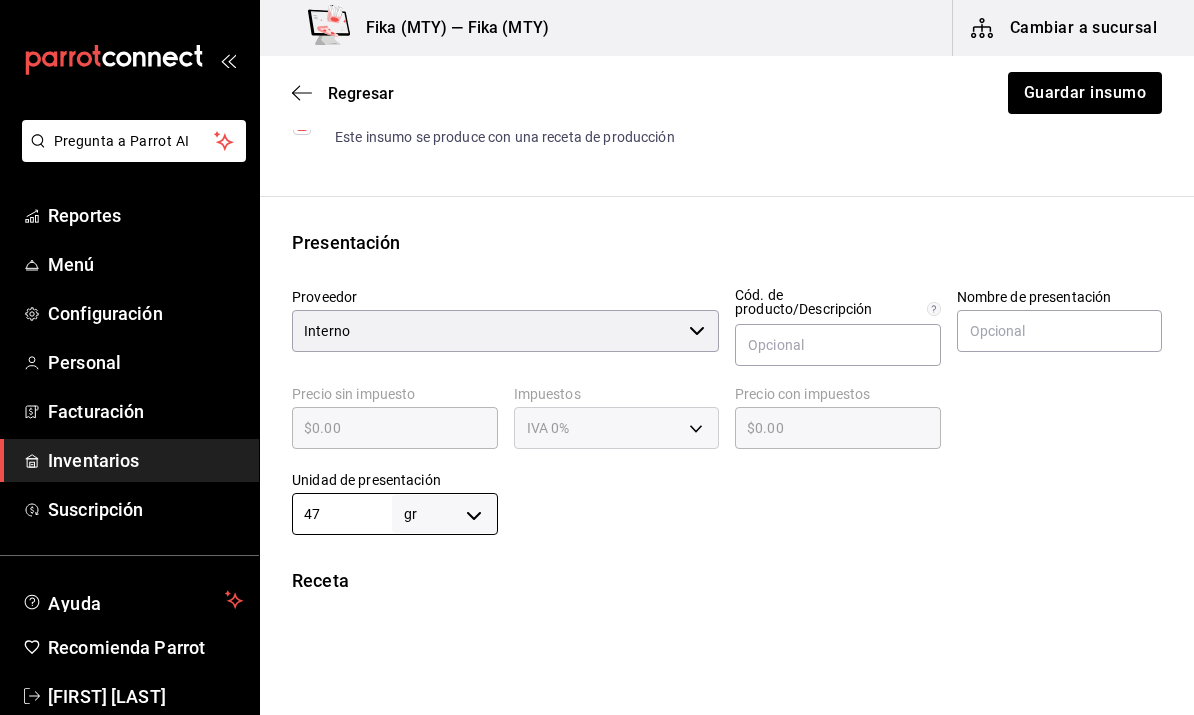 type on "475" 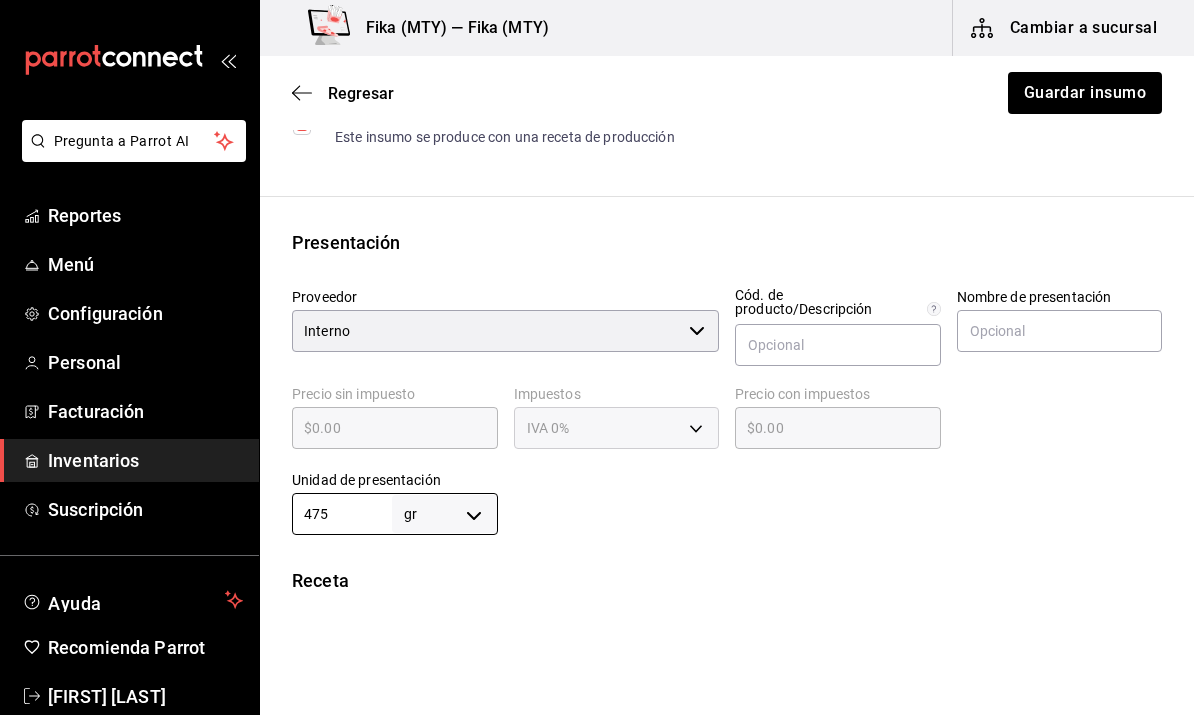 type on "475" 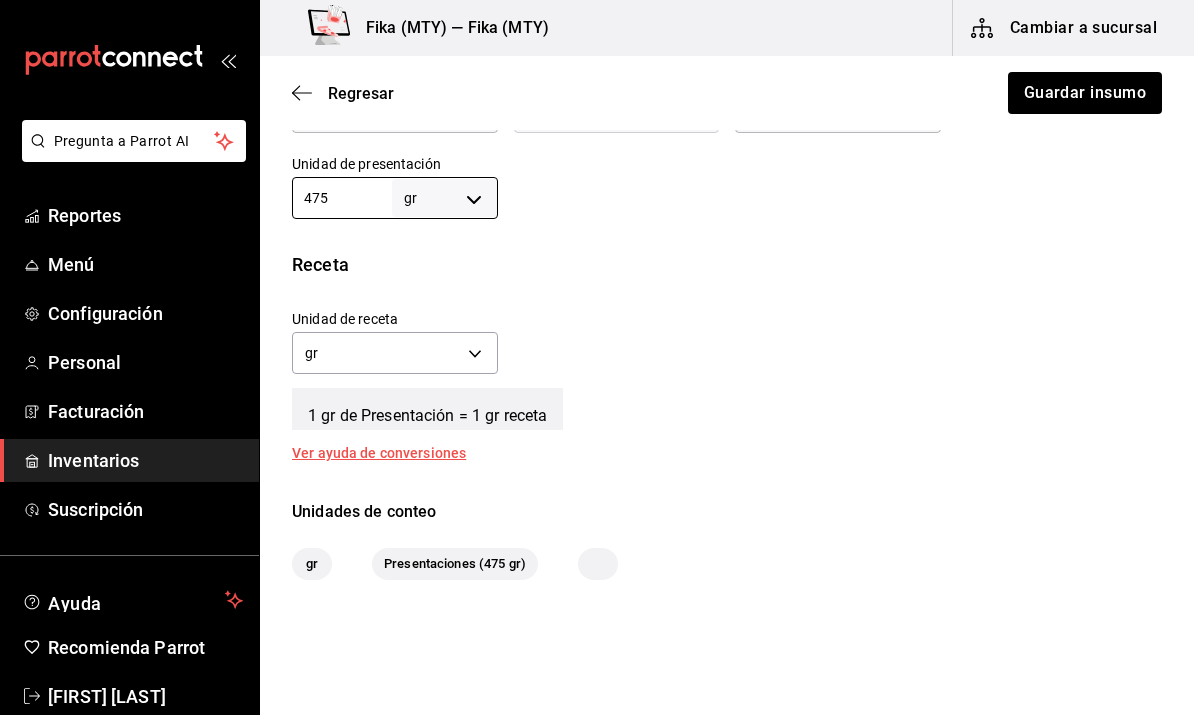 scroll, scrollTop: 604, scrollLeft: 0, axis: vertical 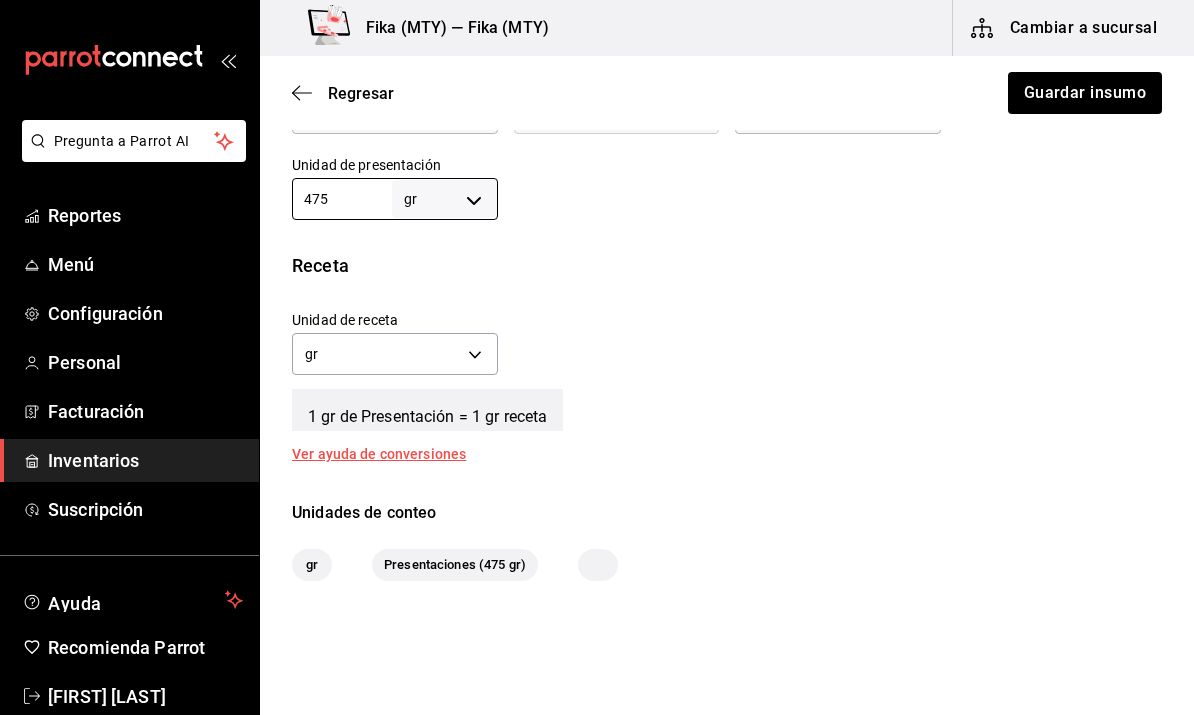 type on "475" 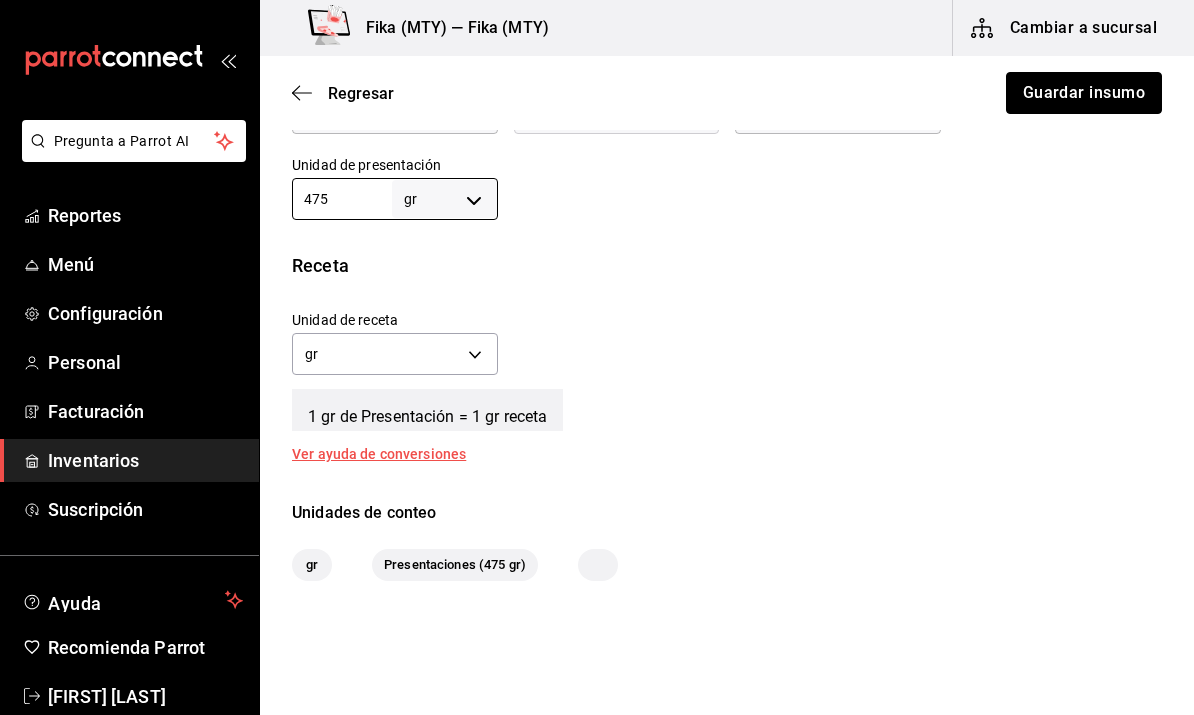 click on "Guardar insumo" at bounding box center [1084, 93] 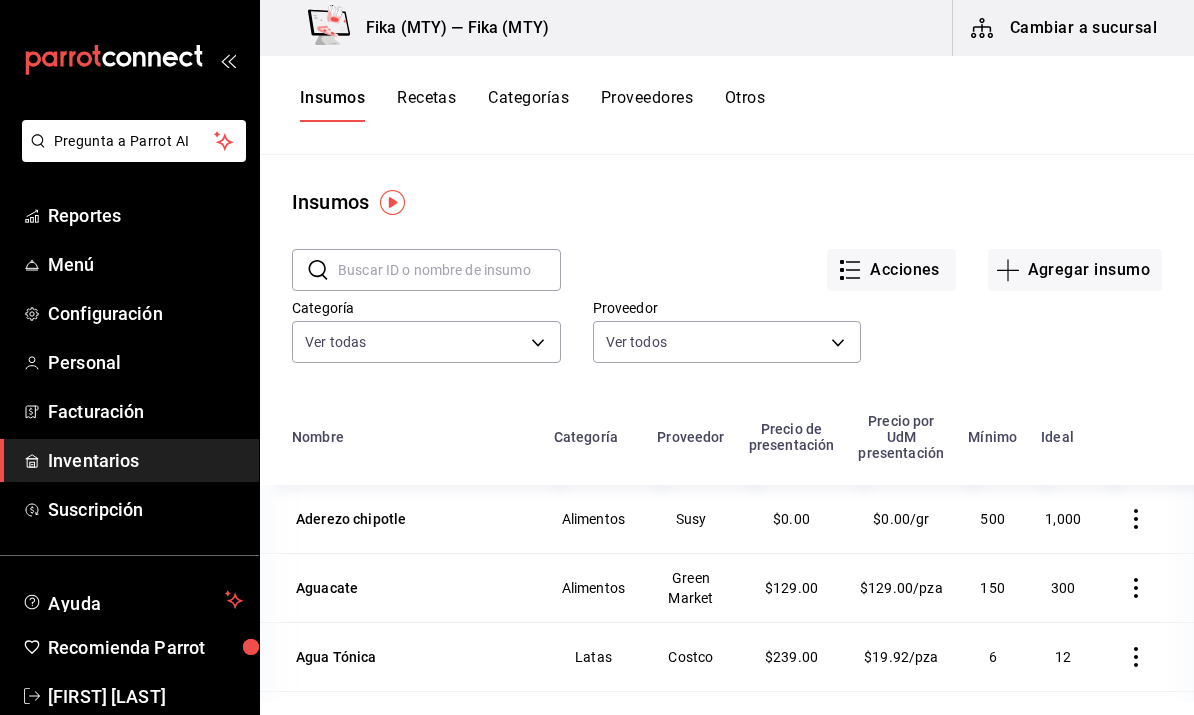 scroll, scrollTop: 0, scrollLeft: 0, axis: both 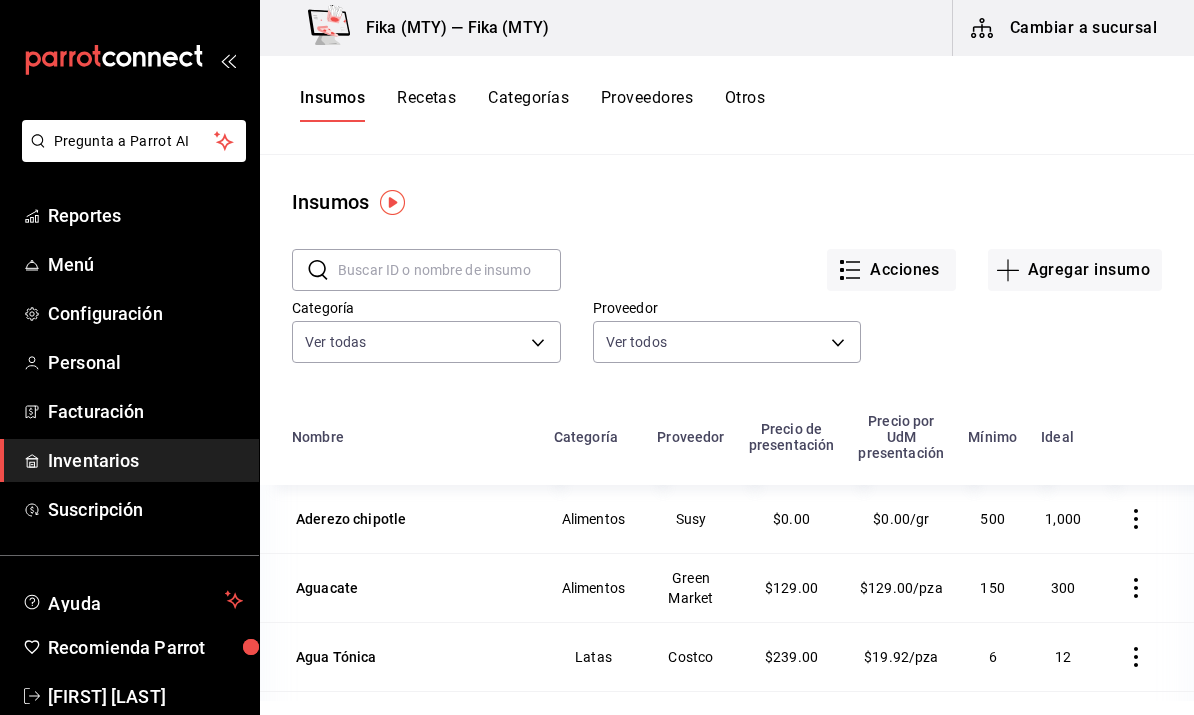 click on "Agregar insumo" at bounding box center [1075, 270] 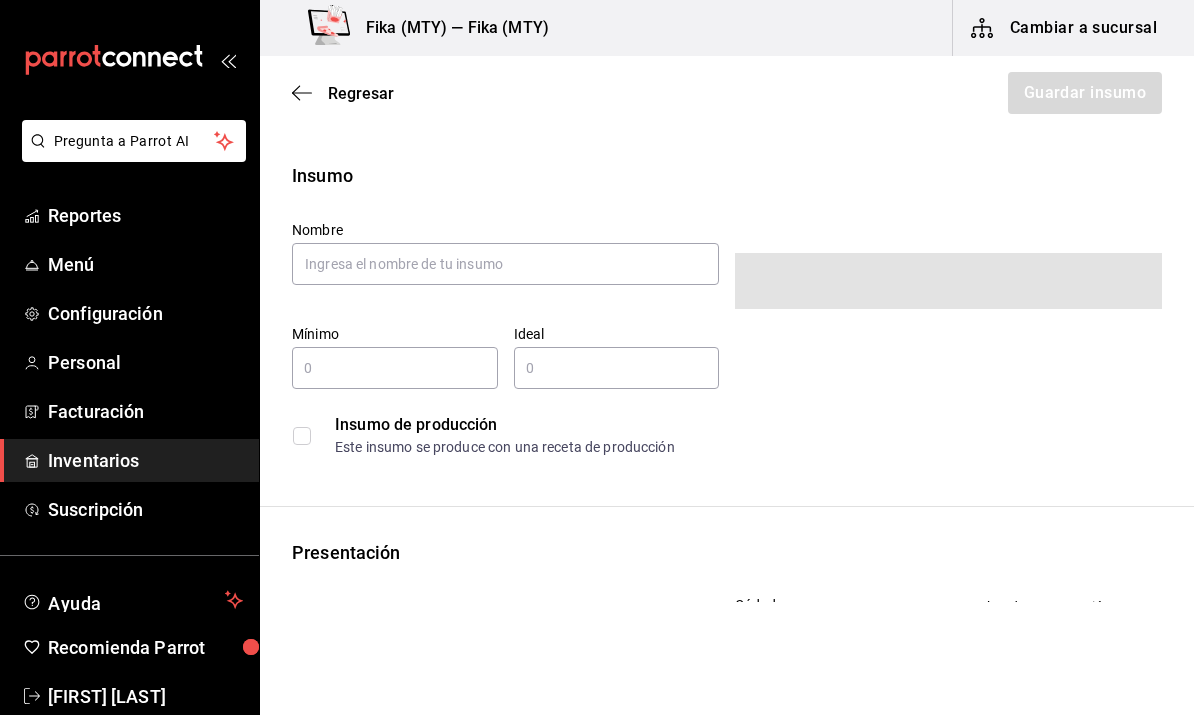 type on "$0.00" 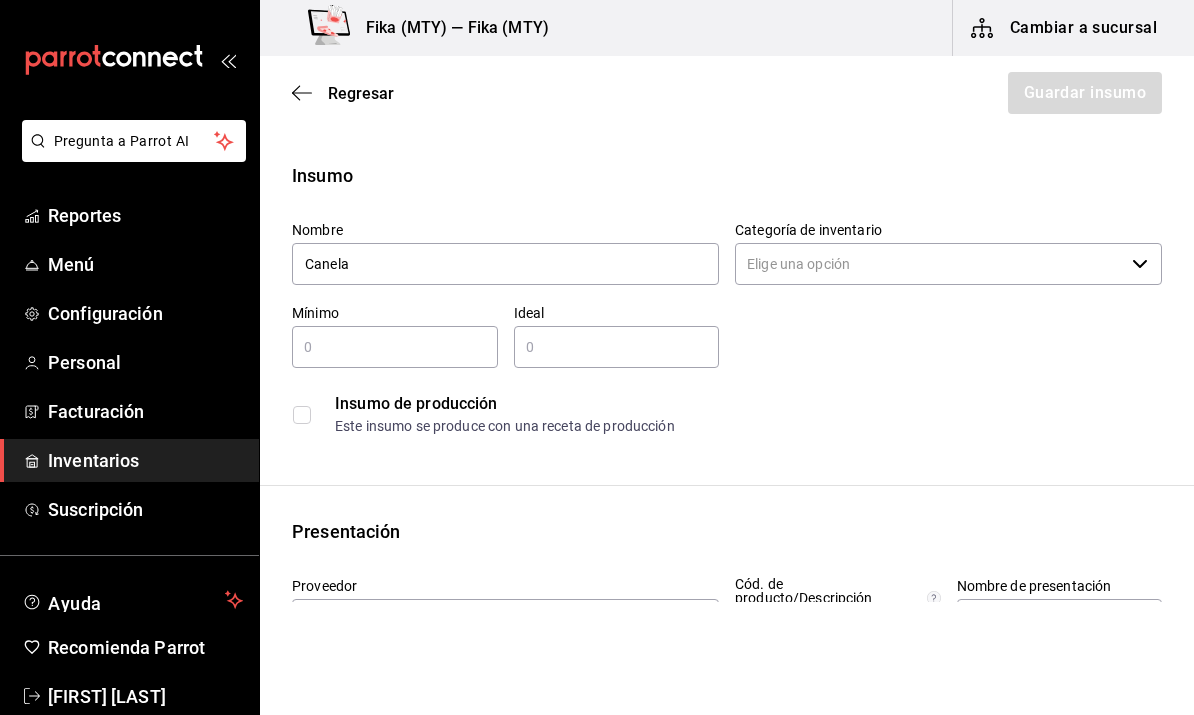 type on "Canela" 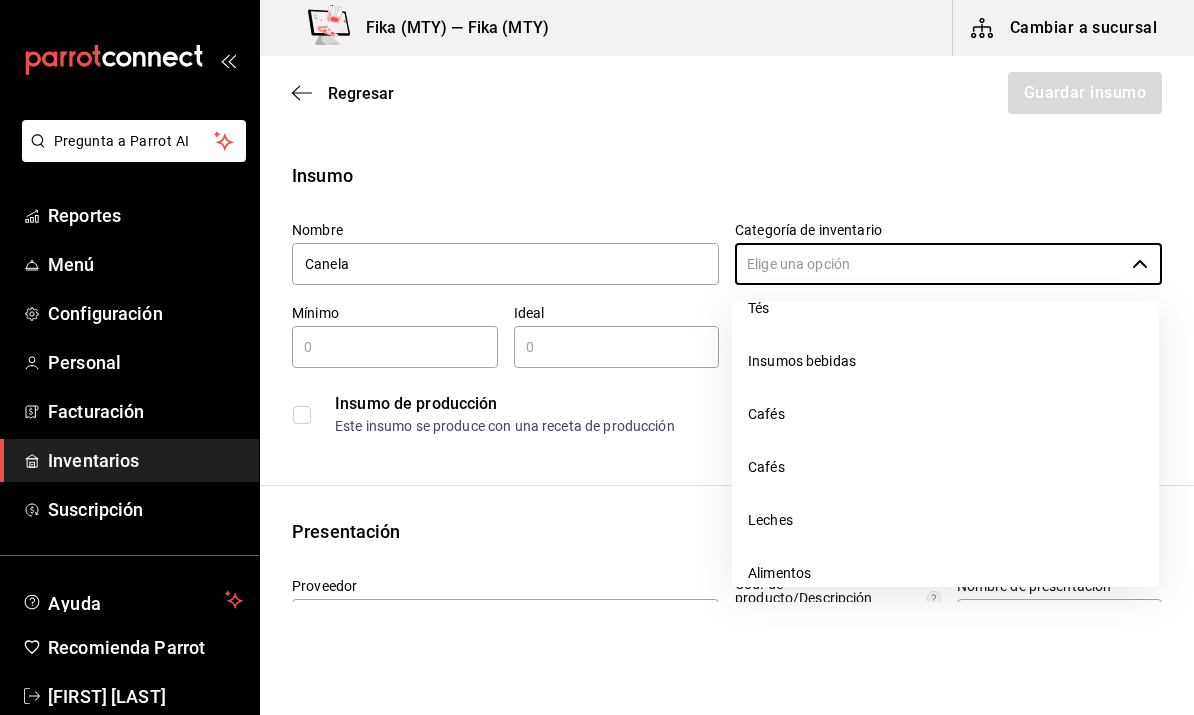 scroll, scrollTop: 193, scrollLeft: 0, axis: vertical 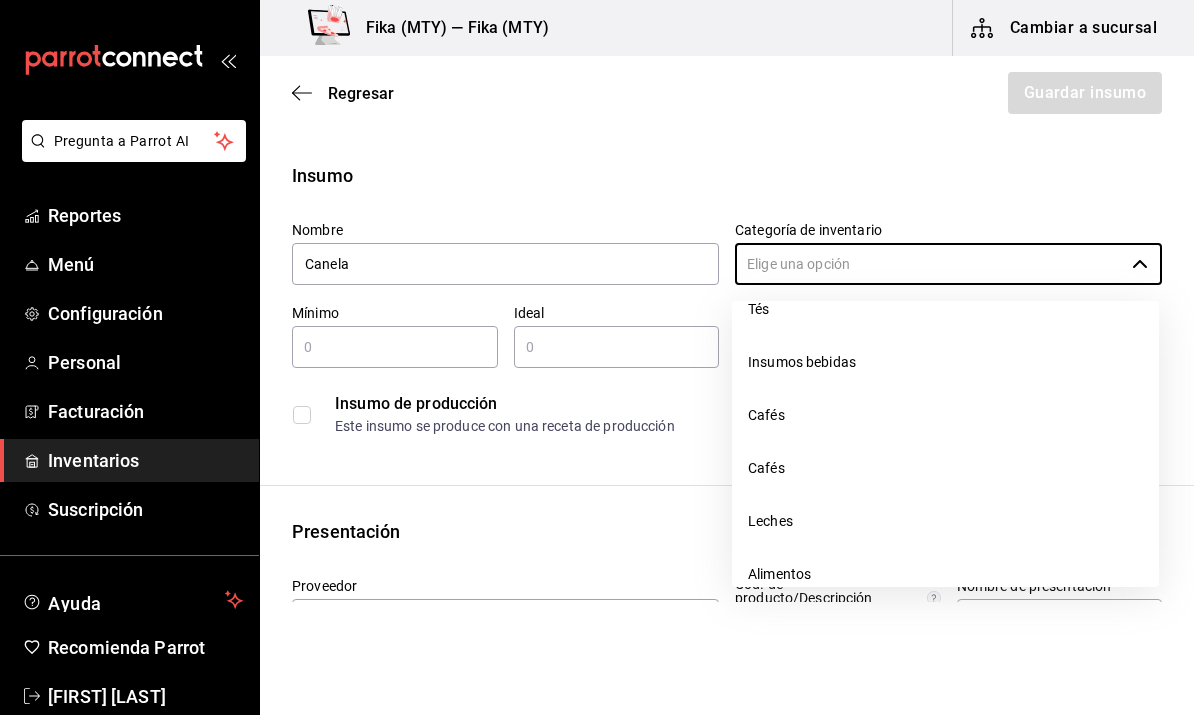 click on "Insumos bebidas" at bounding box center (945, 362) 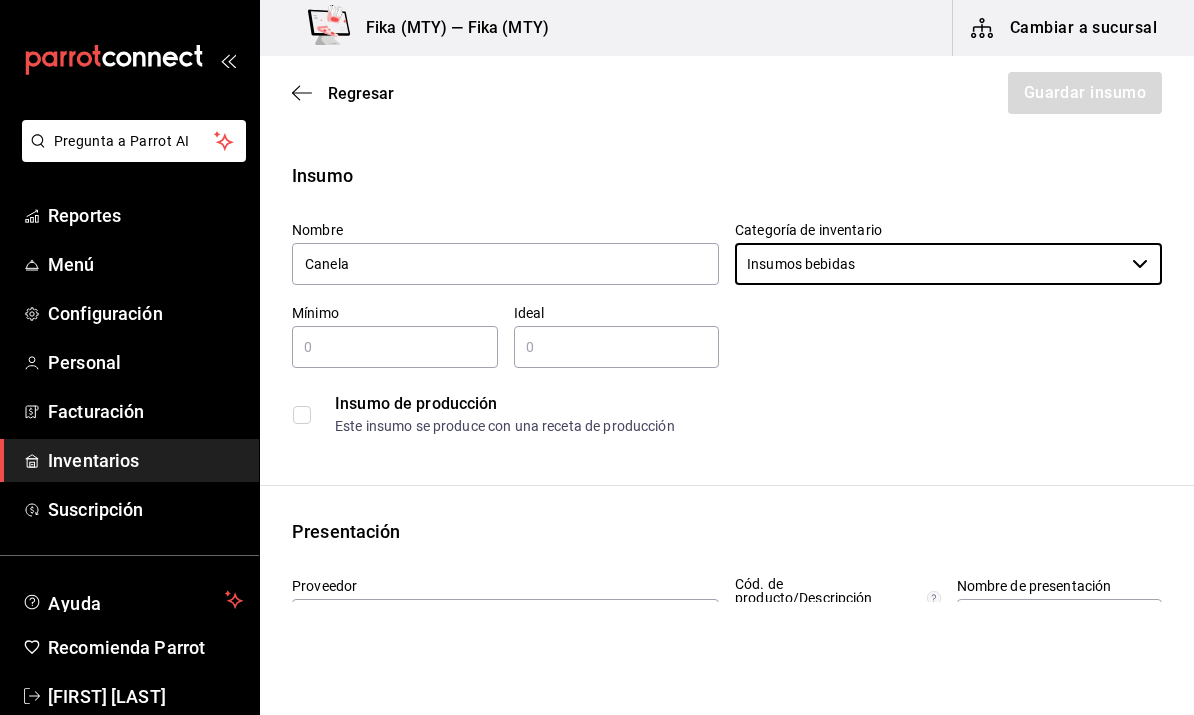 click at bounding box center (395, 347) 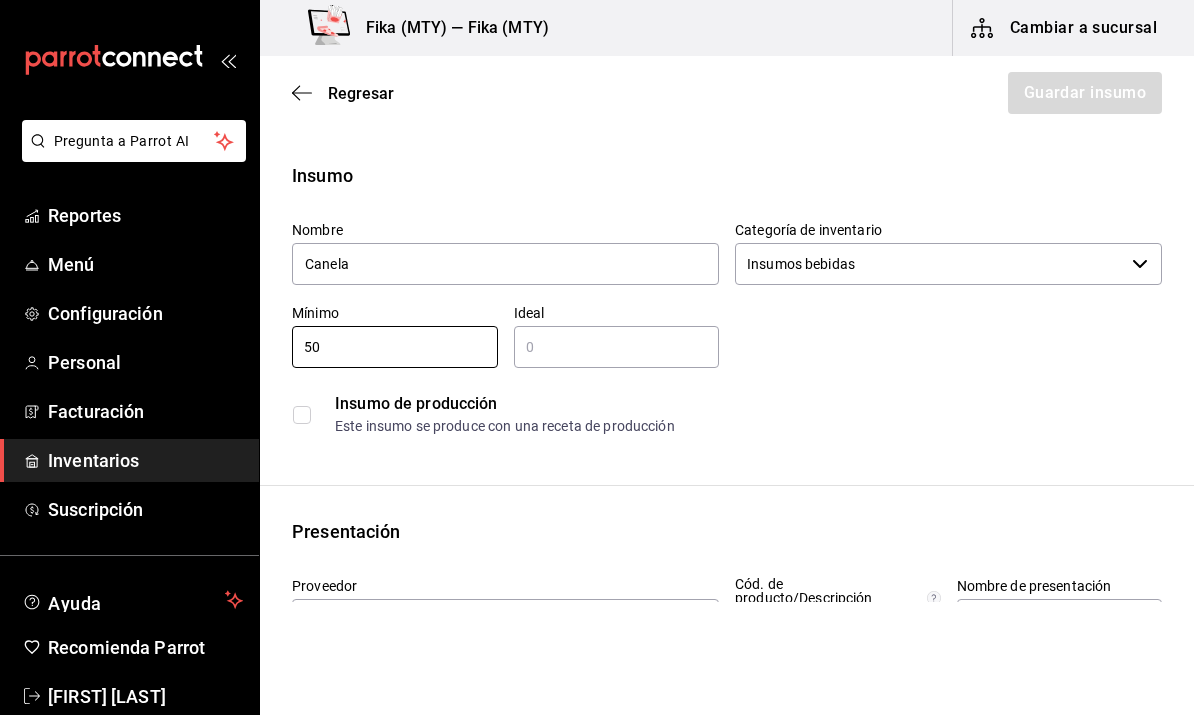 type on "5" 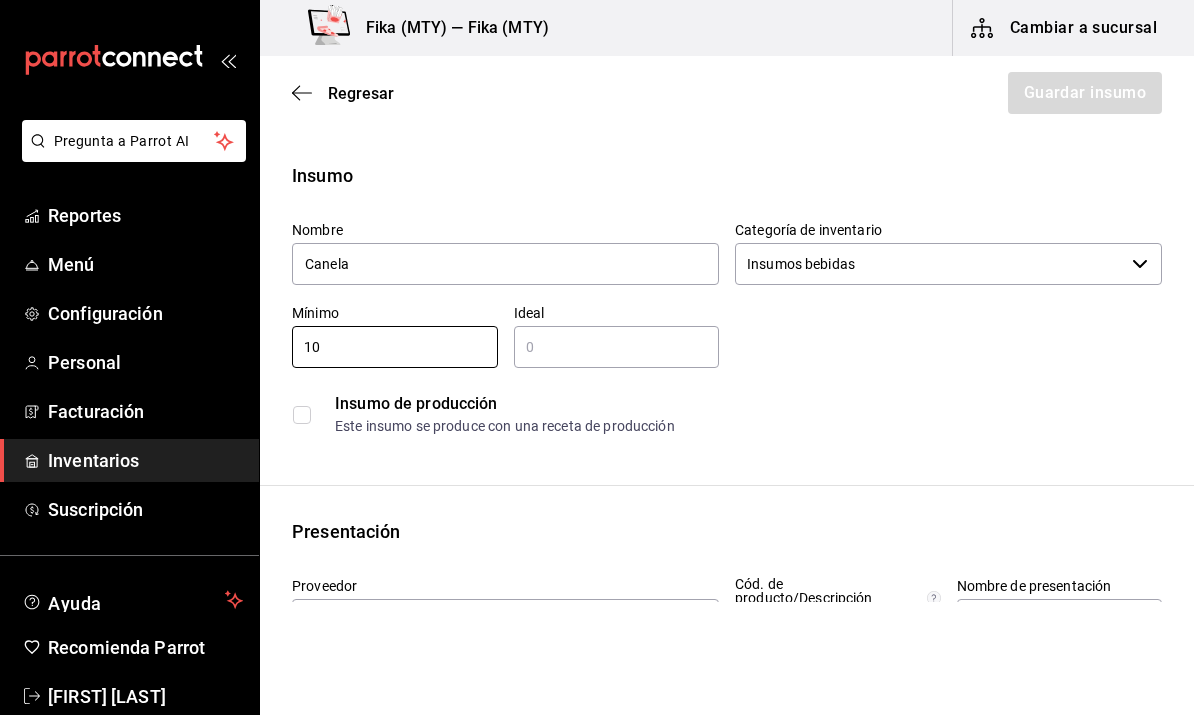type on "1" 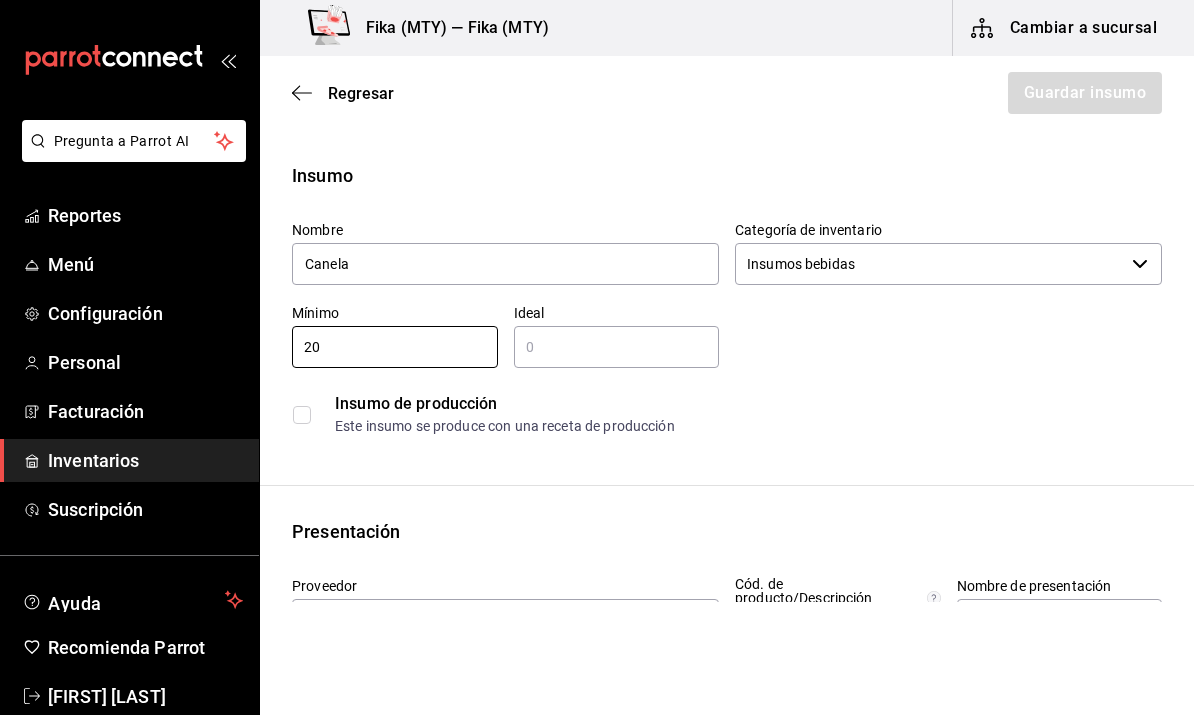 type on "20" 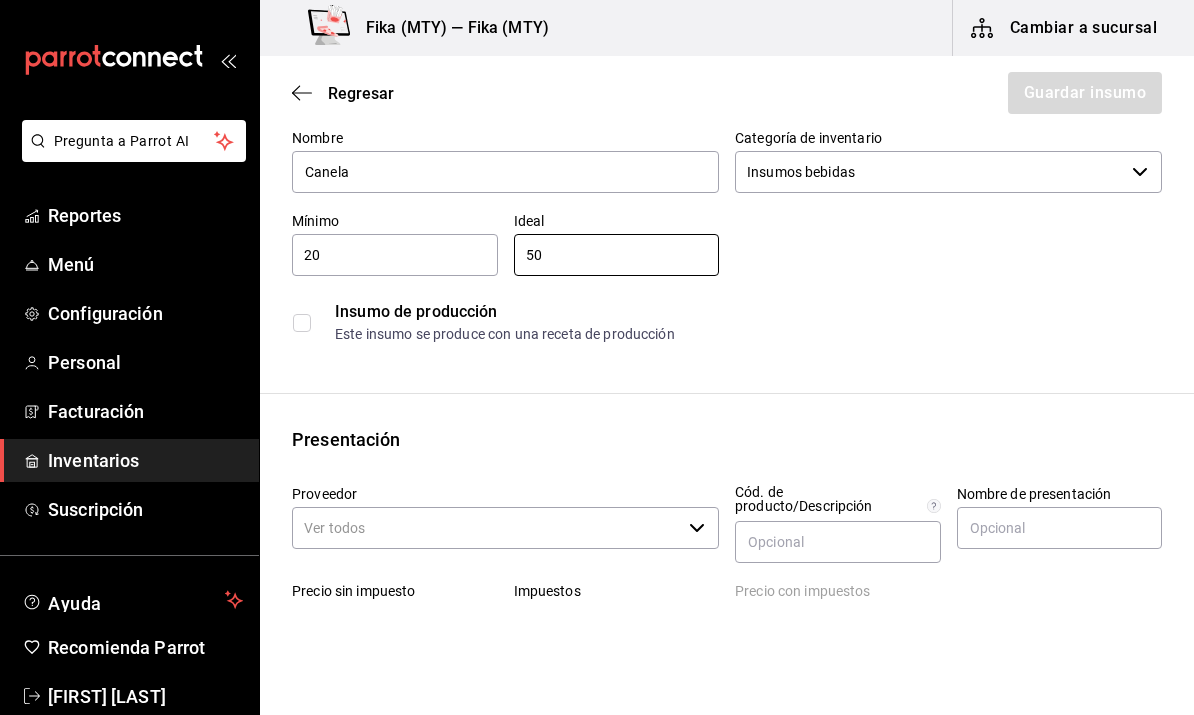 scroll, scrollTop: 94, scrollLeft: 0, axis: vertical 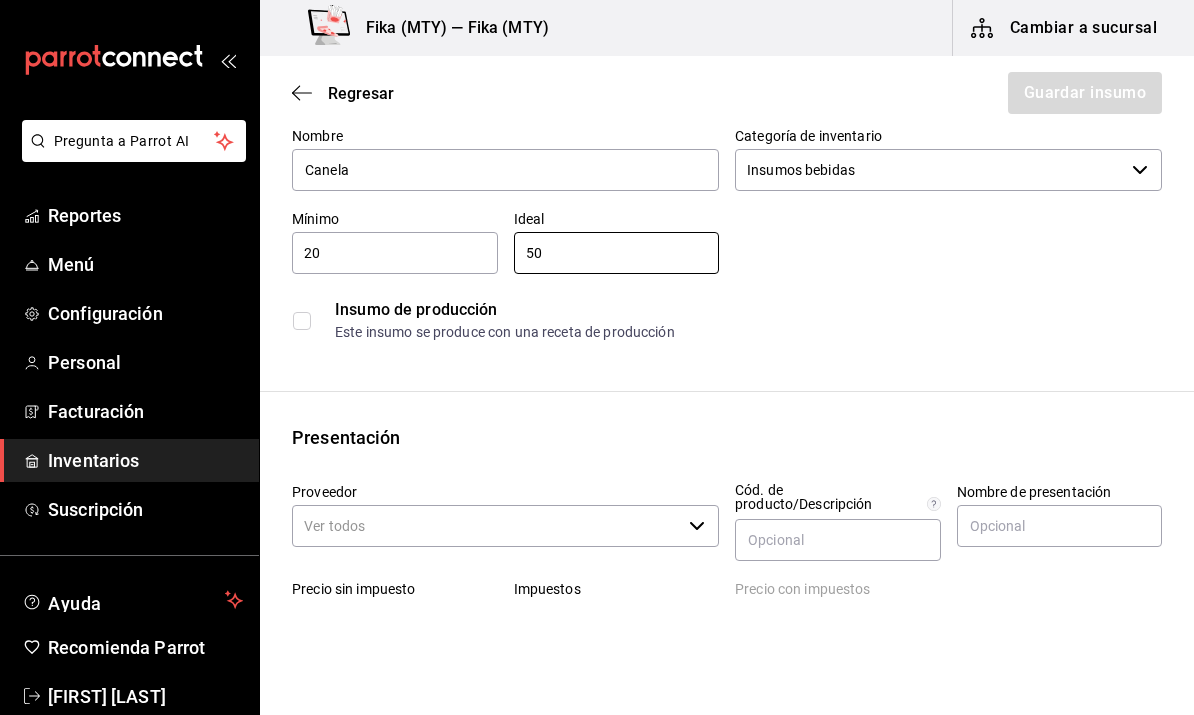 type on "50" 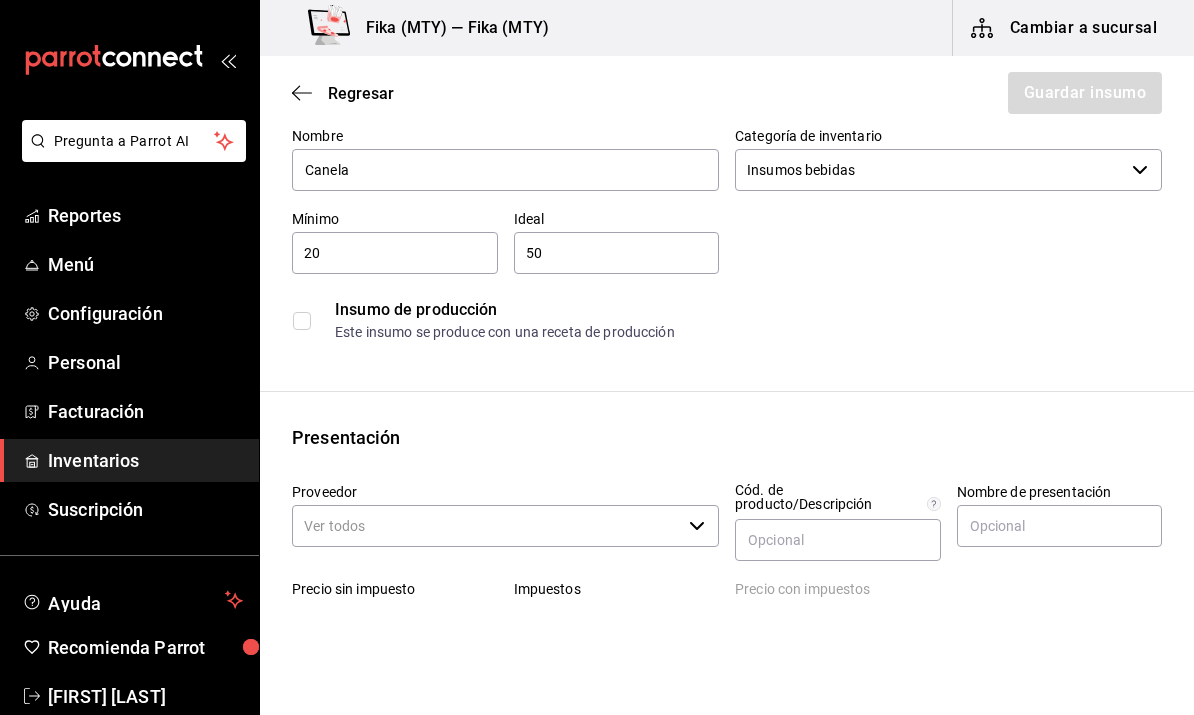 click at bounding box center (302, 321) 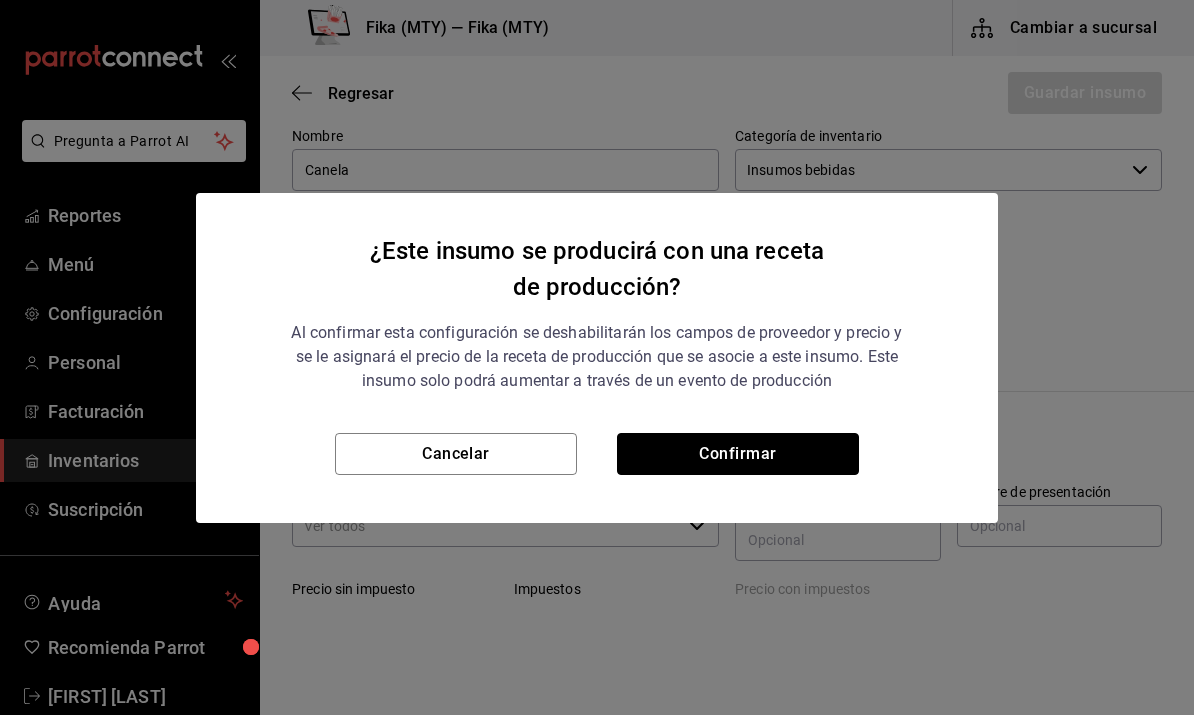click on "Confirmar" at bounding box center (738, 454) 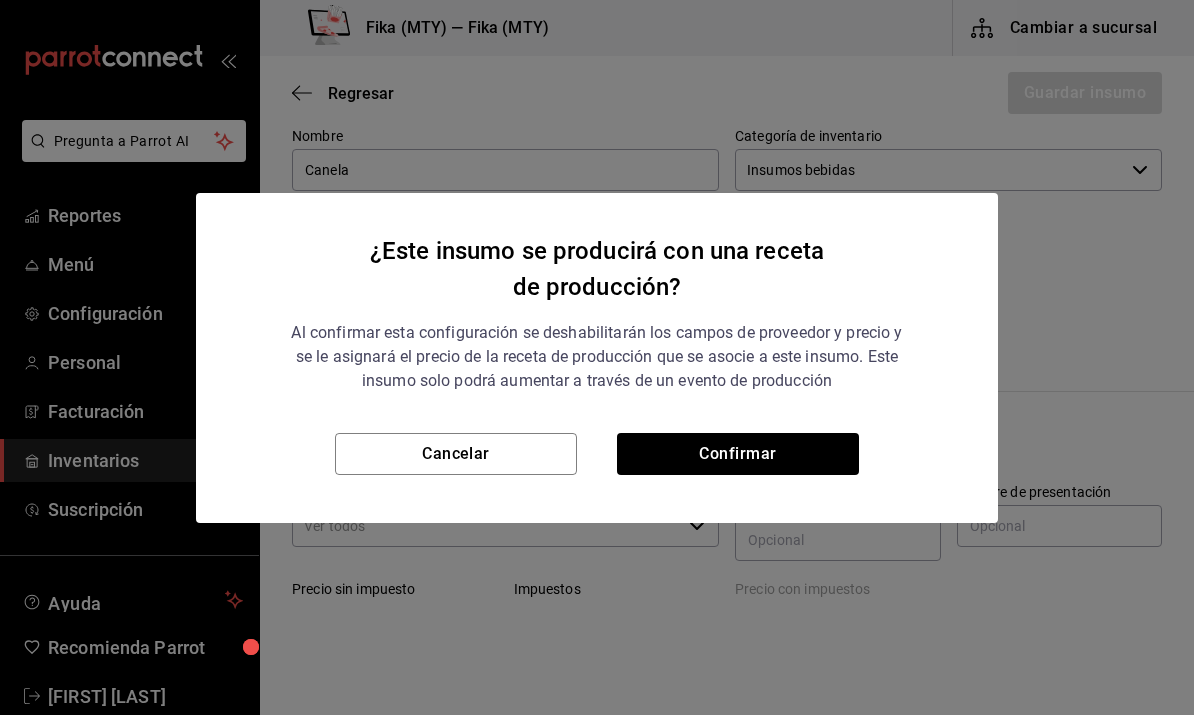 checkbox on "true" 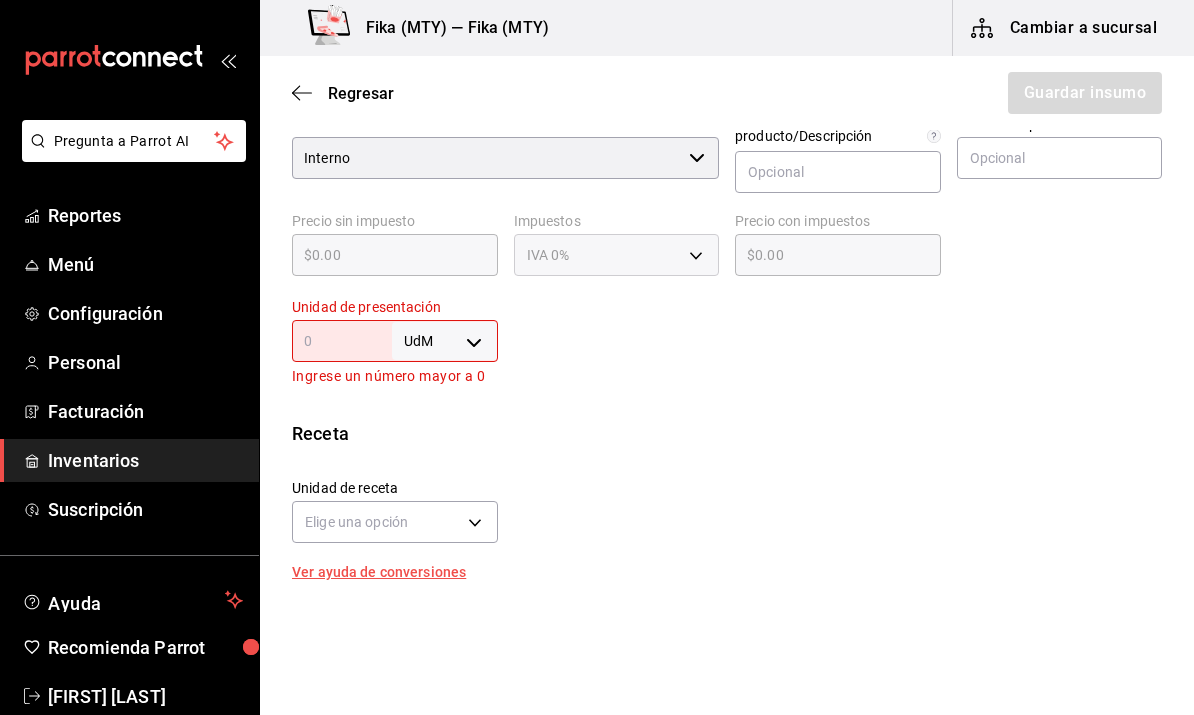 scroll, scrollTop: 464, scrollLeft: 0, axis: vertical 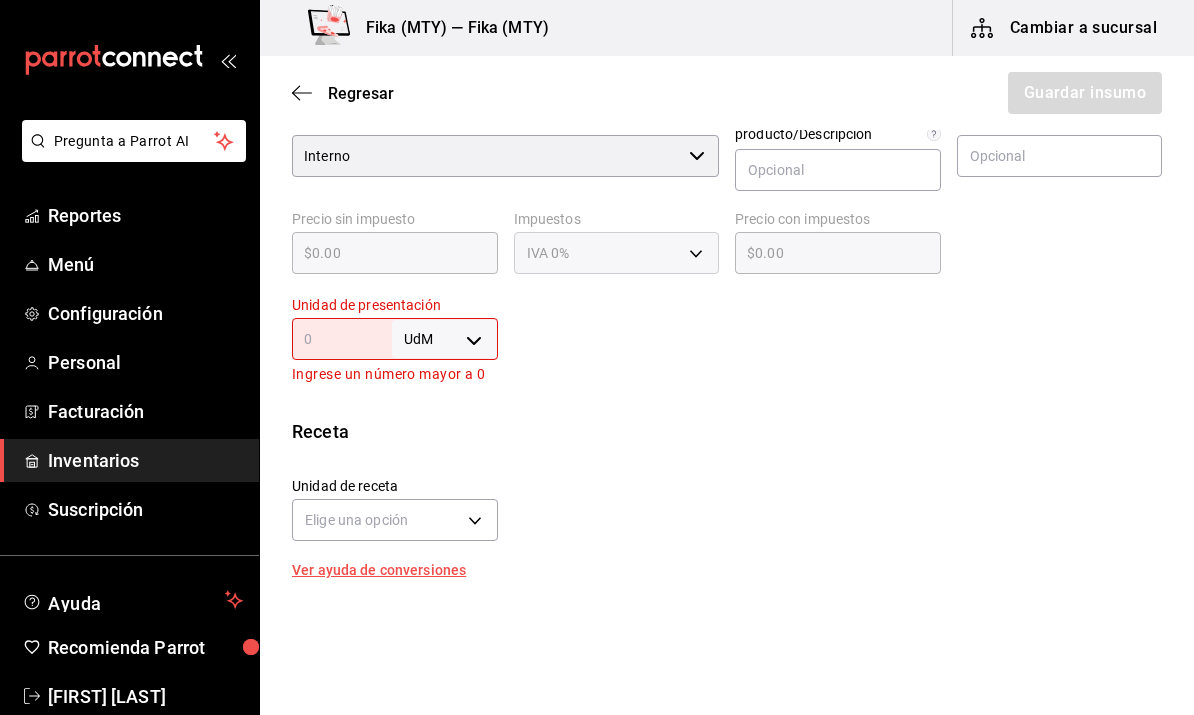 click on "UdM ​" at bounding box center [395, 339] 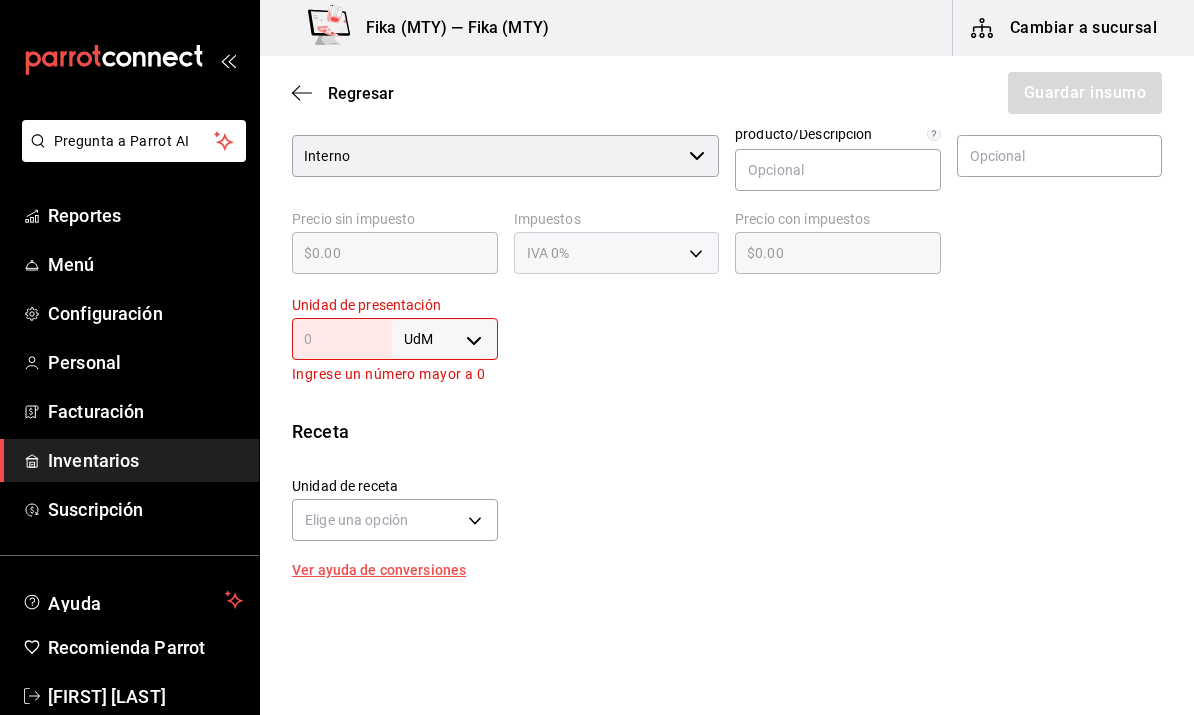 click on "Pregunta a Parrot AI Reportes   Menú   Configuración   Personal   Facturación   Inventarios   Suscripción   Ayuda Recomienda Parrot   [FIRST] [LAST]   Sugerir nueva función   Fika ([CITY]) — Fika ([CITY]) Cambiar a sucursal Regresar Guardar insumo Insumo Nombre Canela Categoría de inventario Insumos bebidas ​ Mínimo 20 ​ Ideal 50 ​ Insumo de producción Este insumo se produce con una receta de producción Presentación Proveedor Interno ​ Cód. de producto/Descripción Nombre de presentación Precio sin impuesto $0.00 ​ Impuestos IVA 0% Precio con impuestos $0.00 ​ Unidad de presentación UdM ​ Ingrese un número mayor a 0 Receta Unidad de receta Elige una opción Factor de conversión ​ Ver ayuda de conversiones Unidades de conteo GANA 1 MES GRATIS EN TU SUSCRIPCIÓN AQUÍ Pregunta a Parrot AI Reportes   Menú   Configuración   Personal   Facturación   Inventarios   Suscripción   Ayuda Recomienda Parrot   [FIRST] [LAST]   Sugerir nueva función   ([PHONE])" at bounding box center [597, 301] 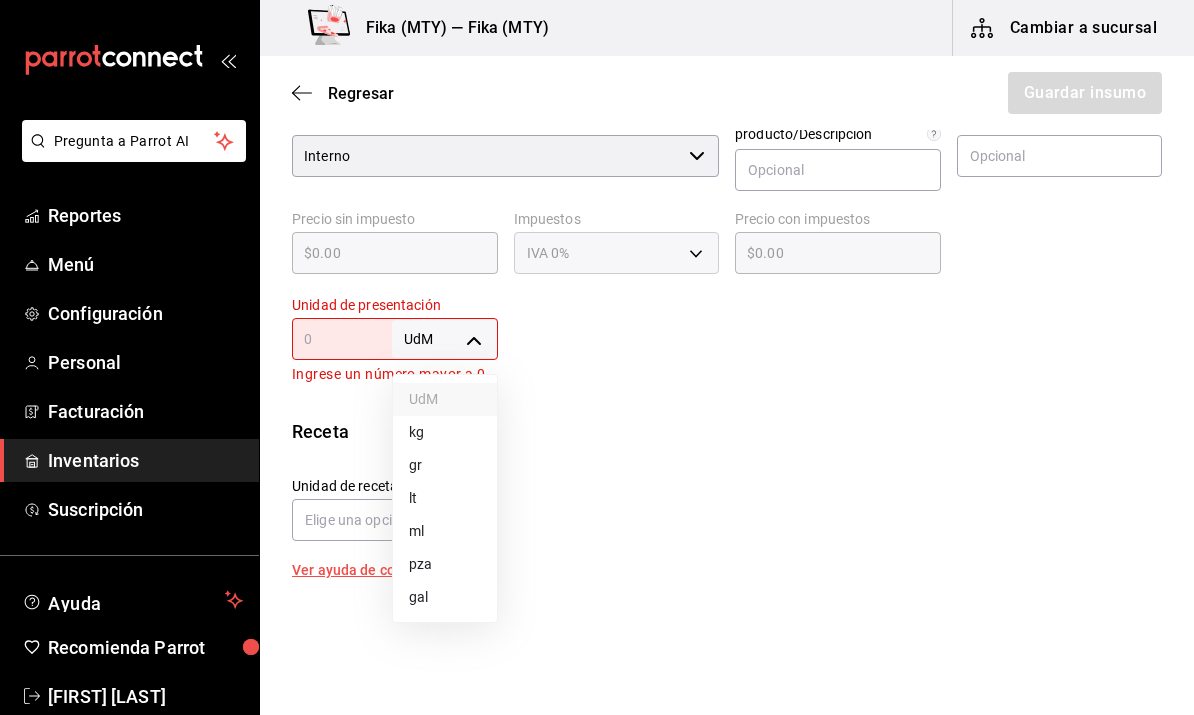 click on "pza" at bounding box center [445, 564] 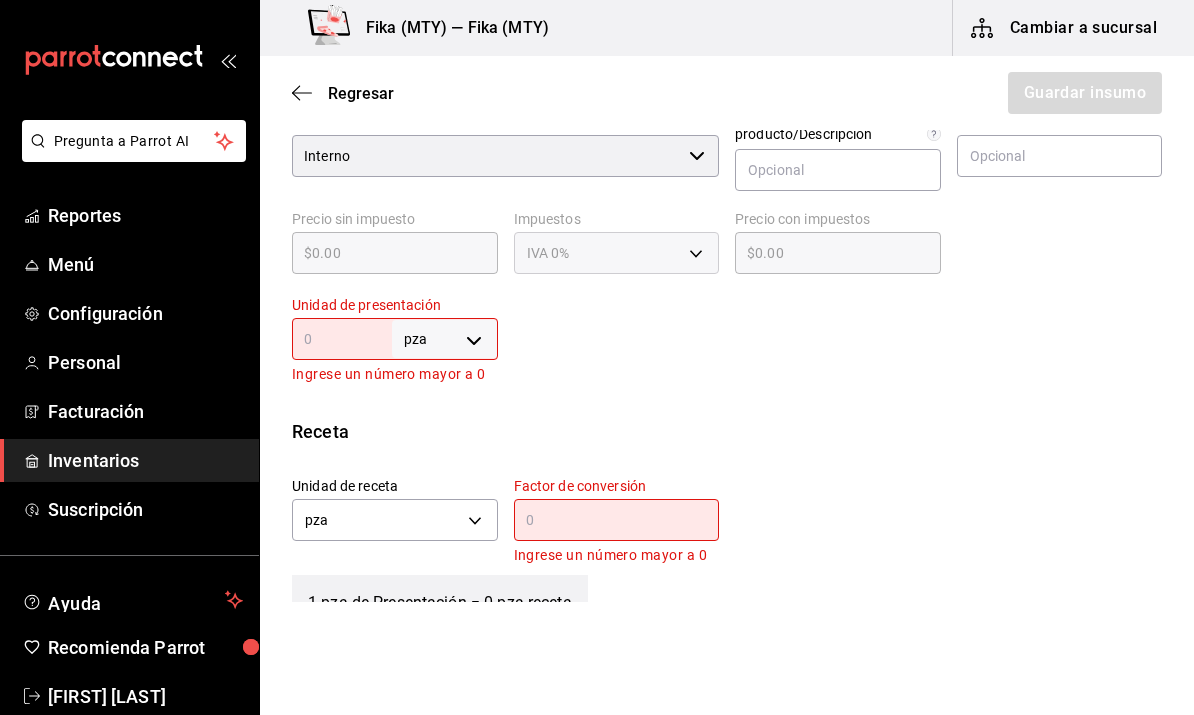 click at bounding box center [342, 339] 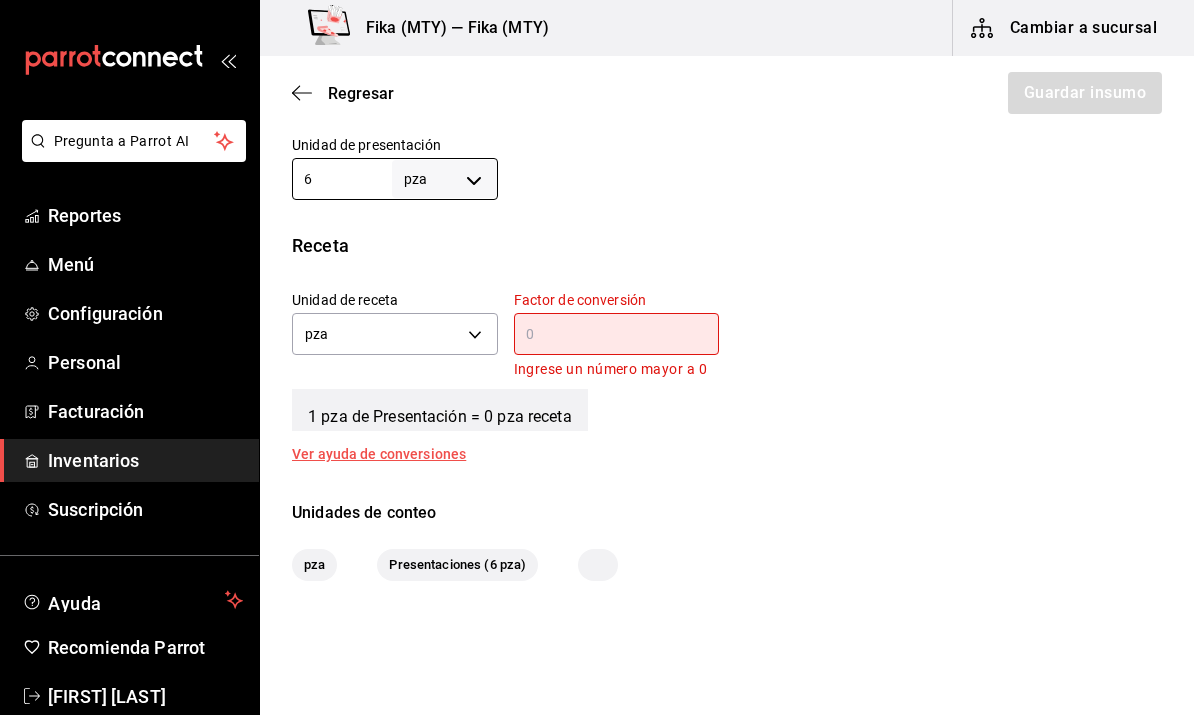 scroll, scrollTop: 624, scrollLeft: 0, axis: vertical 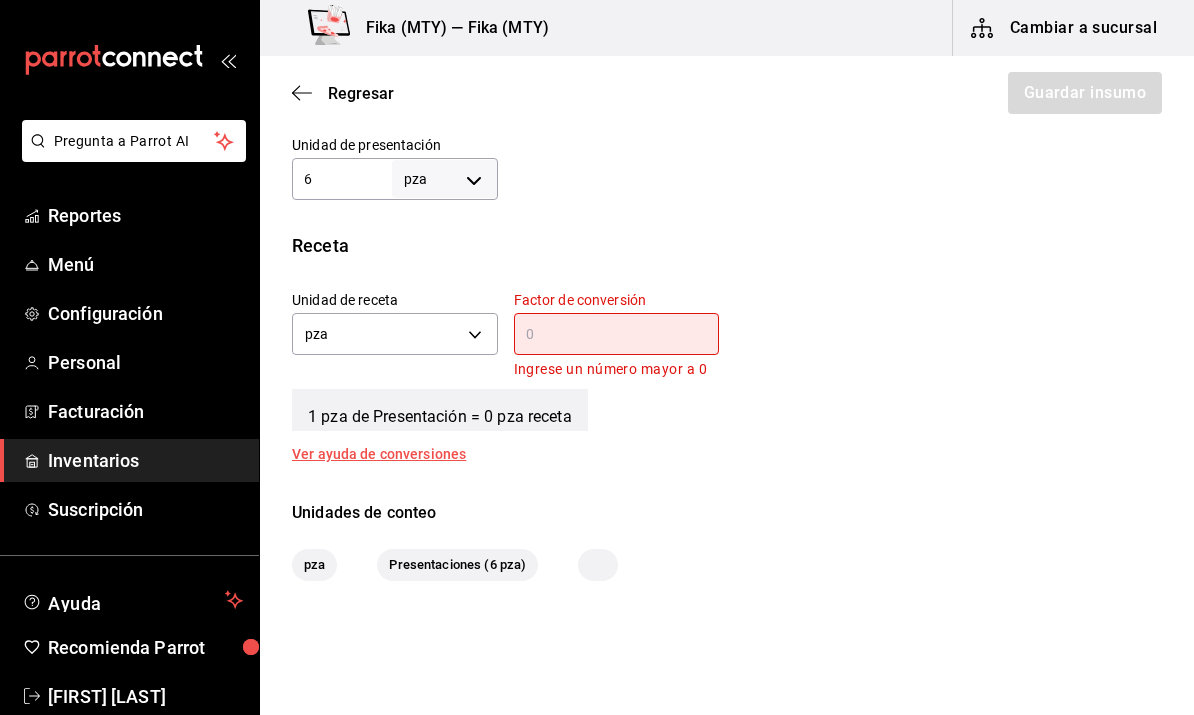click at bounding box center (617, 334) 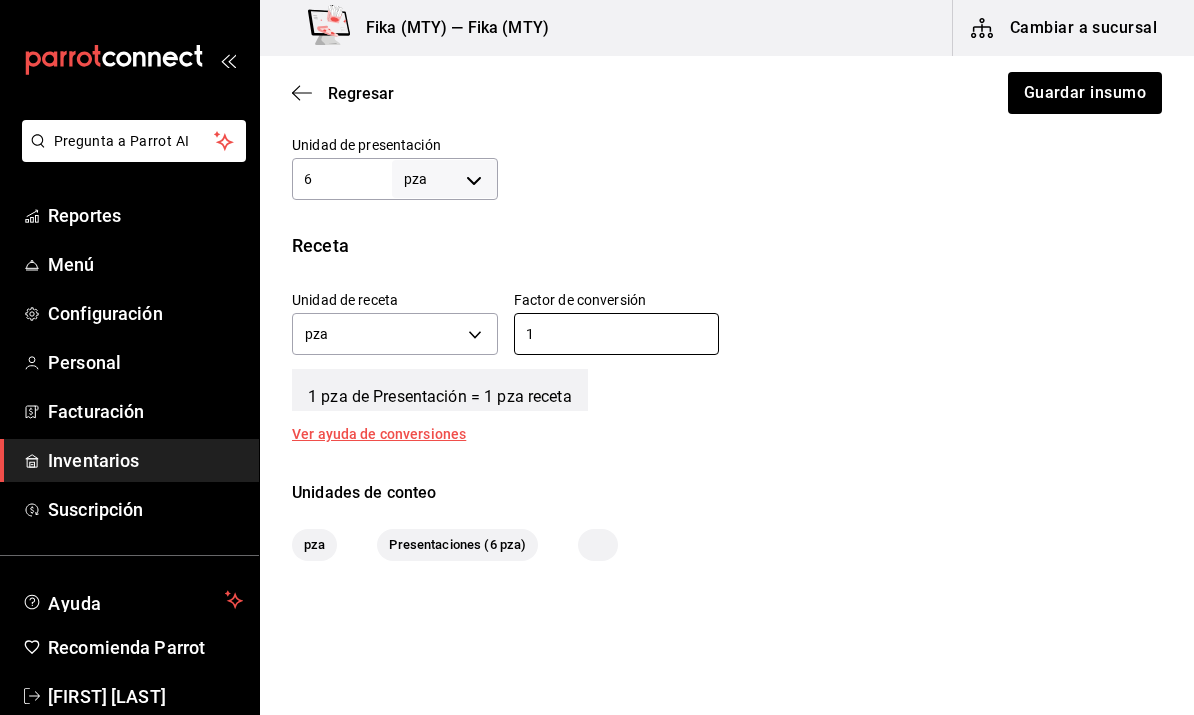 scroll, scrollTop: 604, scrollLeft: 0, axis: vertical 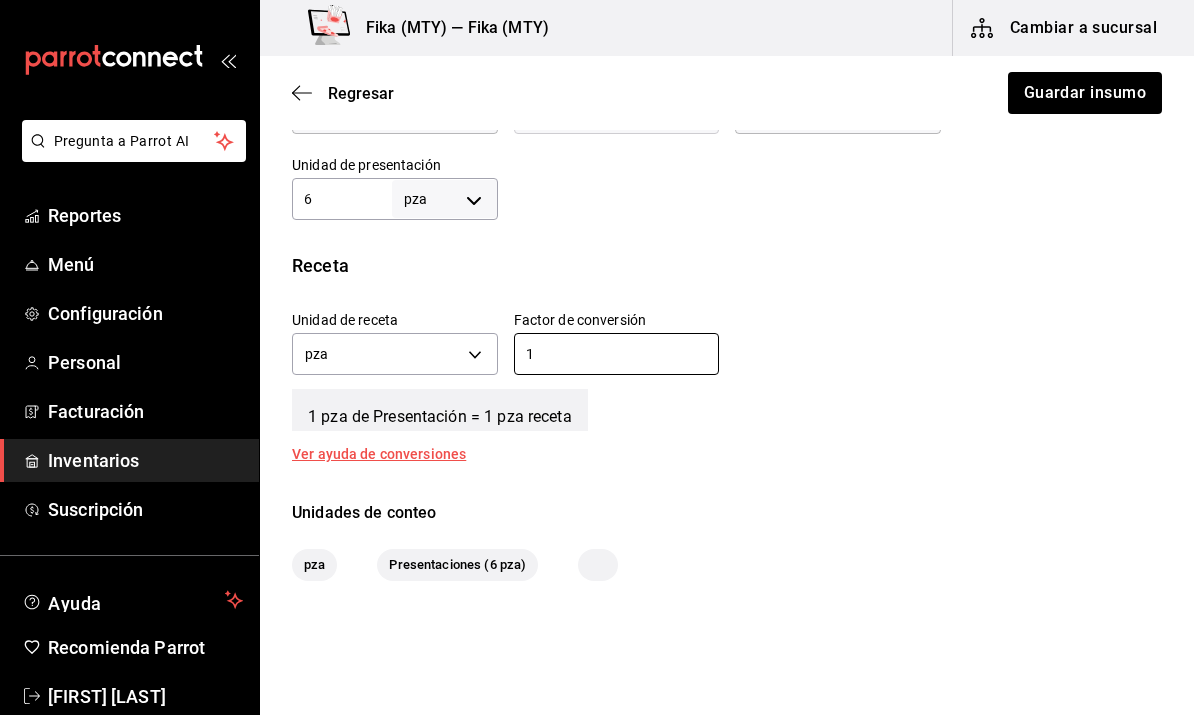 type on "1" 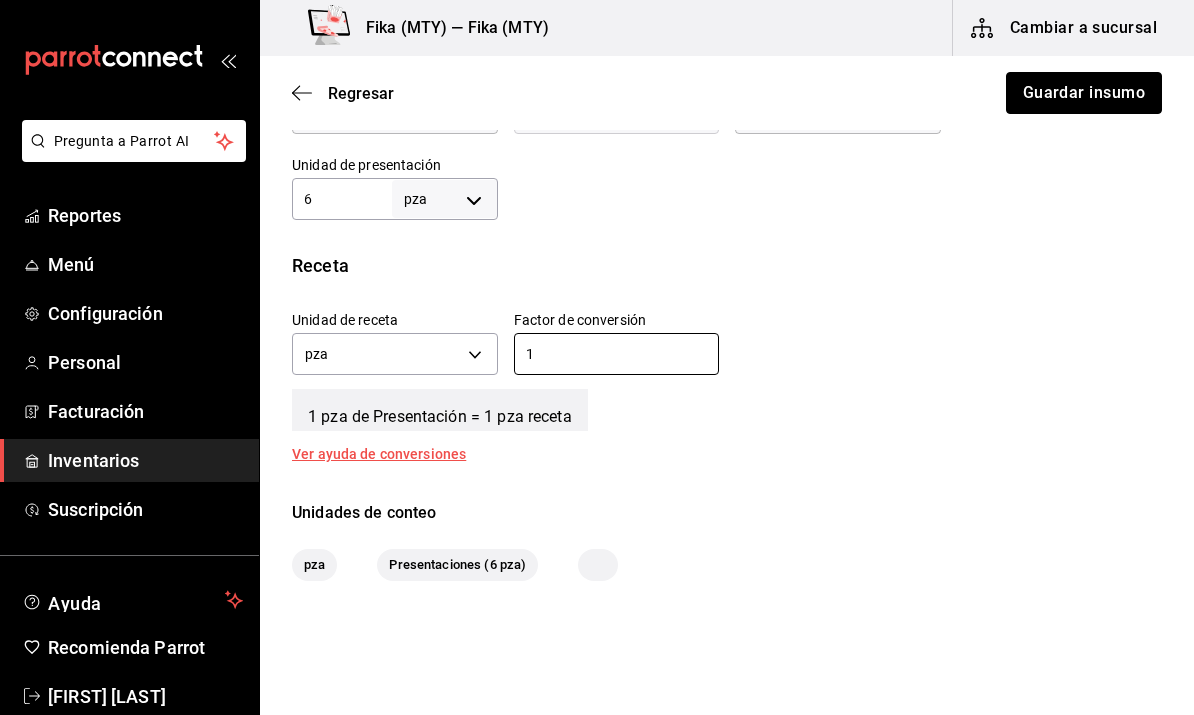 click on "Guardar insumo" at bounding box center [1084, 93] 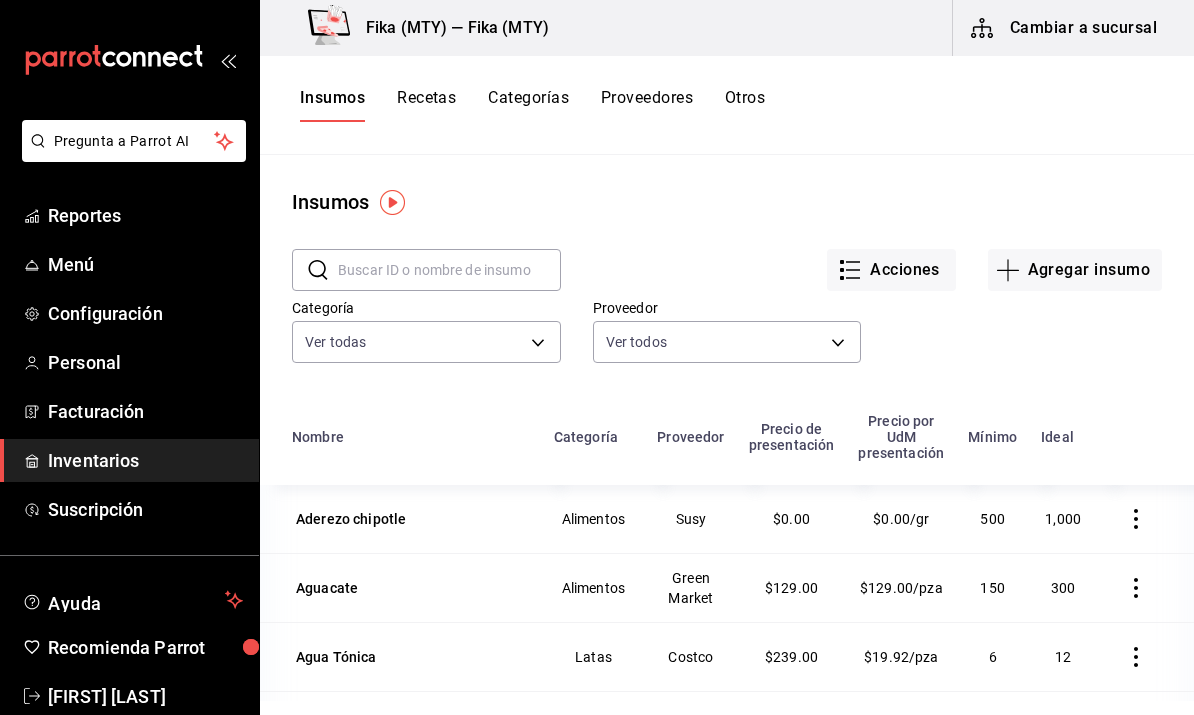 click on "Agregar insumo" at bounding box center (1075, 270) 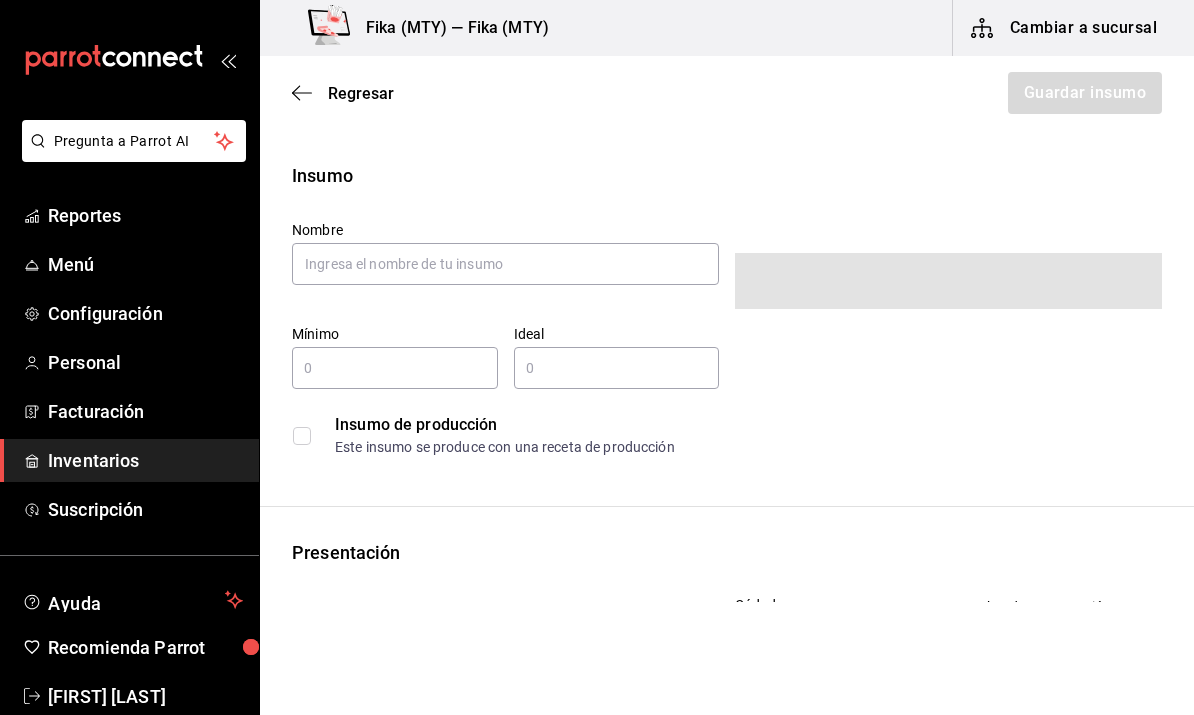 type on "$0.00" 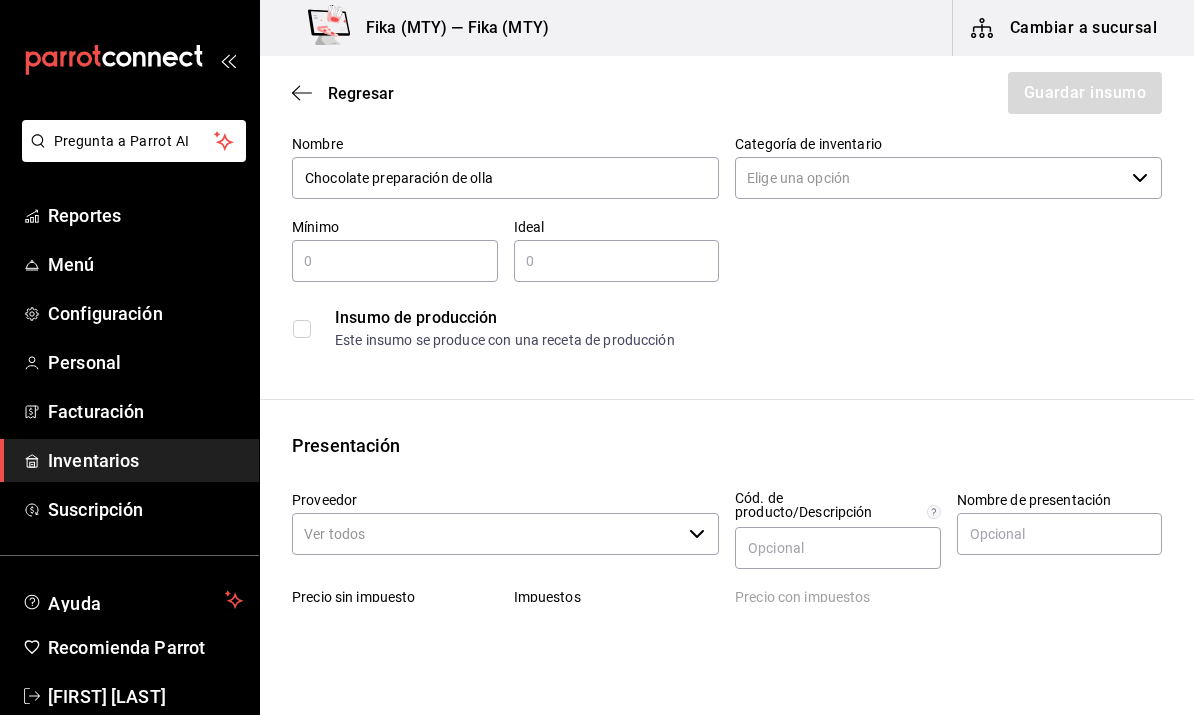 scroll, scrollTop: 89, scrollLeft: 0, axis: vertical 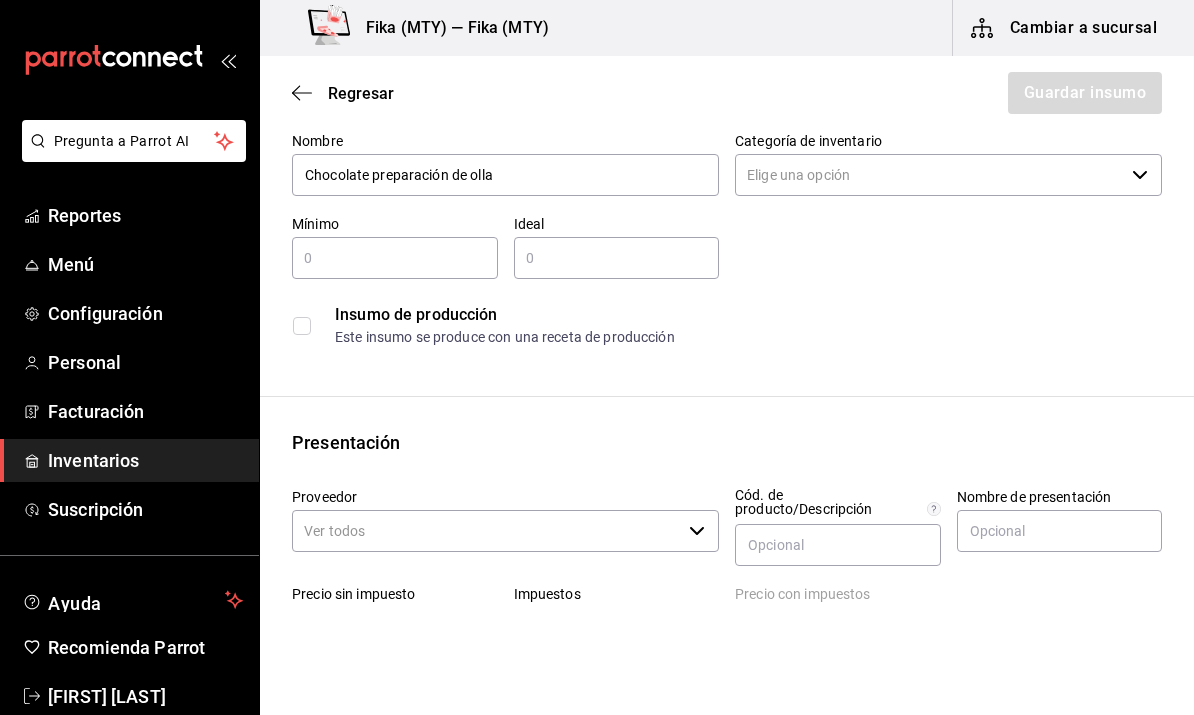type on "Chocolate preparación de olla" 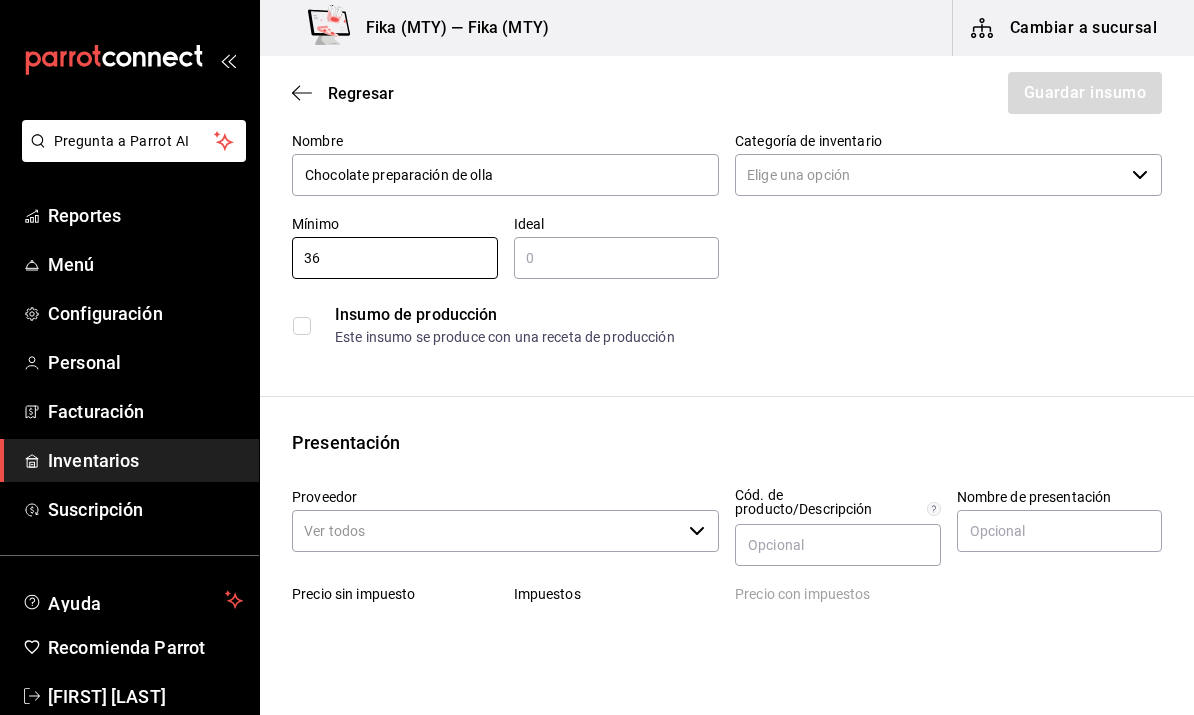 type on "3" 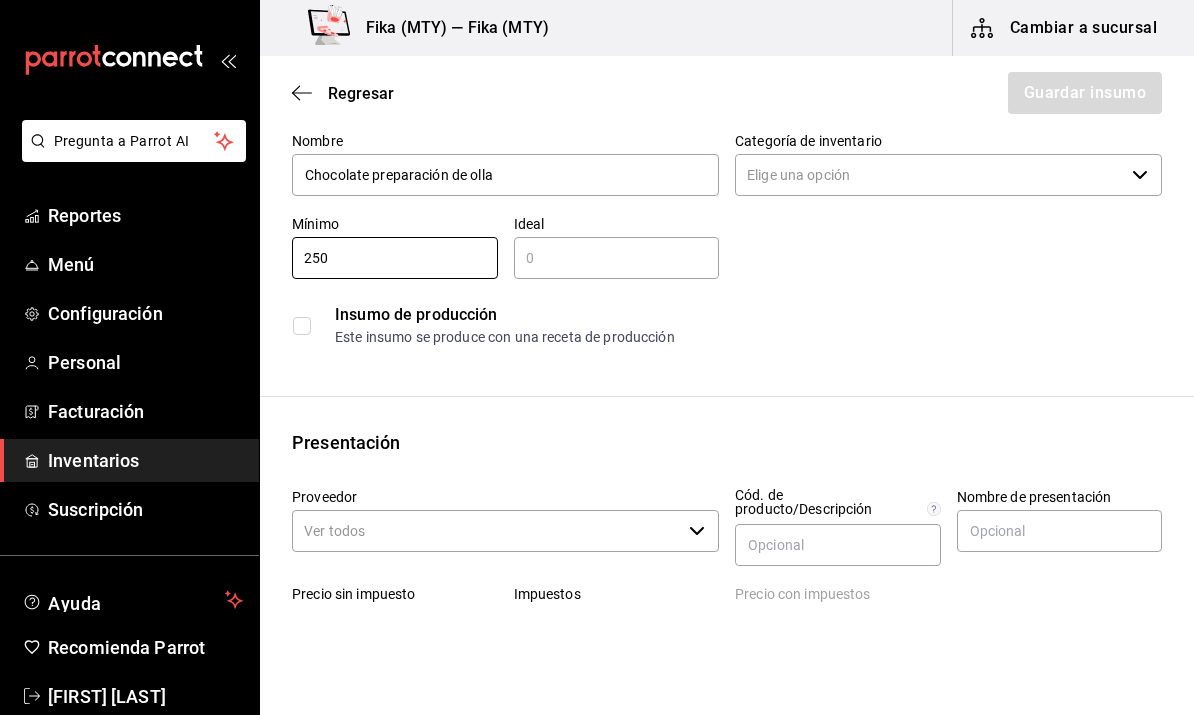 type on "250" 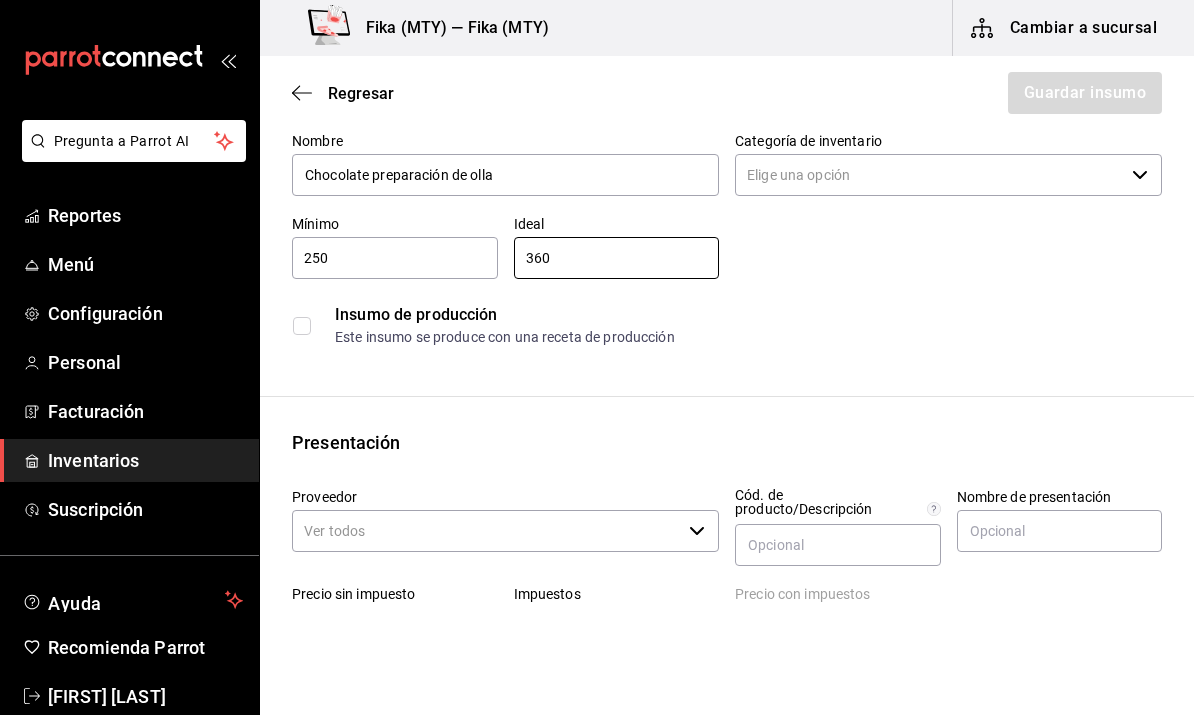 type on "360" 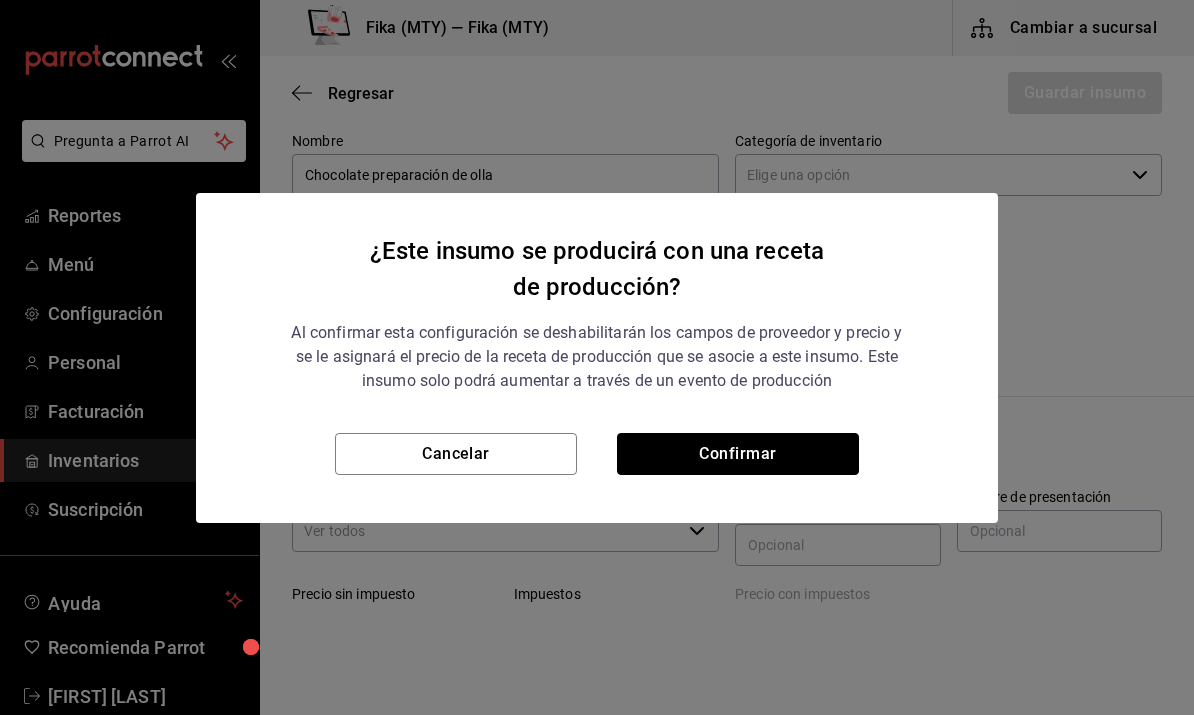click on "Confirmar" at bounding box center [738, 454] 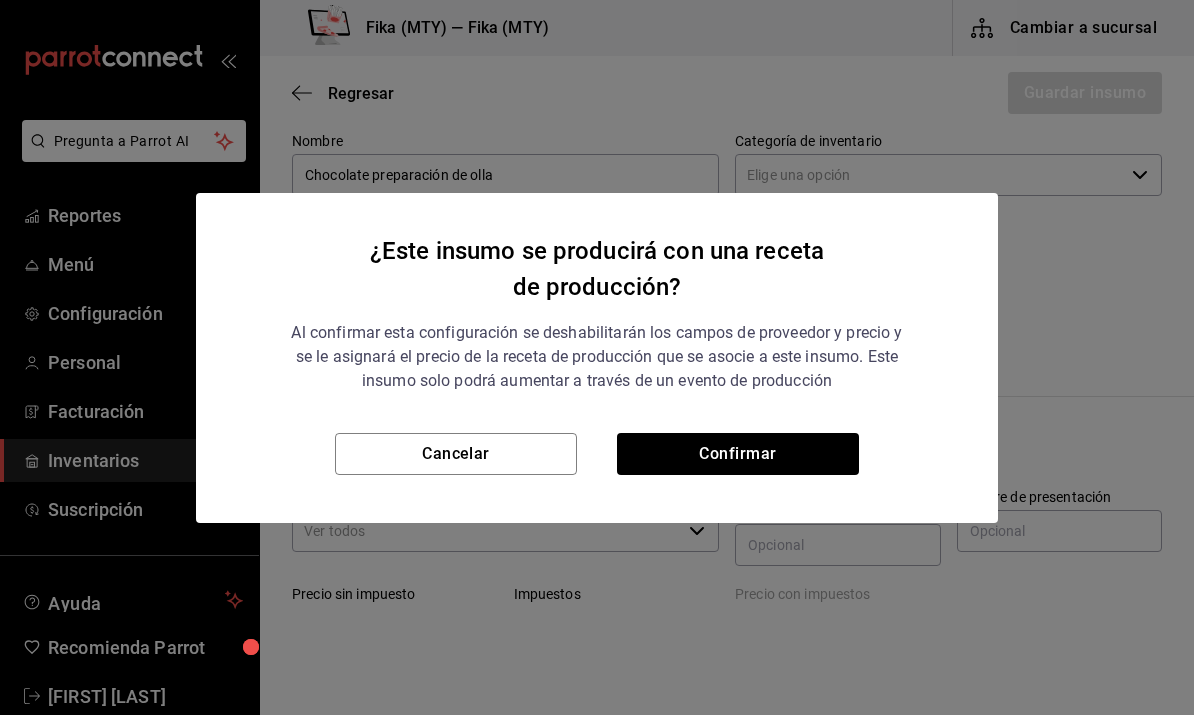 checkbox on "true" 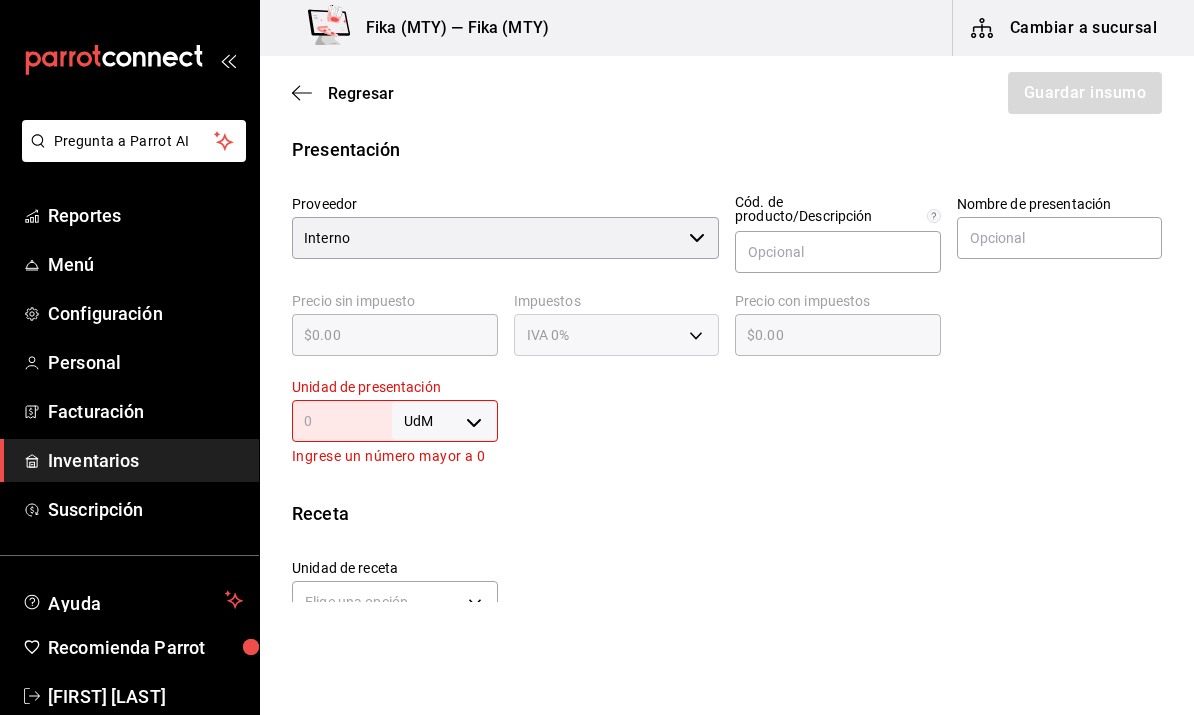 scroll, scrollTop: 387, scrollLeft: 0, axis: vertical 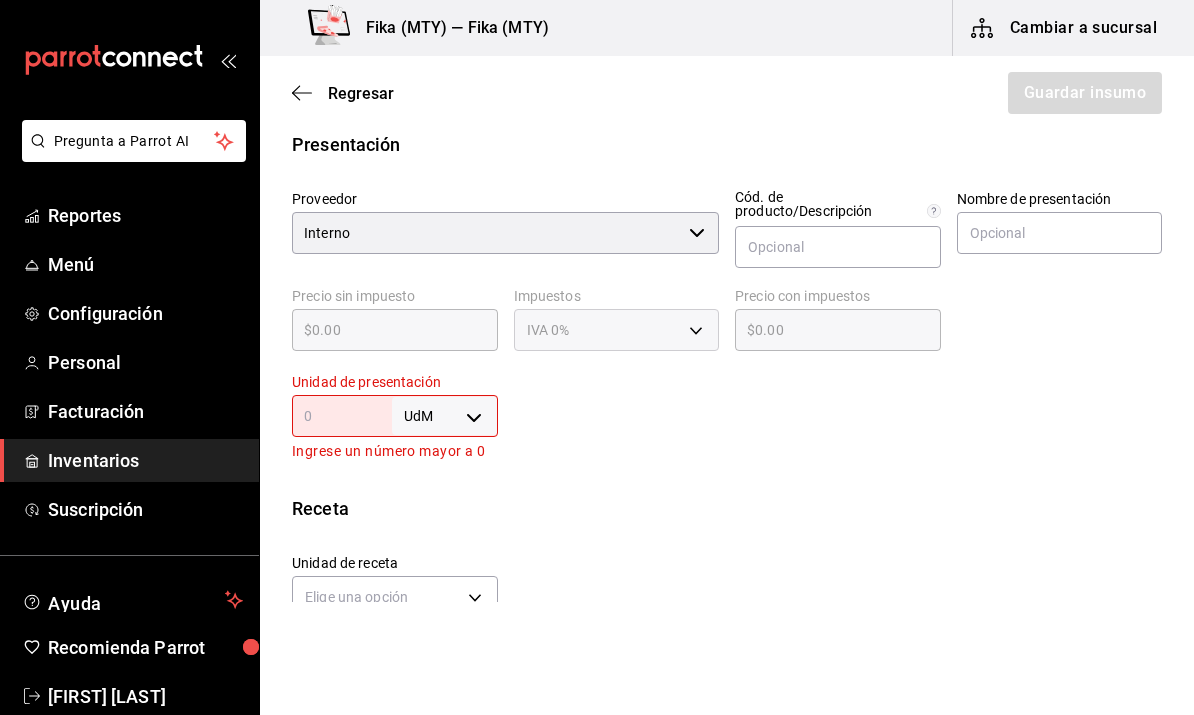 click on "Pregunta a Parrot AI Reportes   Menú   Configuración   Personal   Facturación   Inventarios   Suscripción   Ayuda Recomienda Parrot   [FIRST] [LAST]   Sugerir nueva función   Fika ([CITY]) — Fika ([CITY]) Cambiar a sucursal Regresar Guardar insumo Insumo Nombre Chocolate preparación de olla Categoría de inventario ​ Mínimo 250 ​ Ideal 360 ​ Insumo de producción Este insumo se produce con una receta de producción Presentación Proveedor Interno ​ Cód. de producto/Descripción Nombre de presentación Precio sin impuesto $0.00 ​ Impuestos IVA 0% Precio con impuestos $0.00 ​ Unidad de presentación UdM ​ Ingrese un número mayor a 0 Receta Unidad de receta Elige una opción Factor de conversión ​ Ver ayuda de conversiones Unidades de conteo GANA 1 MES GRATIS EN TU SUSCRIPCIÓN AQUÍ Pregunta a Parrot AI Reportes   Menú   Configuración   Personal   Facturación   Inventarios   Suscripción   Ayuda Recomienda Parrot   [FIRST] [LAST]   Sugerir nueva función" at bounding box center (597, 301) 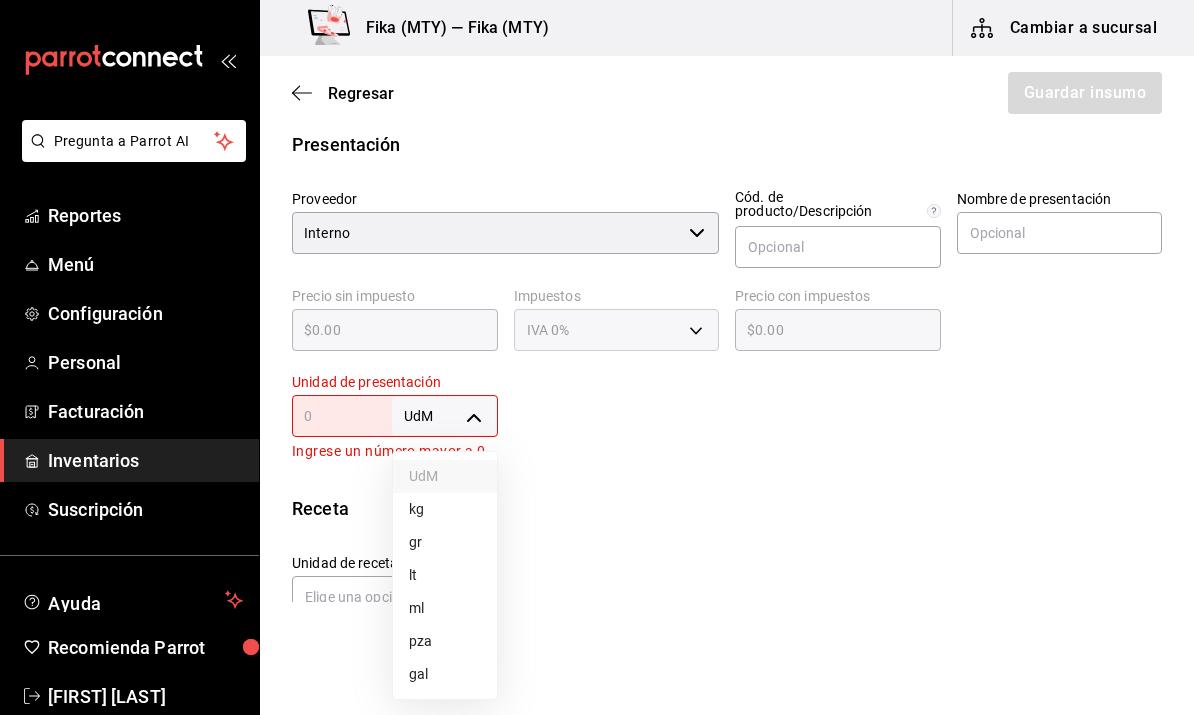 click on "gr" at bounding box center (445, 542) 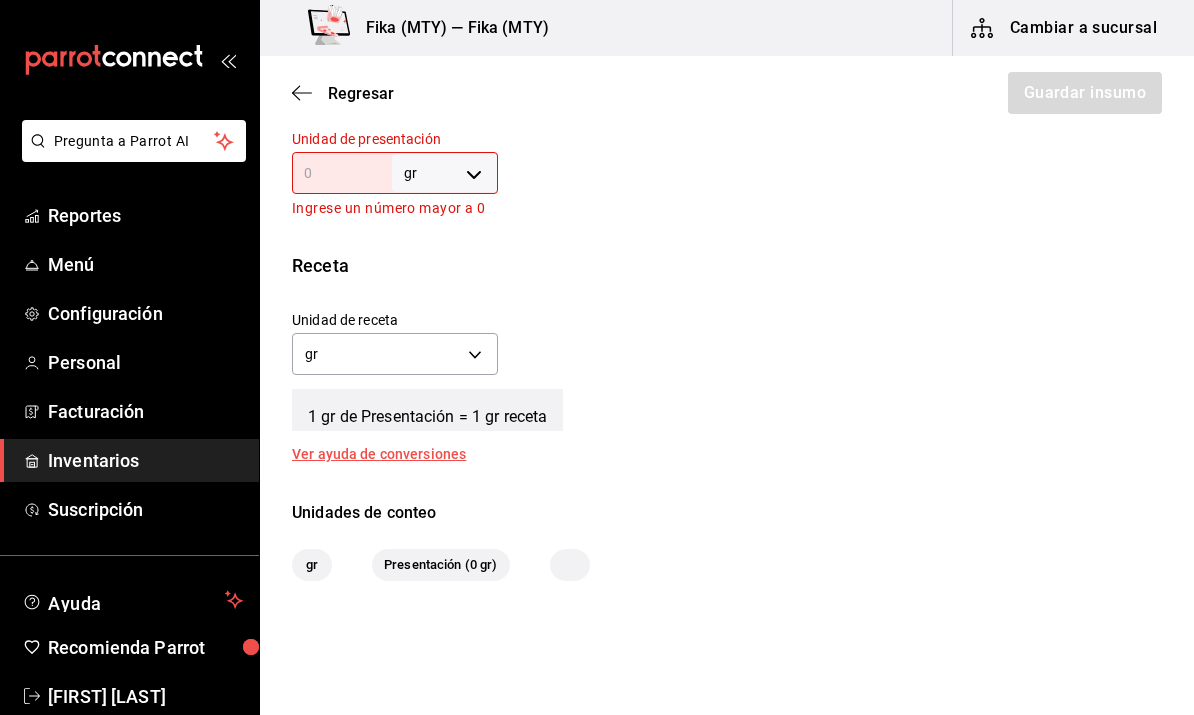 scroll, scrollTop: 612, scrollLeft: 0, axis: vertical 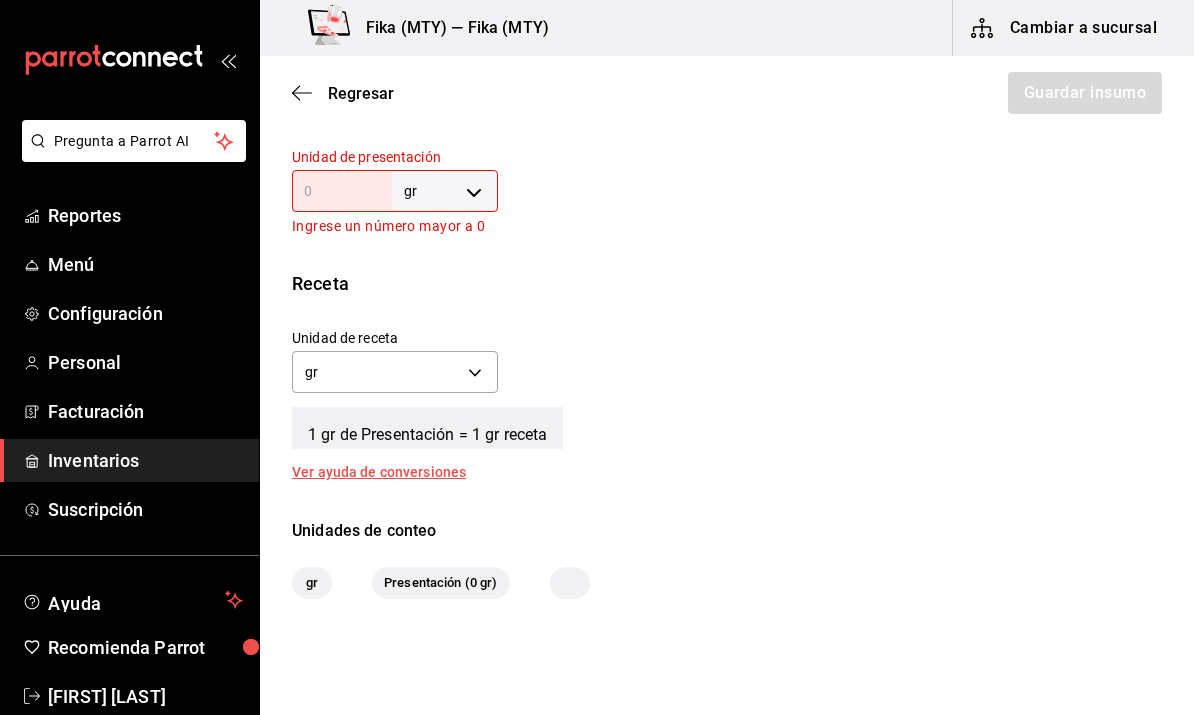click at bounding box center (342, 191) 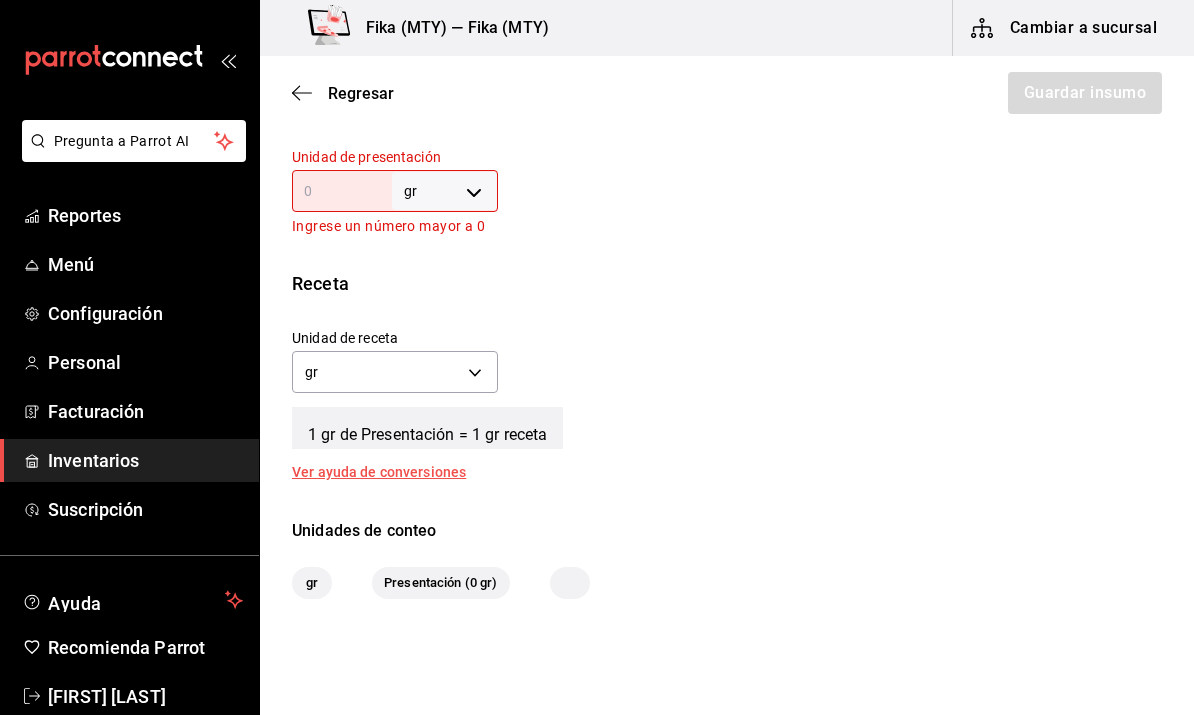 type on "3" 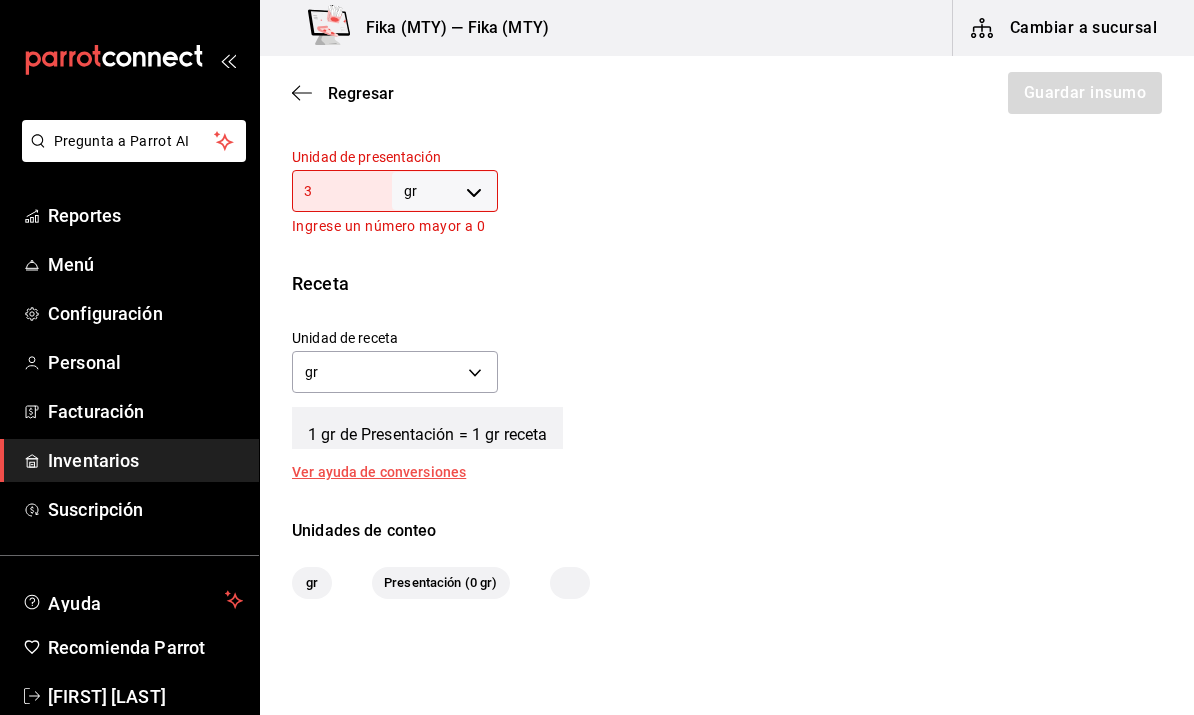 type on "3" 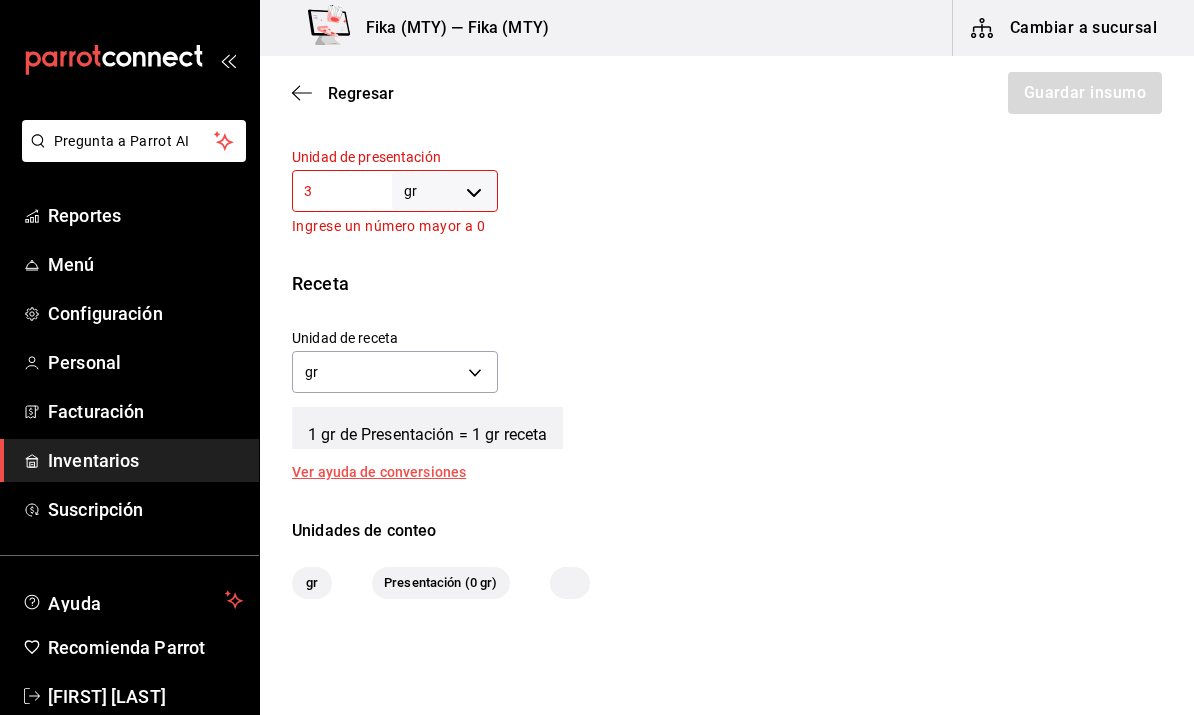 scroll, scrollTop: 604, scrollLeft: 0, axis: vertical 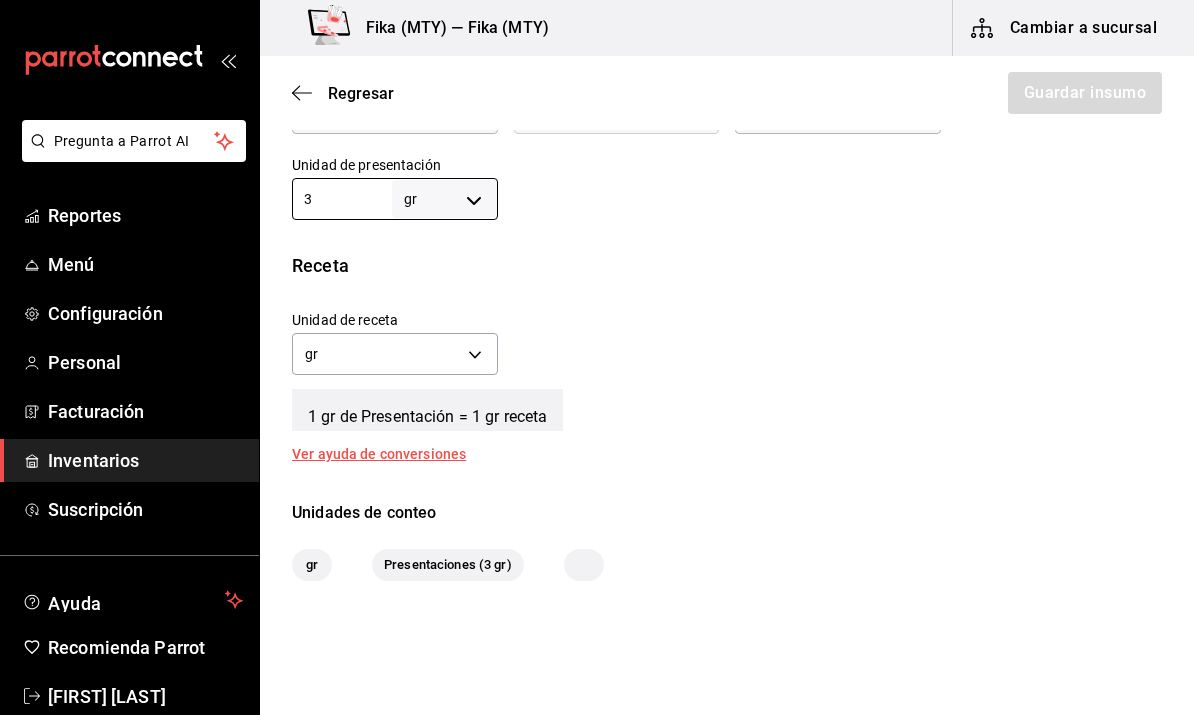 type on "36" 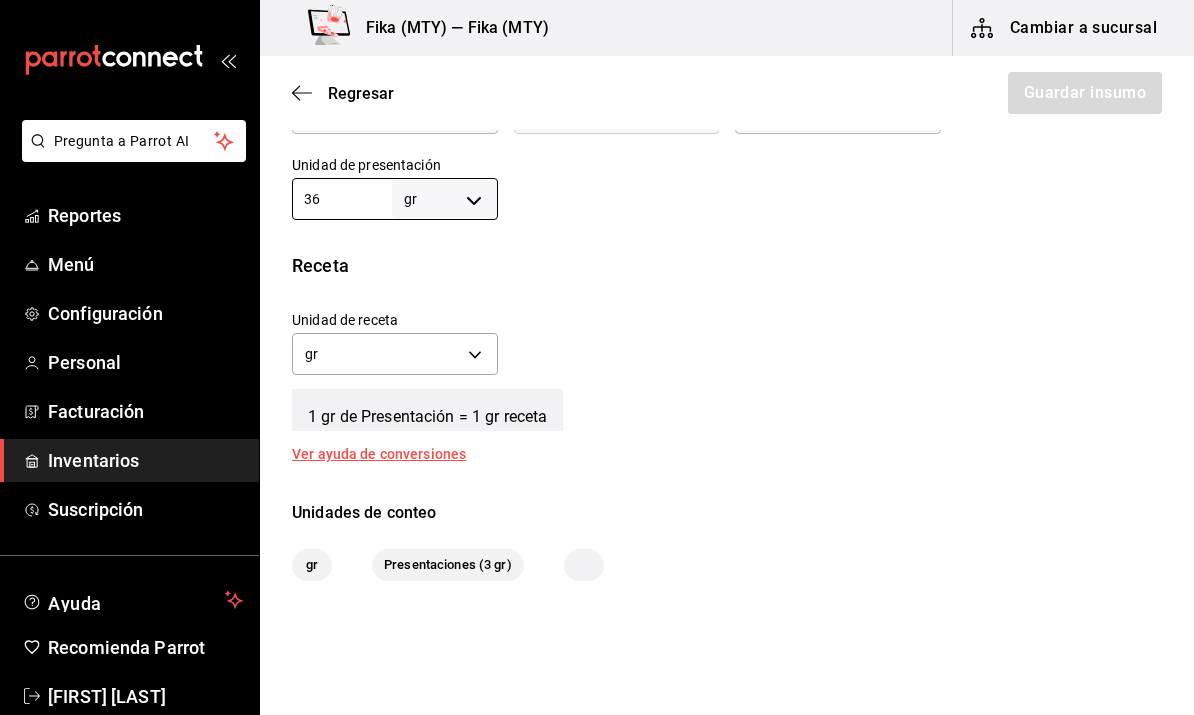 type on "36" 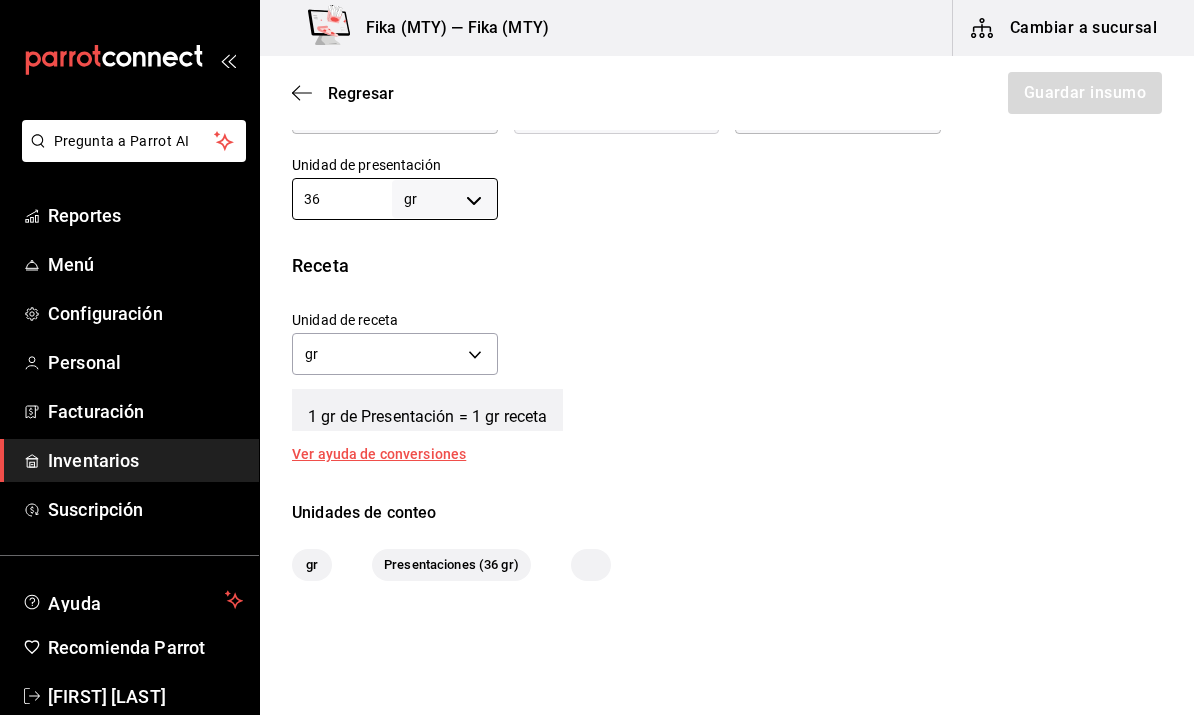 type on "360" 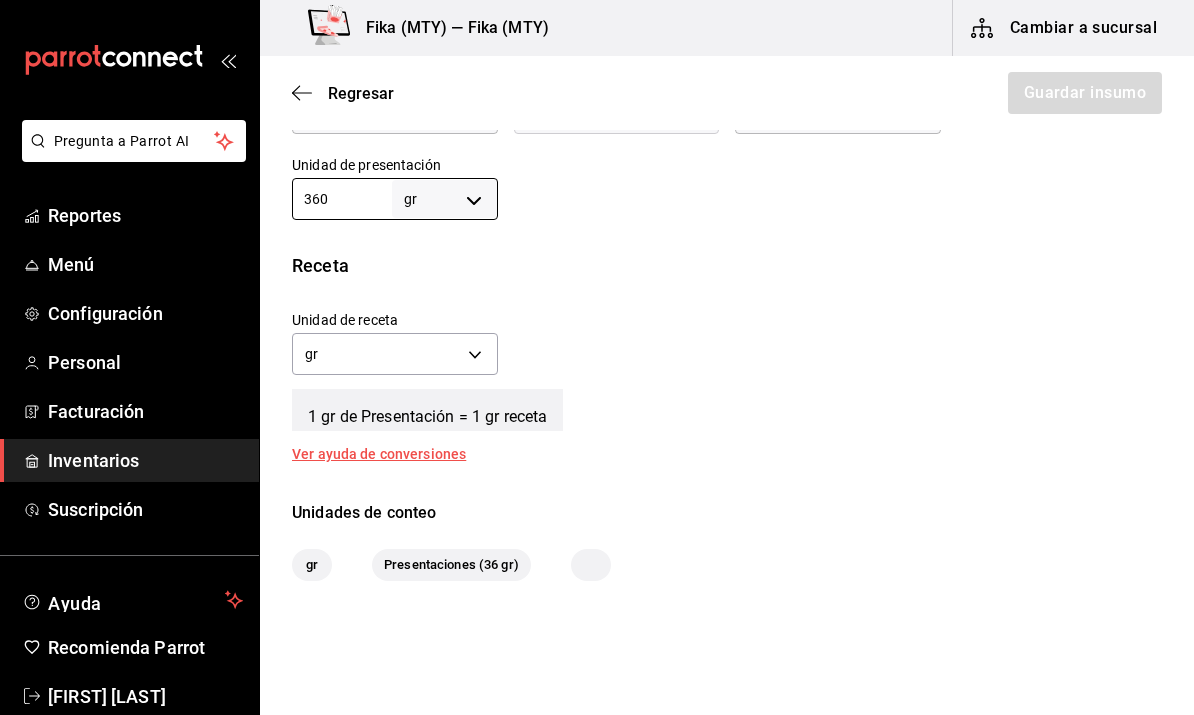 type on "360" 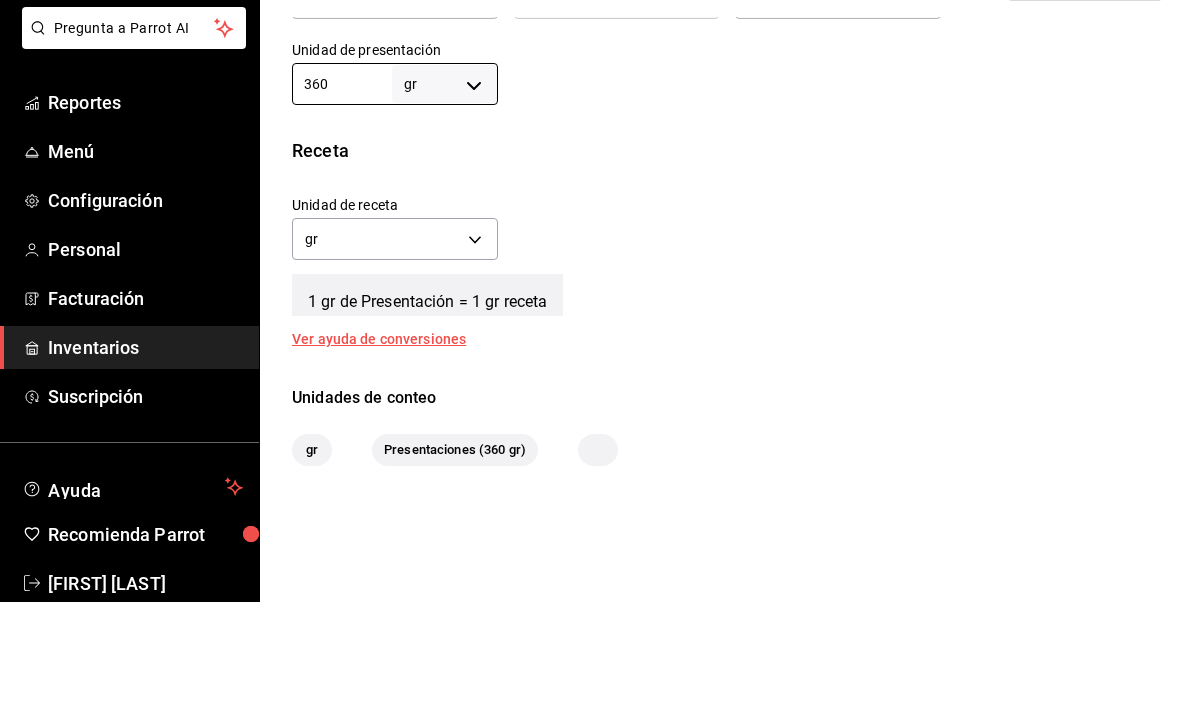 scroll, scrollTop: 604, scrollLeft: 0, axis: vertical 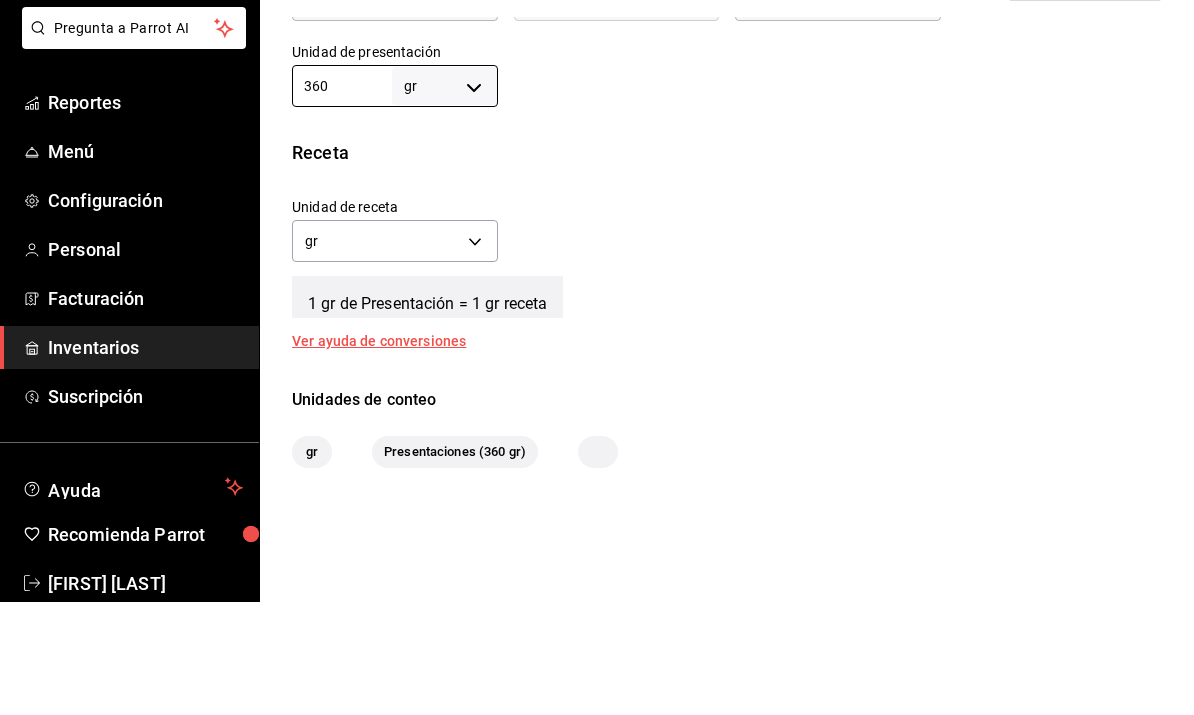 type on "360" 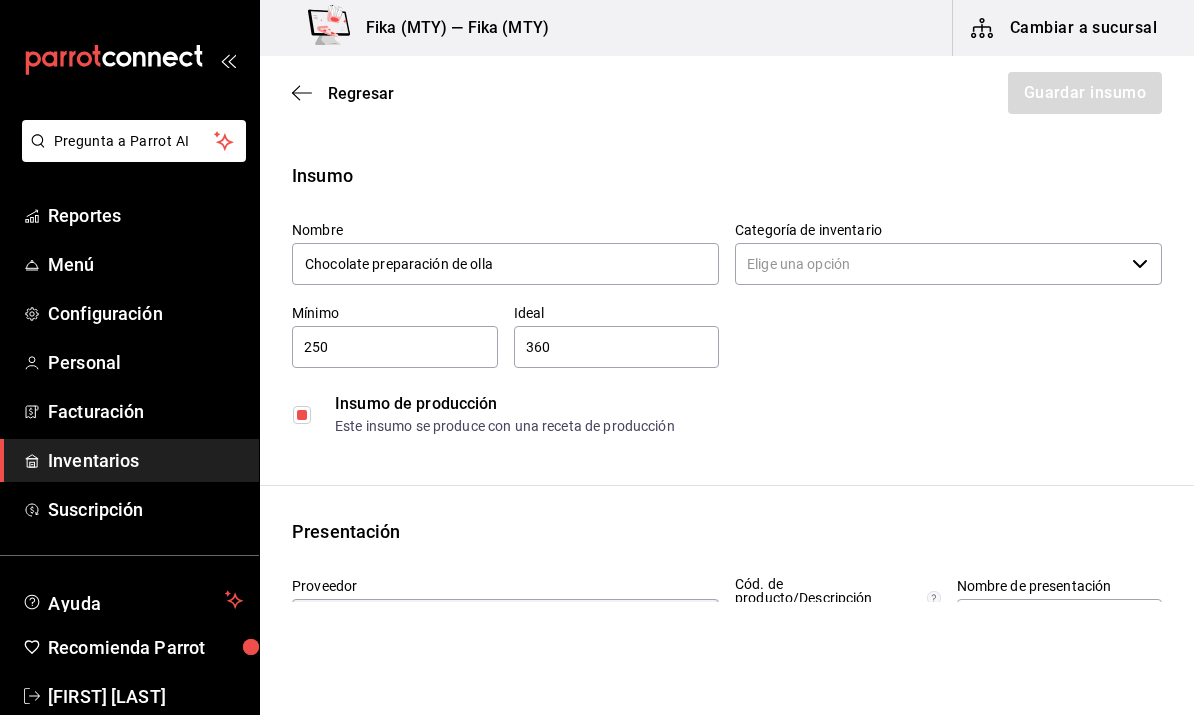 scroll, scrollTop: 0, scrollLeft: 0, axis: both 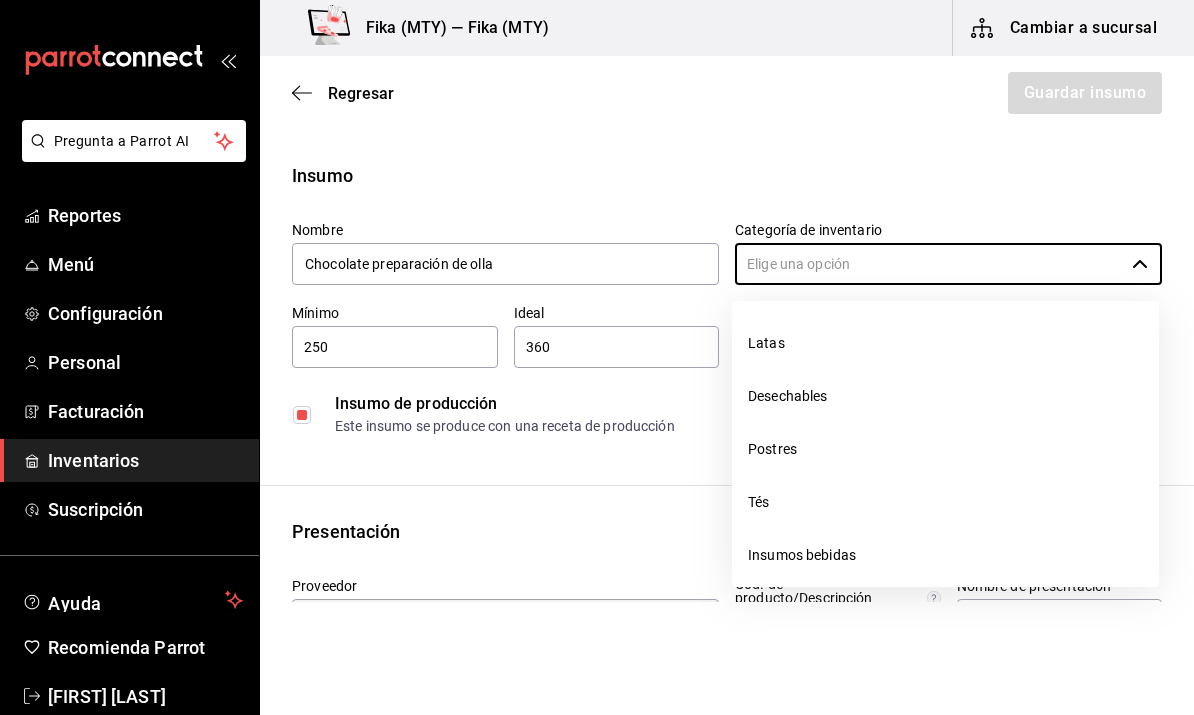 click on "Insumos bebidas" at bounding box center (945, 555) 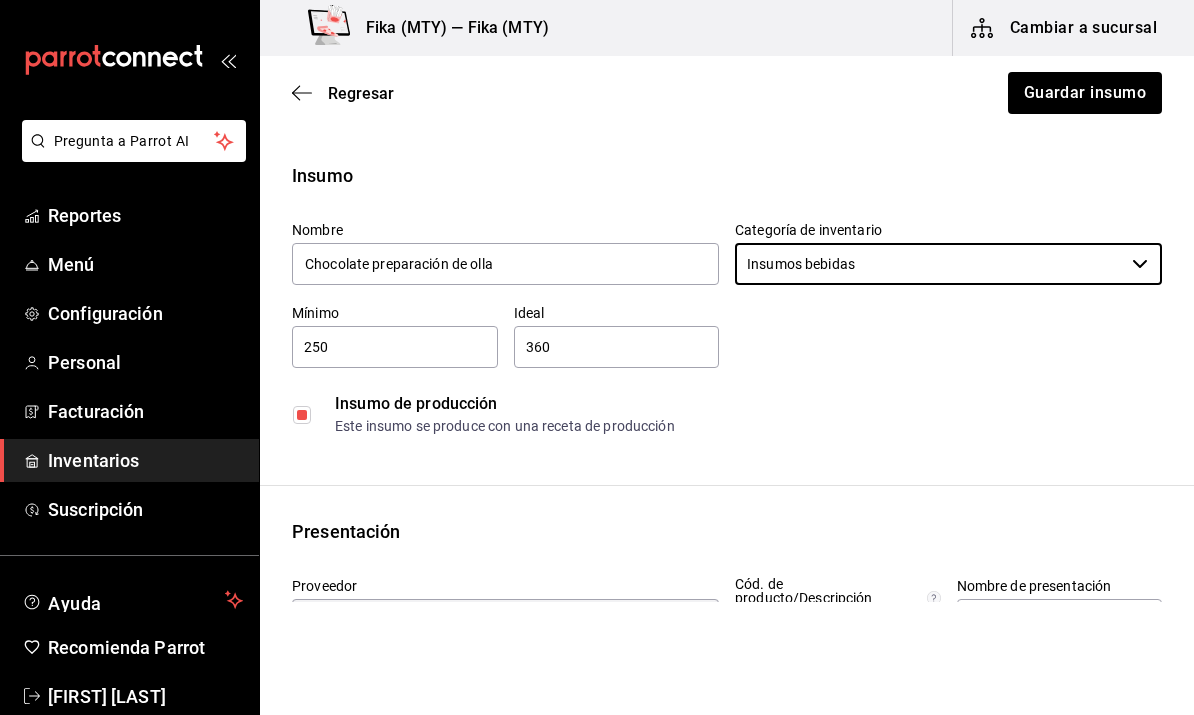 click on "Guardar insumo" at bounding box center [1085, 93] 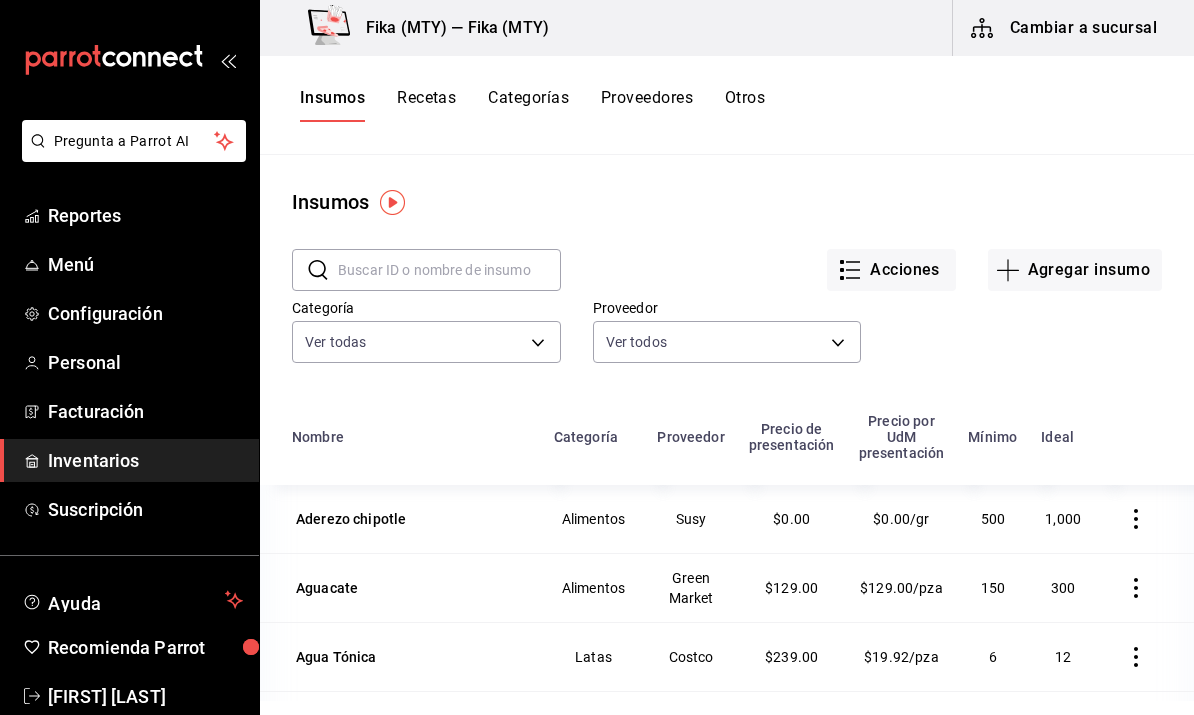 scroll, scrollTop: 0, scrollLeft: 0, axis: both 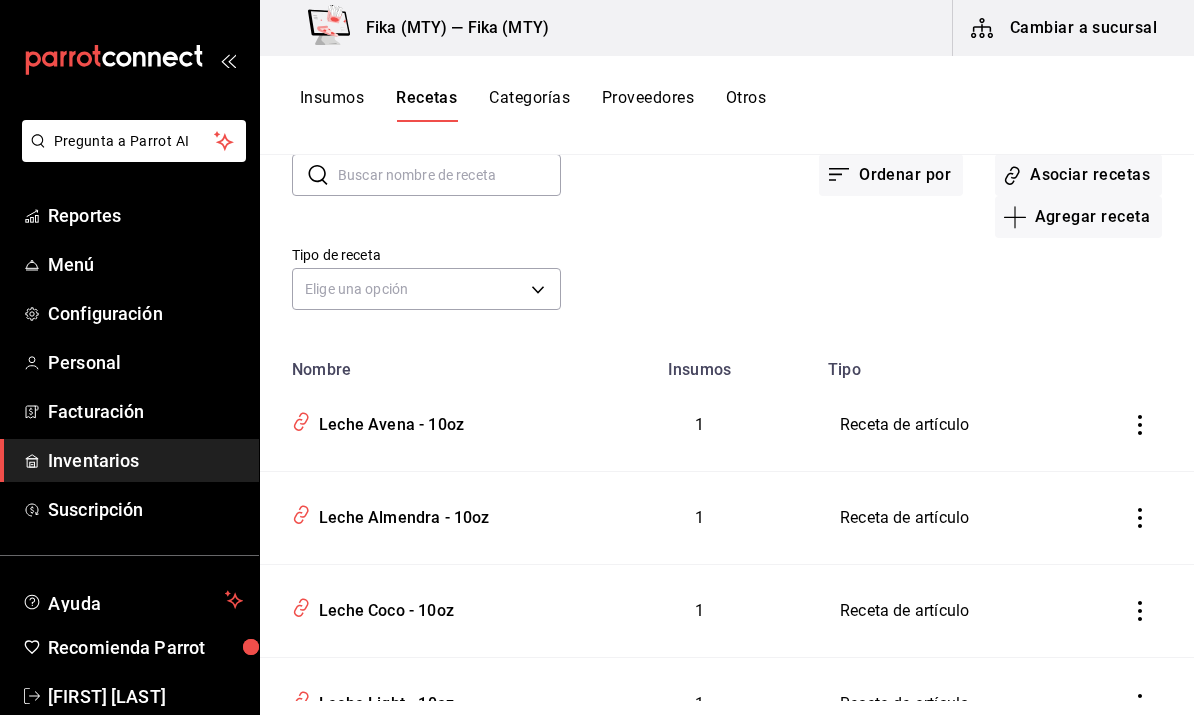 click on "Insumos Recetas Categorías Proveedores Otros" at bounding box center [727, 105] 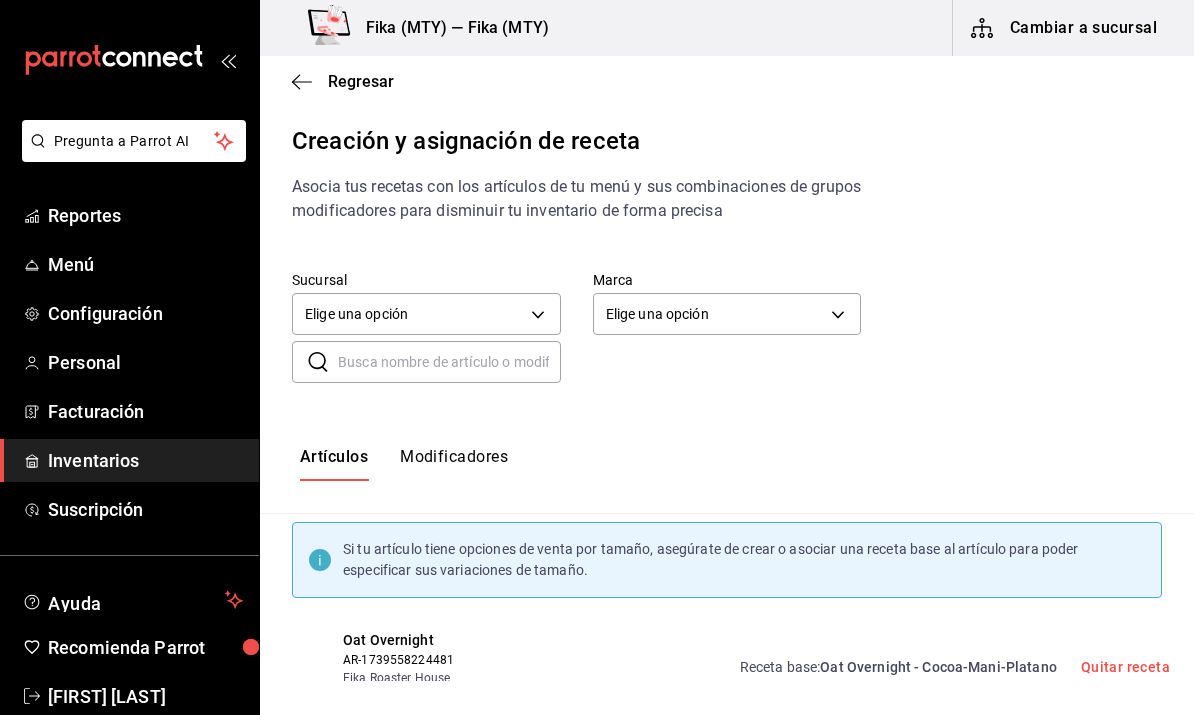click on "Pregunta a Parrot AI Reportes   Menú   Configuración   Personal   Facturación   Inventarios   Suscripción   Ayuda Recomienda Parrot   [FIRST] [LAST]   Sugerir nueva función   Fika (MTY) — Fika (MTY) Cambiar a sucursal Regresar Creación y asignación de receta Asocia tus recetas con los artículos de tu menú y sus combinaciones de grupos modificadores para disminuir tu inventario de forma precisa Sucursal Elige una opción default Marca Elige una opción default ​ ​ Artículos Modificadores Si tu artículo tiene opciones de venta por tamaño, asegúrate de crear o asociar una receta base al artículo para poder especificar sus variaciones de tamaño. Oat Overnight AR-1739558224481 Fika Roaster House menu rappi Receta base :  Oat Overnight - Cocoa-Mani-Platano Quitar receta Toast Avocado AR-1738209944126 menu rappi Fika Roaster House Asociar receta Crear receta Bagel de Salmón Ahumado AR-1738210061189 menu rappi Fika Roaster House Asociar receta Crear receta Bagel Fika AR-1738210190003" at bounding box center [597, 340] 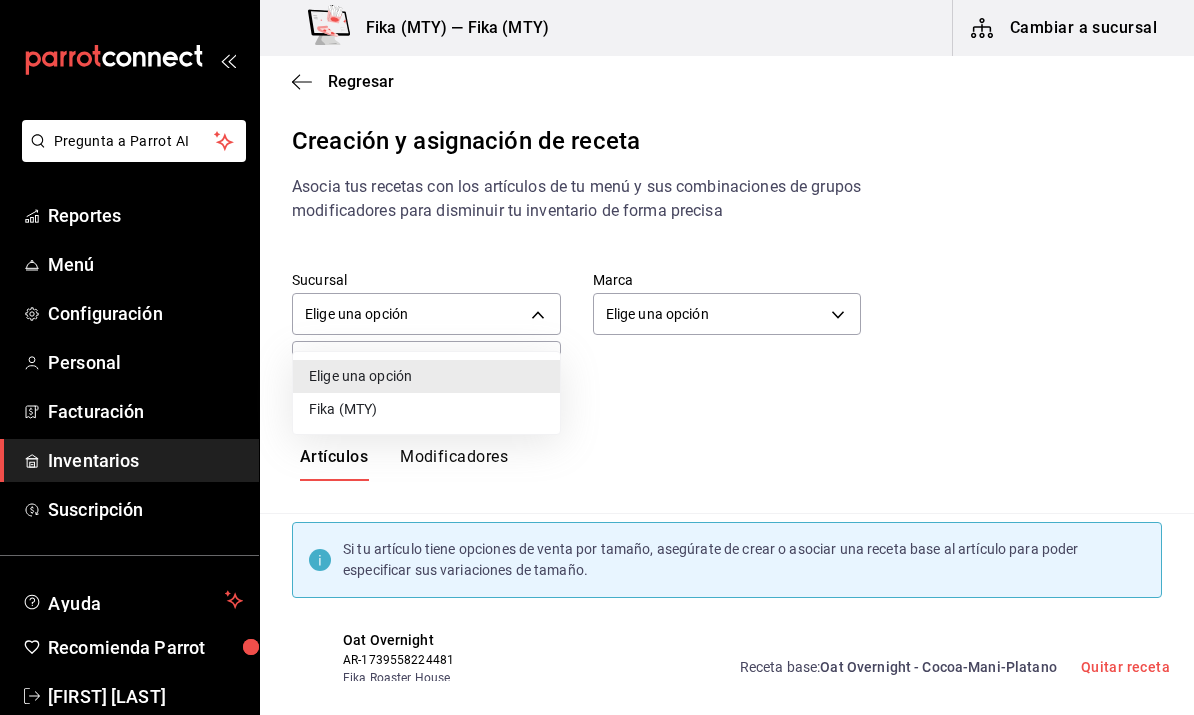 click on "Fika (MTY)" at bounding box center (426, 409) 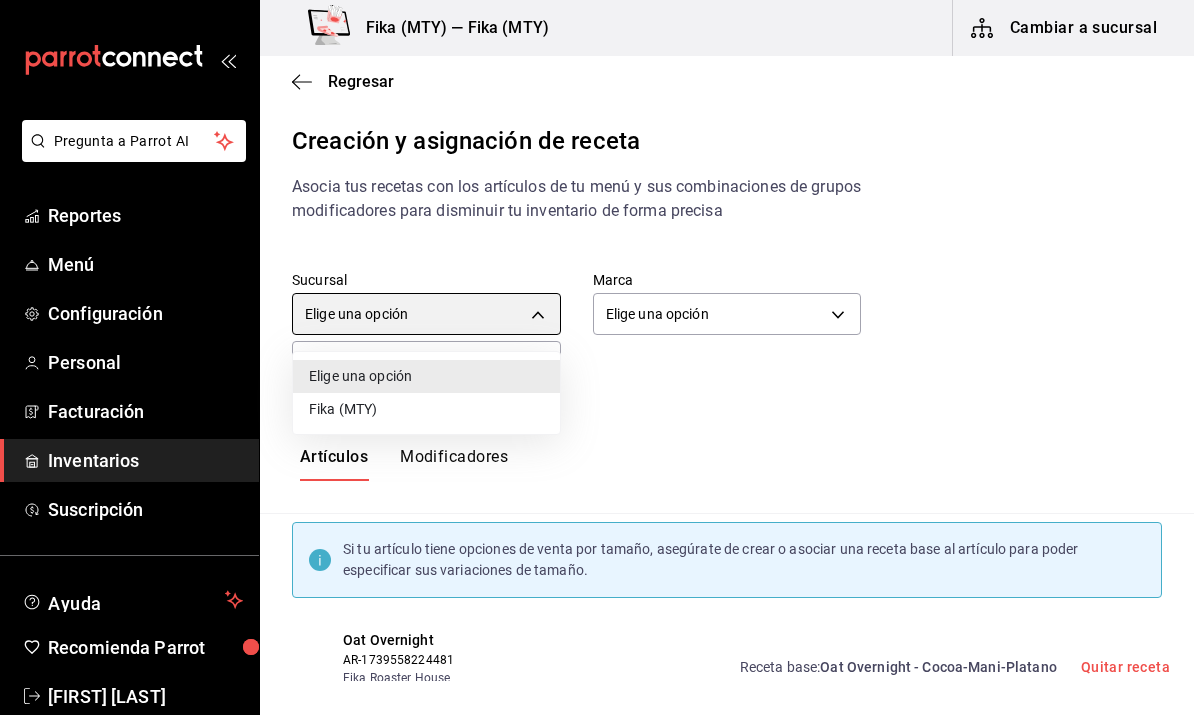 type on "8217aa69-a928-4e9f-9e7c-f1f9e32b282f" 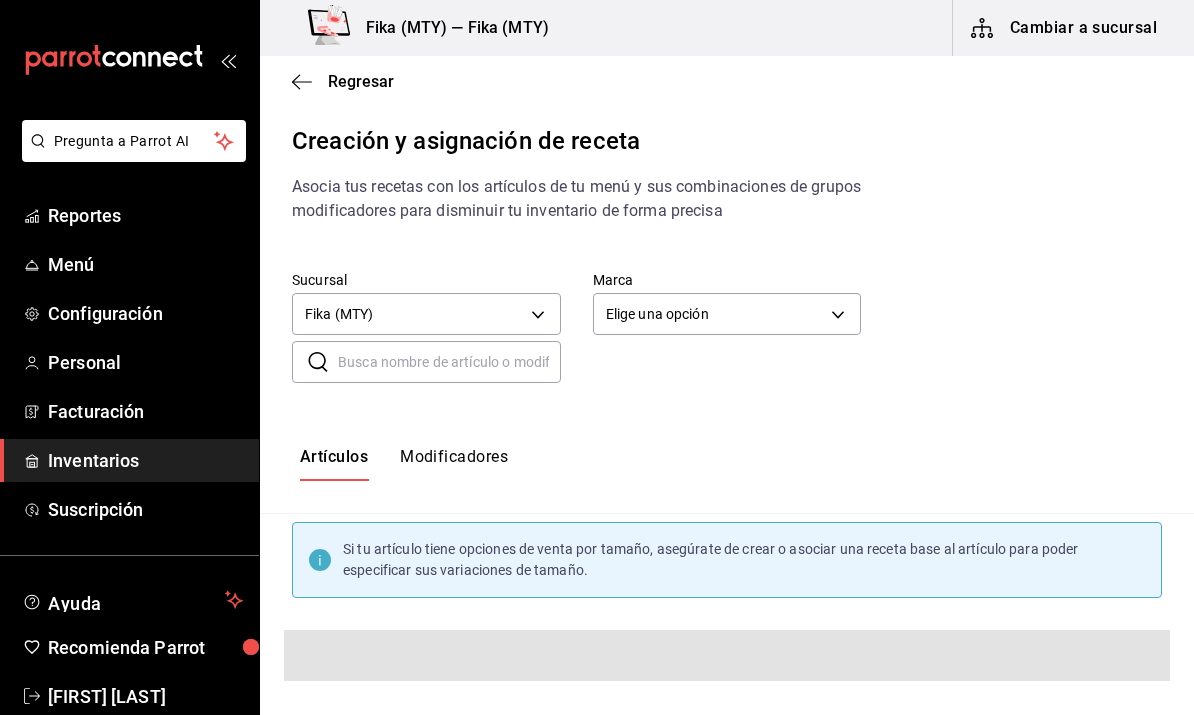 click on "Pregunta a Parrot AI Reportes   Menú   Configuración   Personal   Facturación   Inventarios   Suscripción   Ayuda Recomienda Parrot   [FIRST] [LAST]   Sugerir nueva función   Fika ([CITY]) — Fika ([CITY]) Cambiar a sucursal Regresar Creación y asignación de receta Asocia tus recetas con los artículos de tu menú y sus combinaciones de grupos modificadores para disminuir tu inventario de forma precisa Sucursal Fika ([CITY]) 8217aa69-a928-4e9f-9e7c-f1f9e32b282f Marca Elige una opción default ​ ​ Artículos Modificadores Si tu artículo tiene opciones de venta por tamaño, asegúrate de crear o asociar una receta base al artículo para poder especificar sus variaciones de tamaño. Guardar Receta de artículo GANA 1 MES GRATIS EN TU SUSCRIPCIÓN AQUÍ Pregunta a Parrot AI Reportes   Menú   Configuración   Personal   Facturación   Inventarios   Suscripción   Ayuda Recomienda Parrot   [FIRST] [LAST]   Sugerir nueva función   Visitar centro de ayuda ([PHONE]) ([PHONE])" at bounding box center (597, 340) 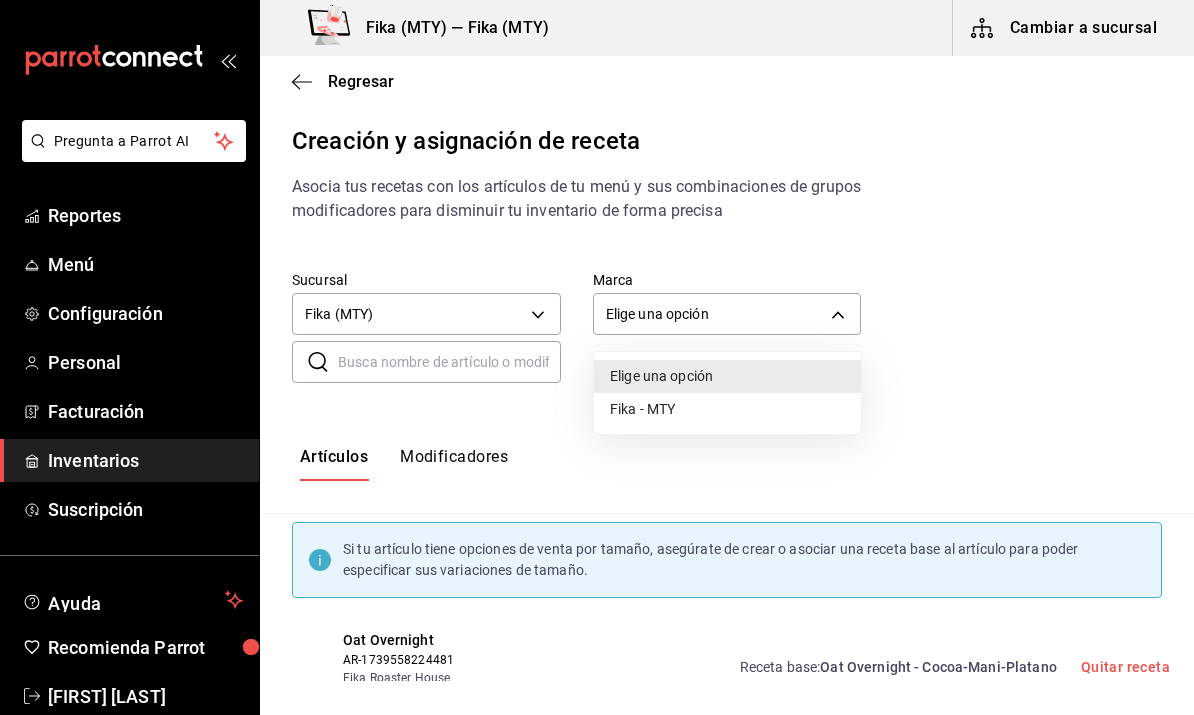 click on "Fika - MTY" at bounding box center [727, 409] 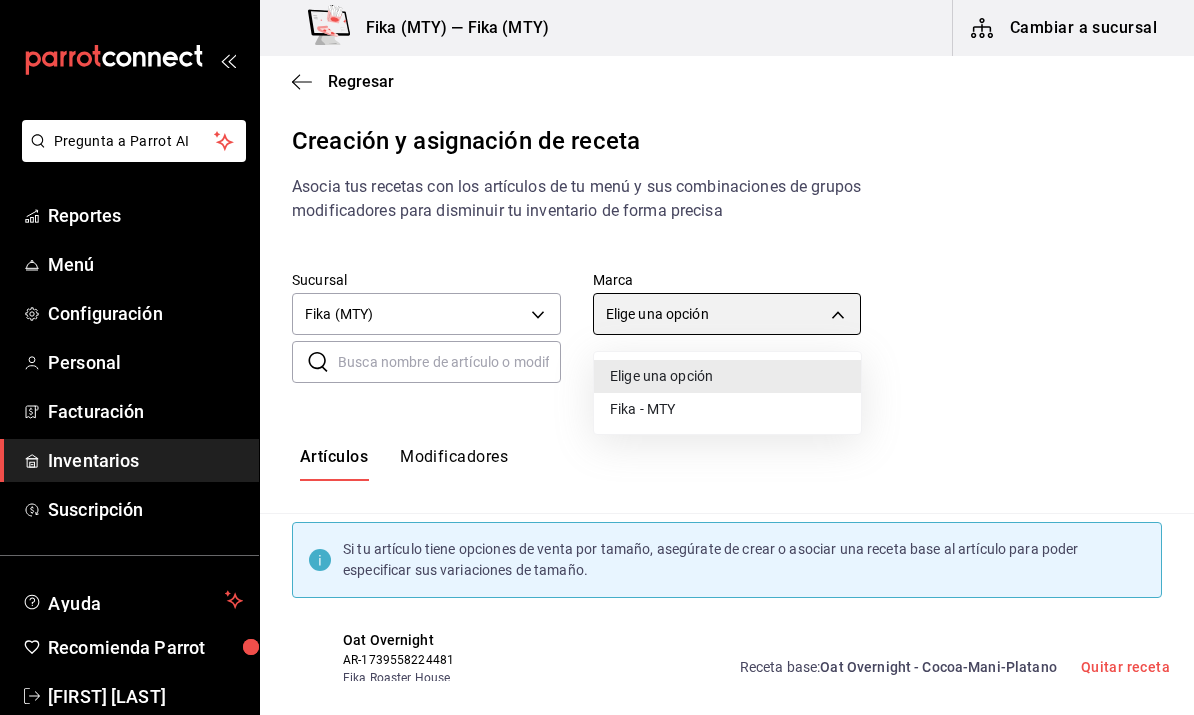 type on "7aaf3327-5c44-48f9-94f1-b594ce592dc8" 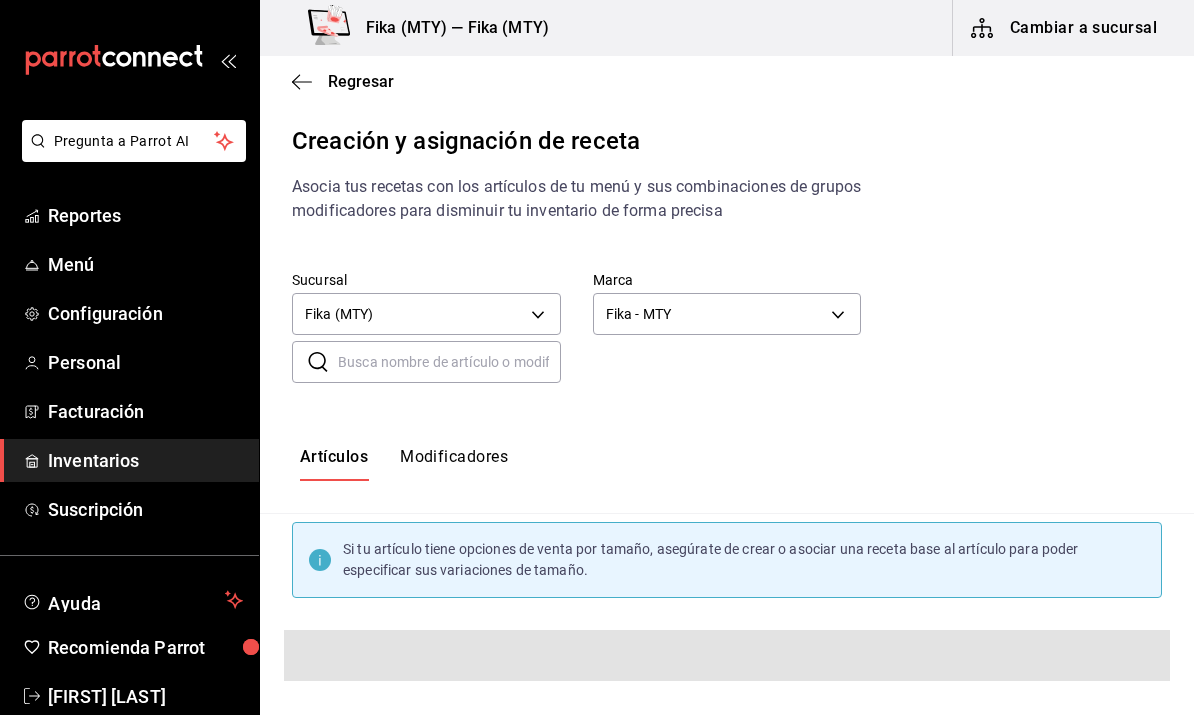 click at bounding box center (449, 362) 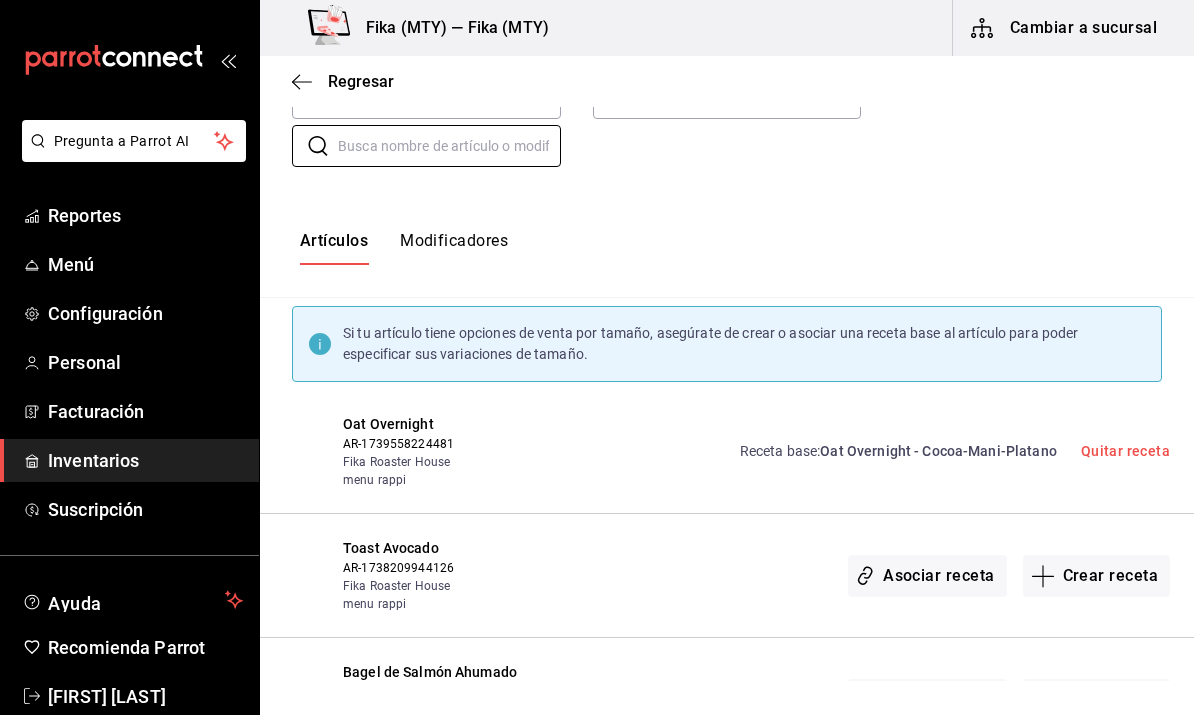 scroll, scrollTop: 229, scrollLeft: 0, axis: vertical 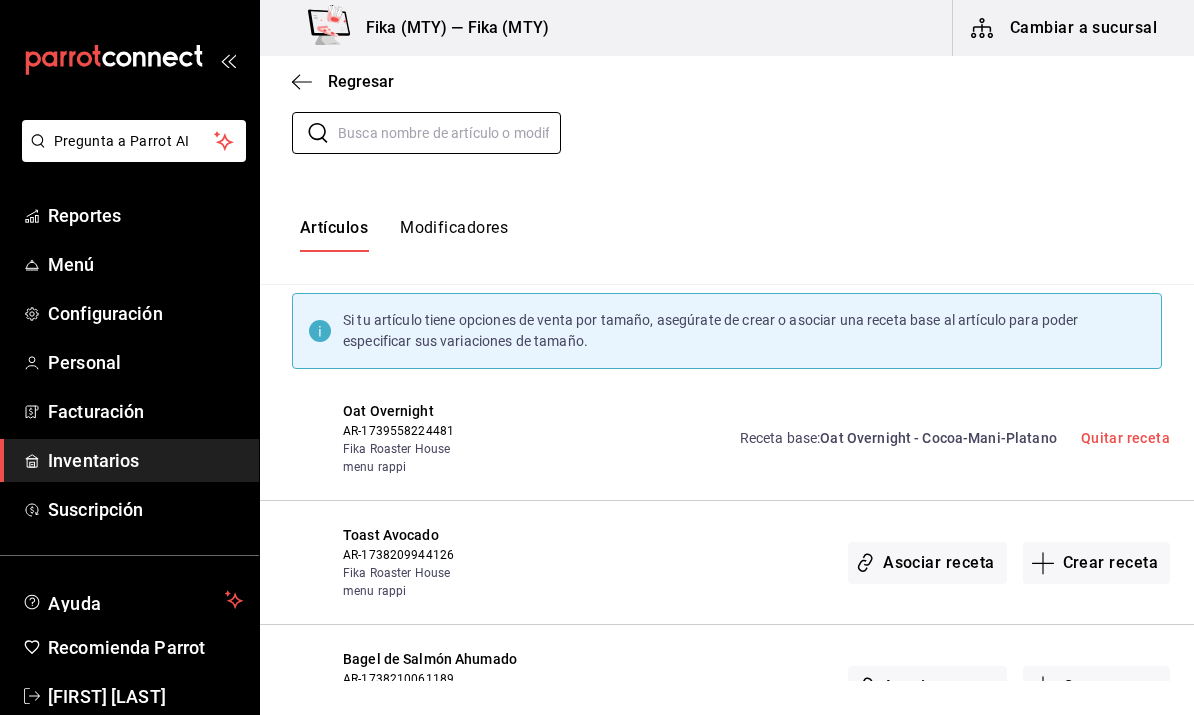click on "Modificadores" at bounding box center (454, 235) 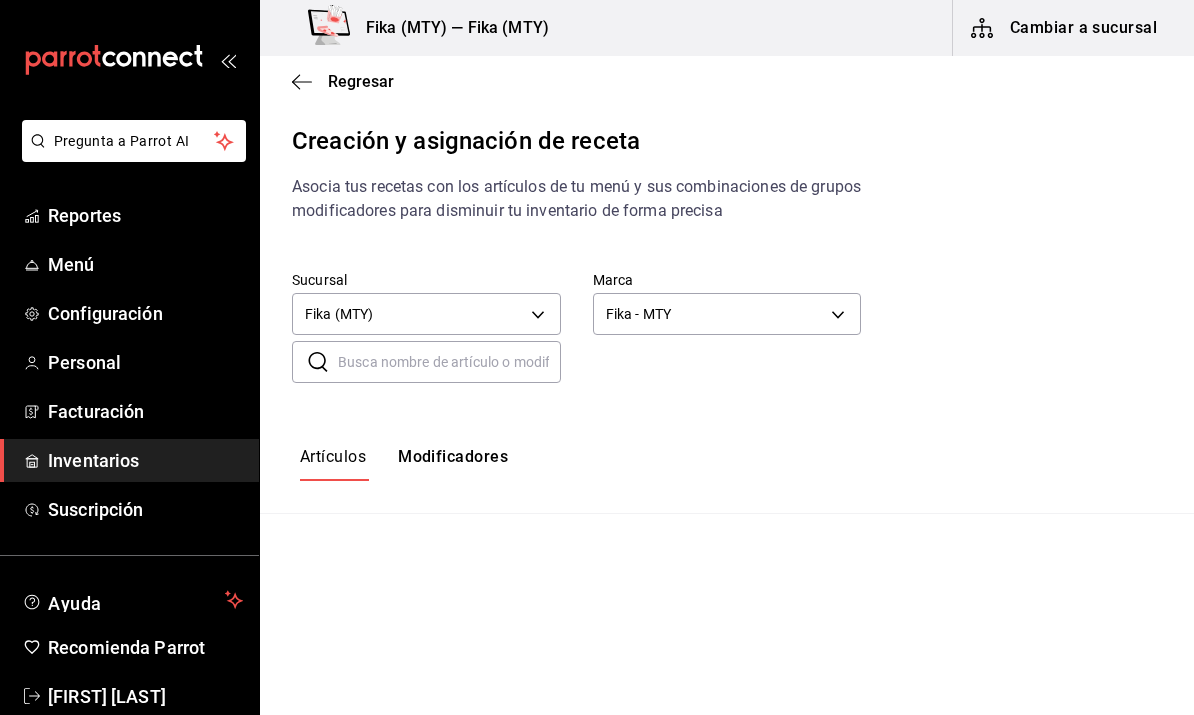 type on "default" 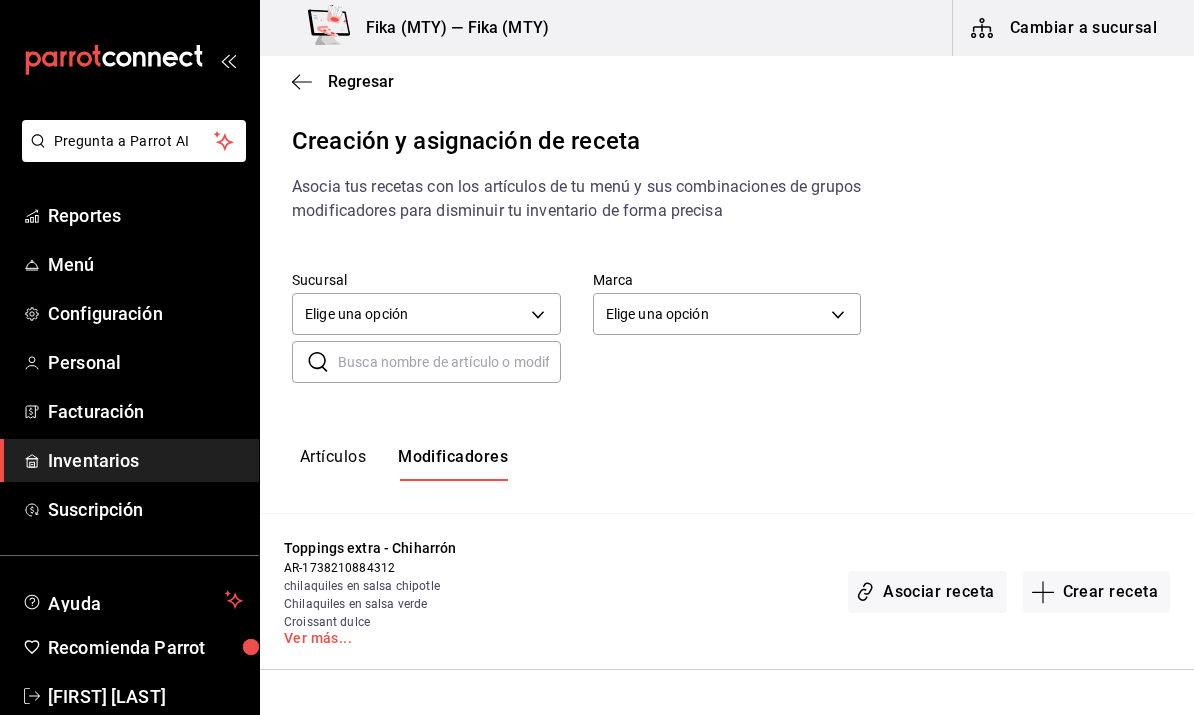 scroll, scrollTop: 0, scrollLeft: 0, axis: both 